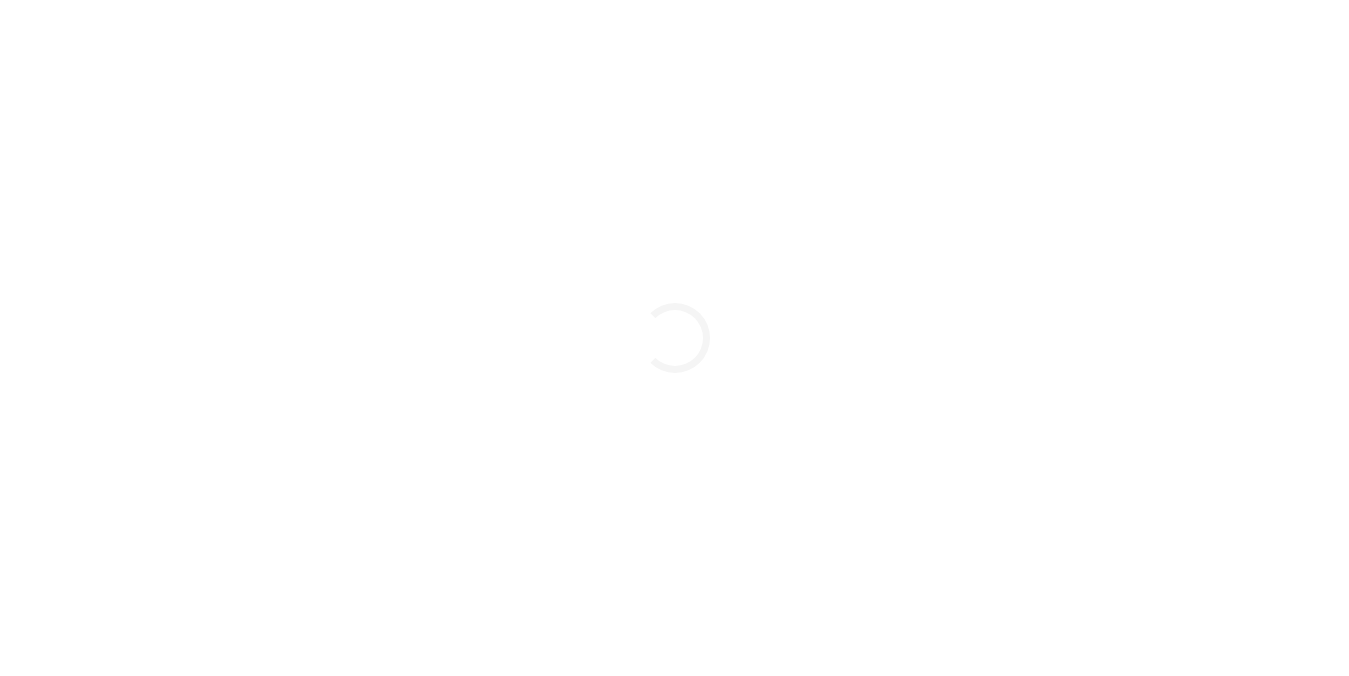 scroll, scrollTop: 0, scrollLeft: 0, axis: both 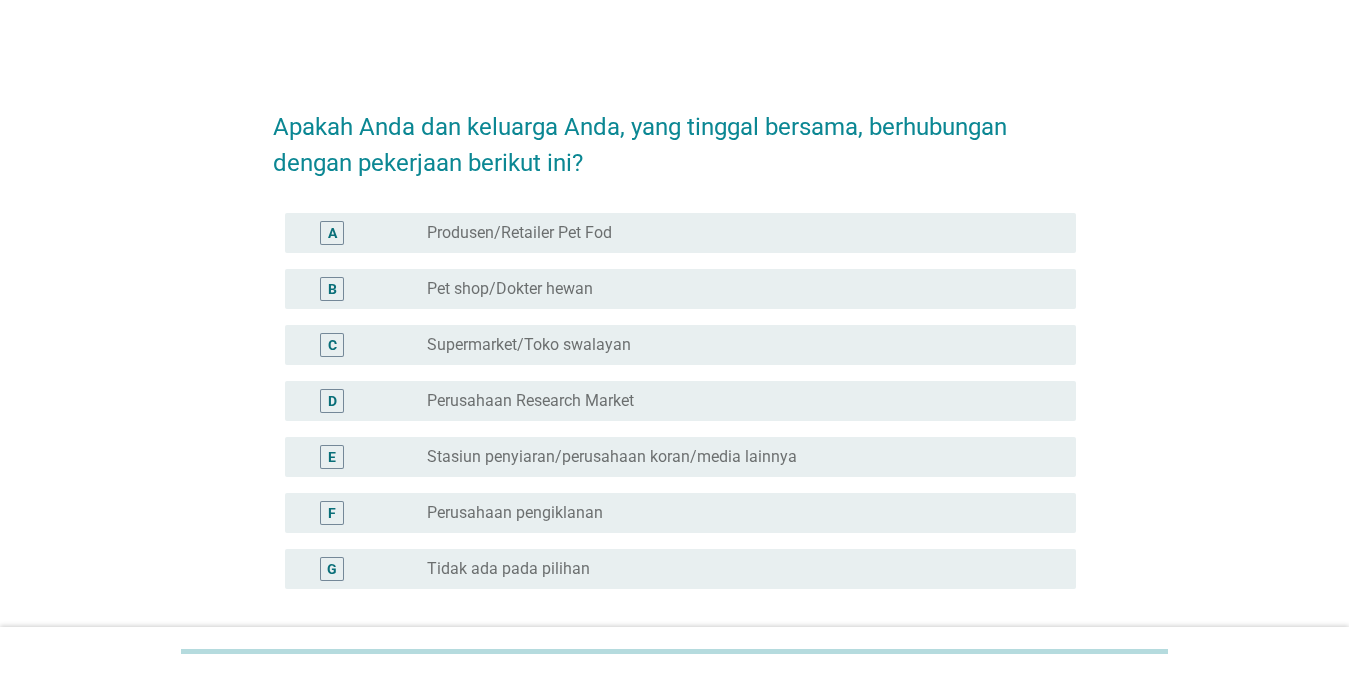 click on "Tidak ada pada pilihan" at bounding box center (508, 569) 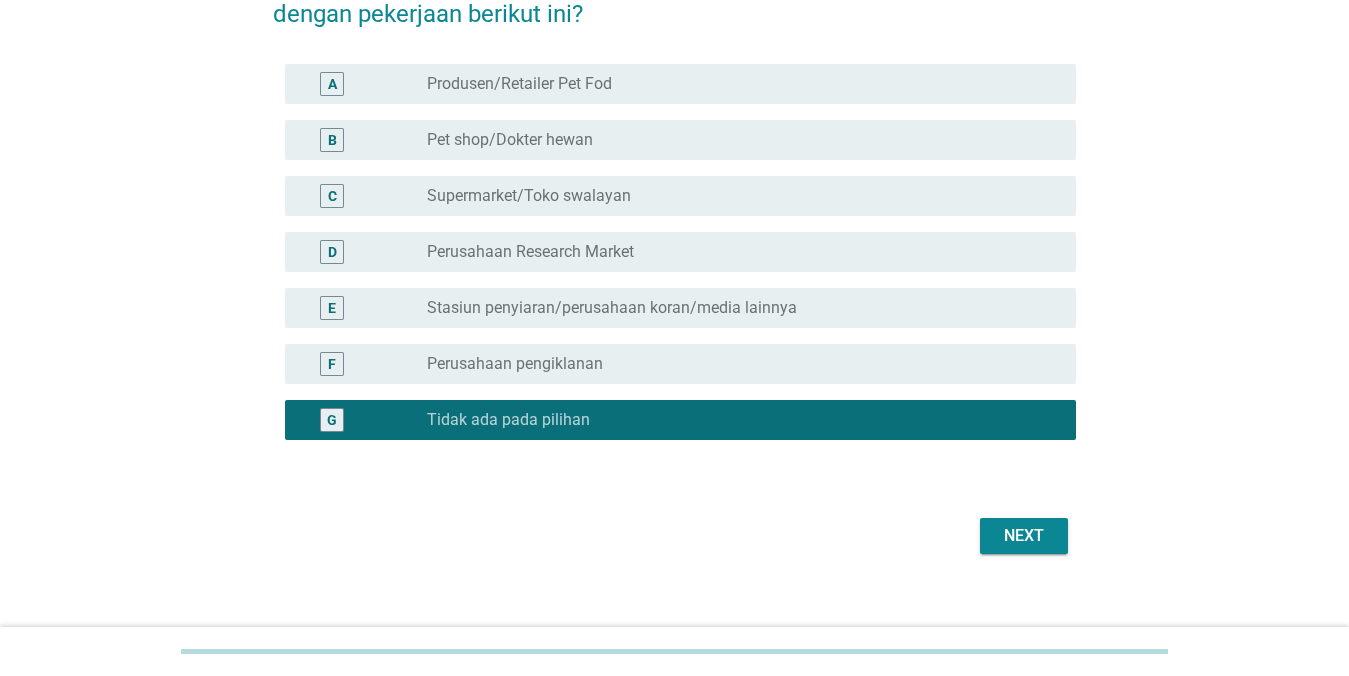 scroll, scrollTop: 170, scrollLeft: 0, axis: vertical 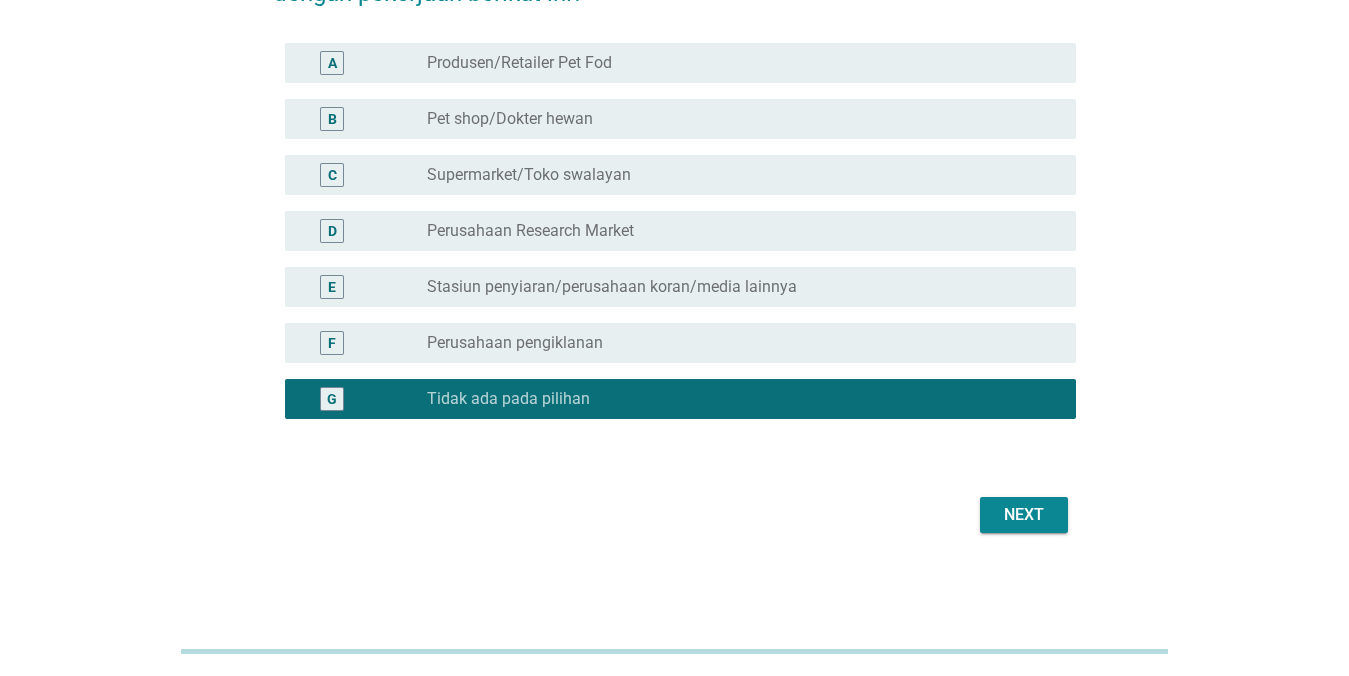 click on "Next" at bounding box center (1024, 515) 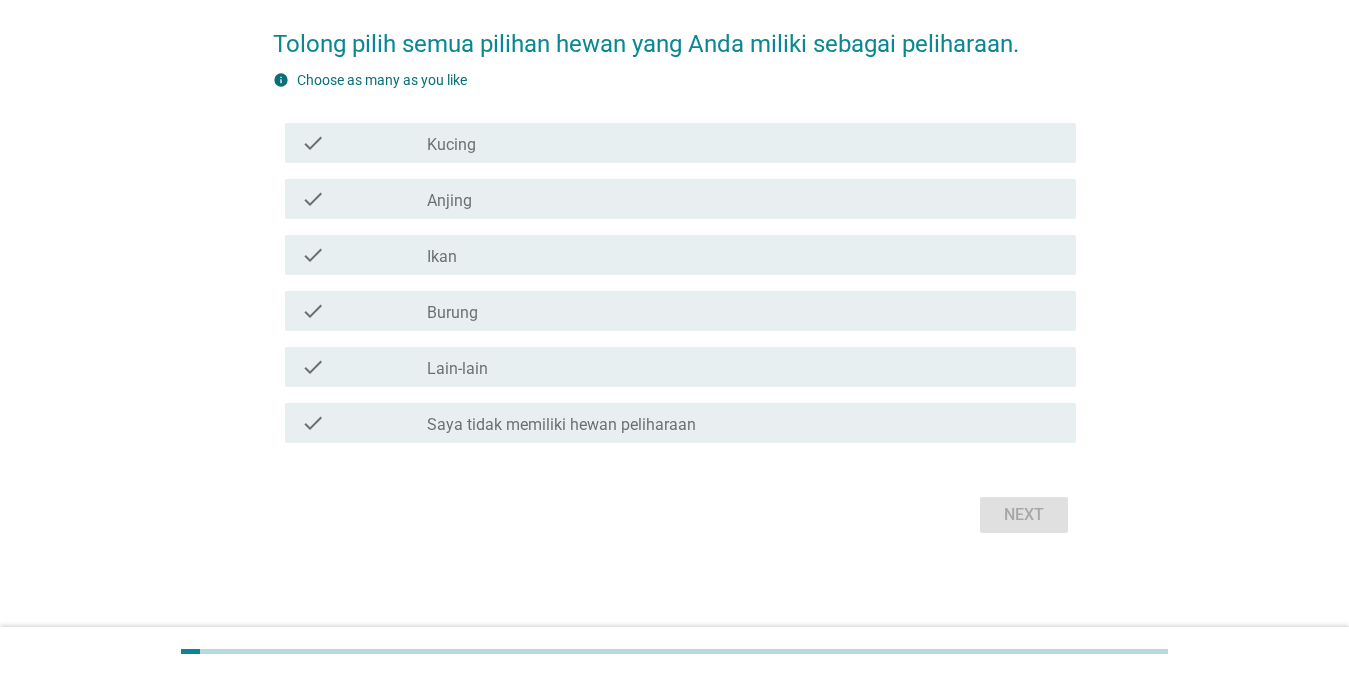scroll, scrollTop: 0, scrollLeft: 0, axis: both 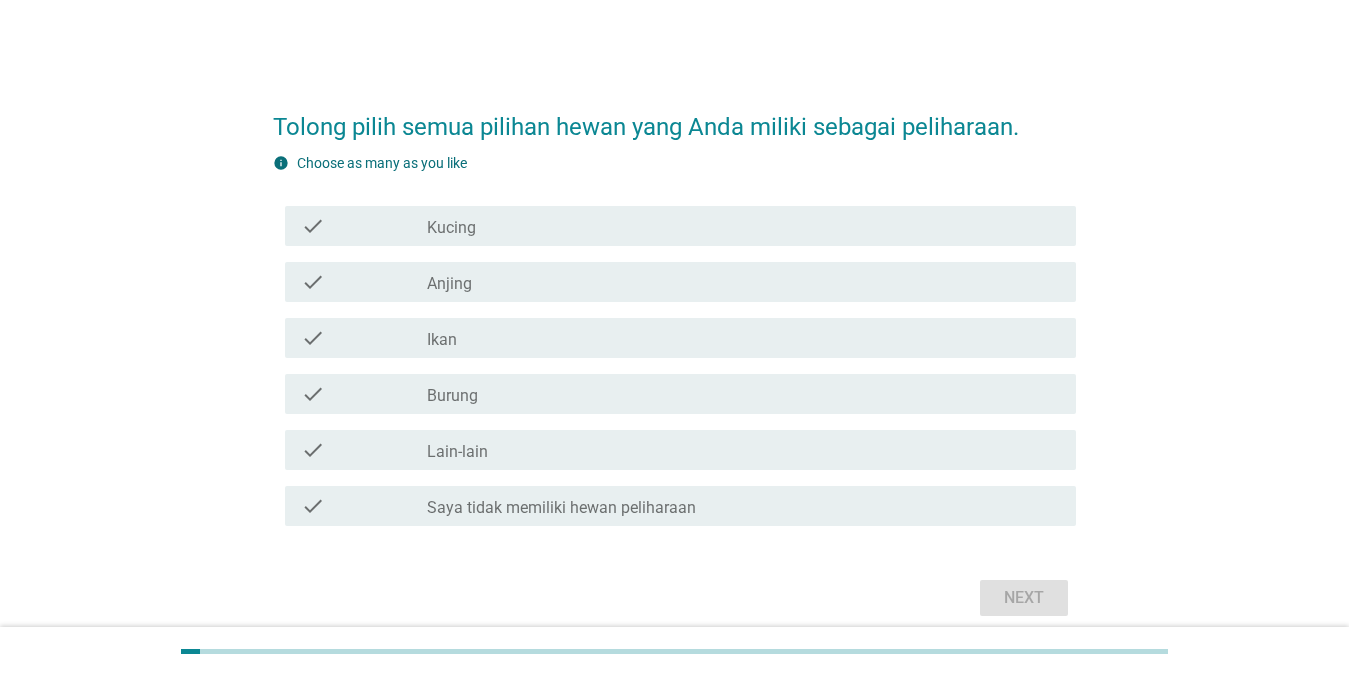 click on "check_box_outline_blank Kucing" at bounding box center (743, 226) 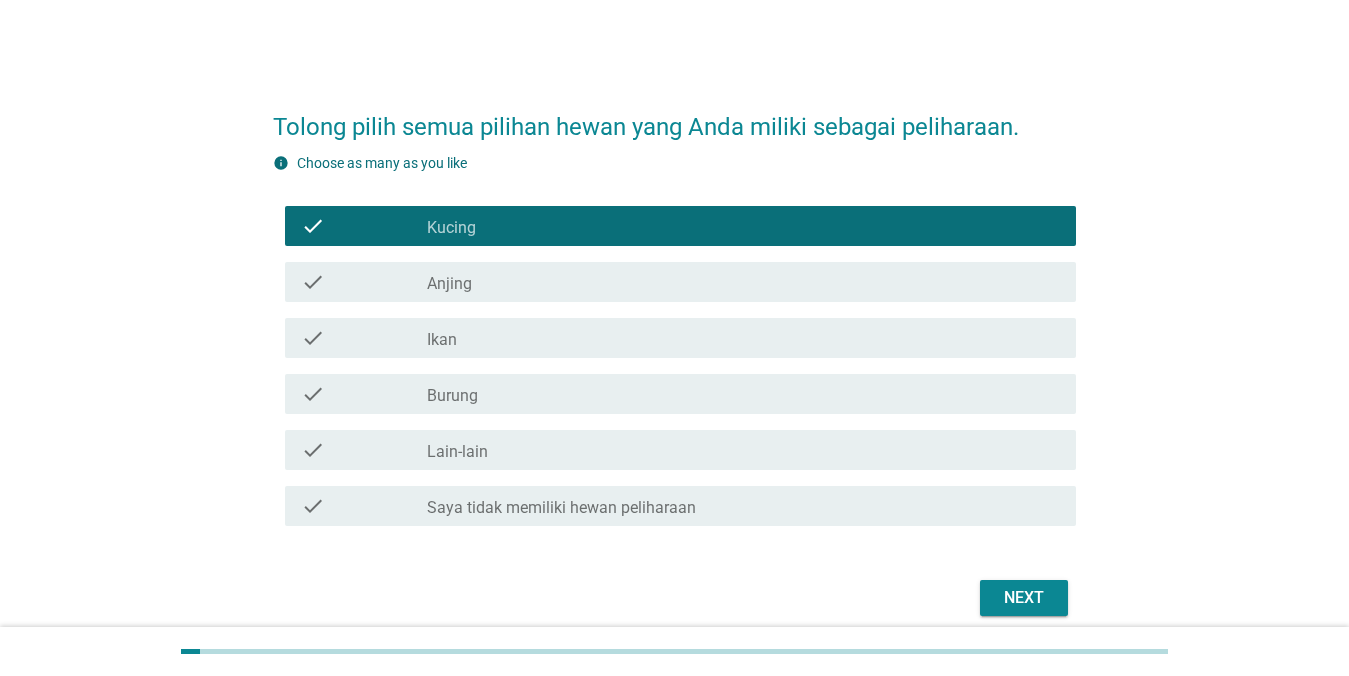 click on "check_box_outline_blank Anjing" at bounding box center (743, 282) 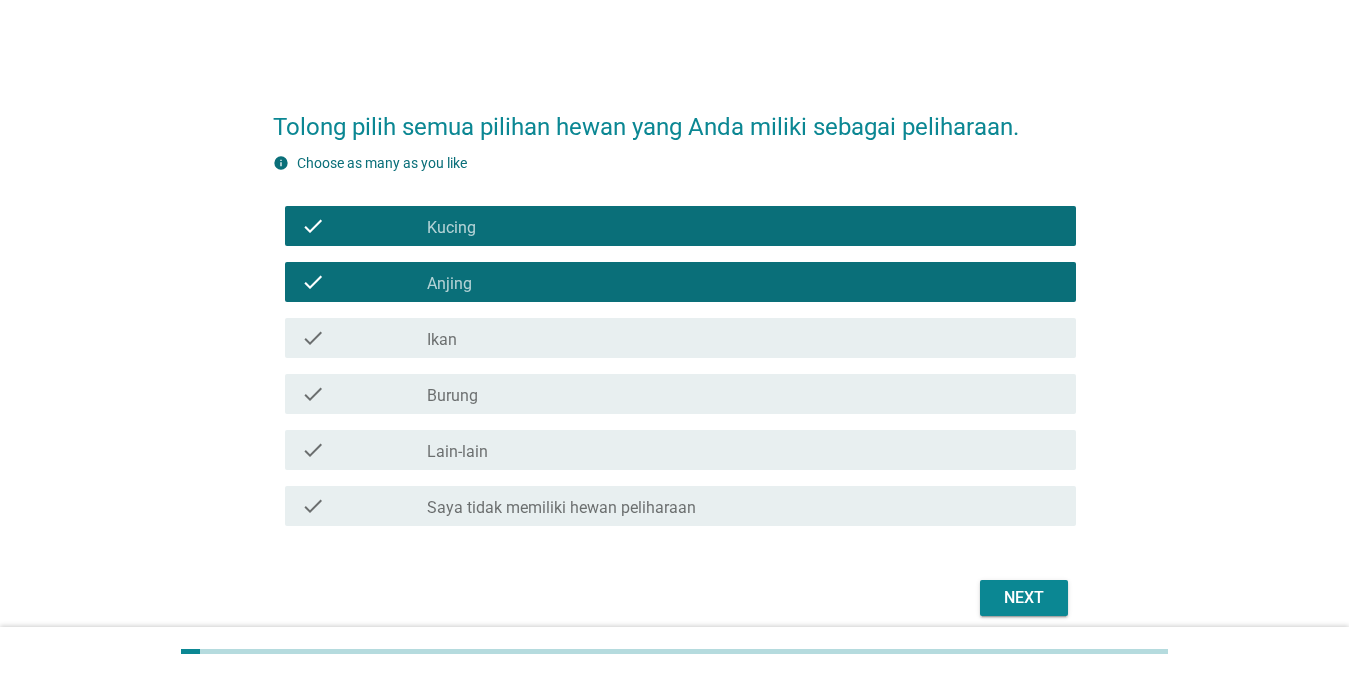 click on "check     check_box_outline_blank Ikan" at bounding box center (680, 338) 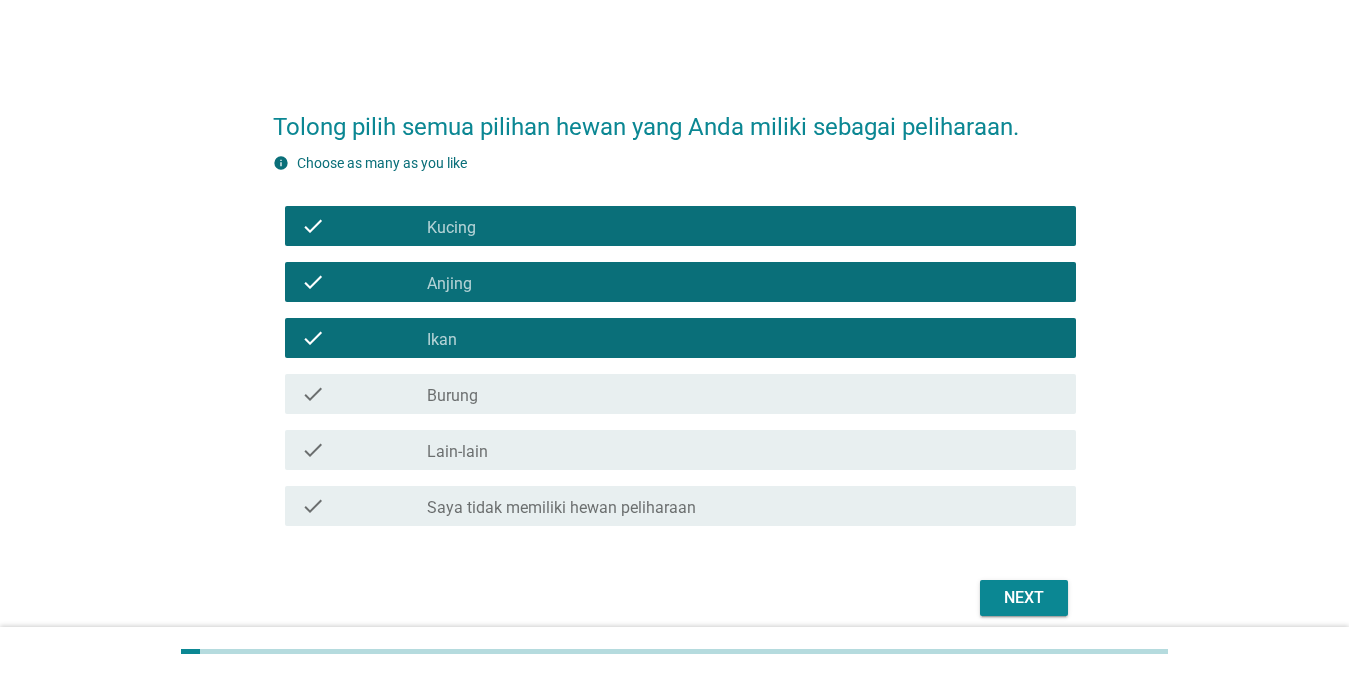 click on "check_box_outline_blank Burung" at bounding box center [743, 394] 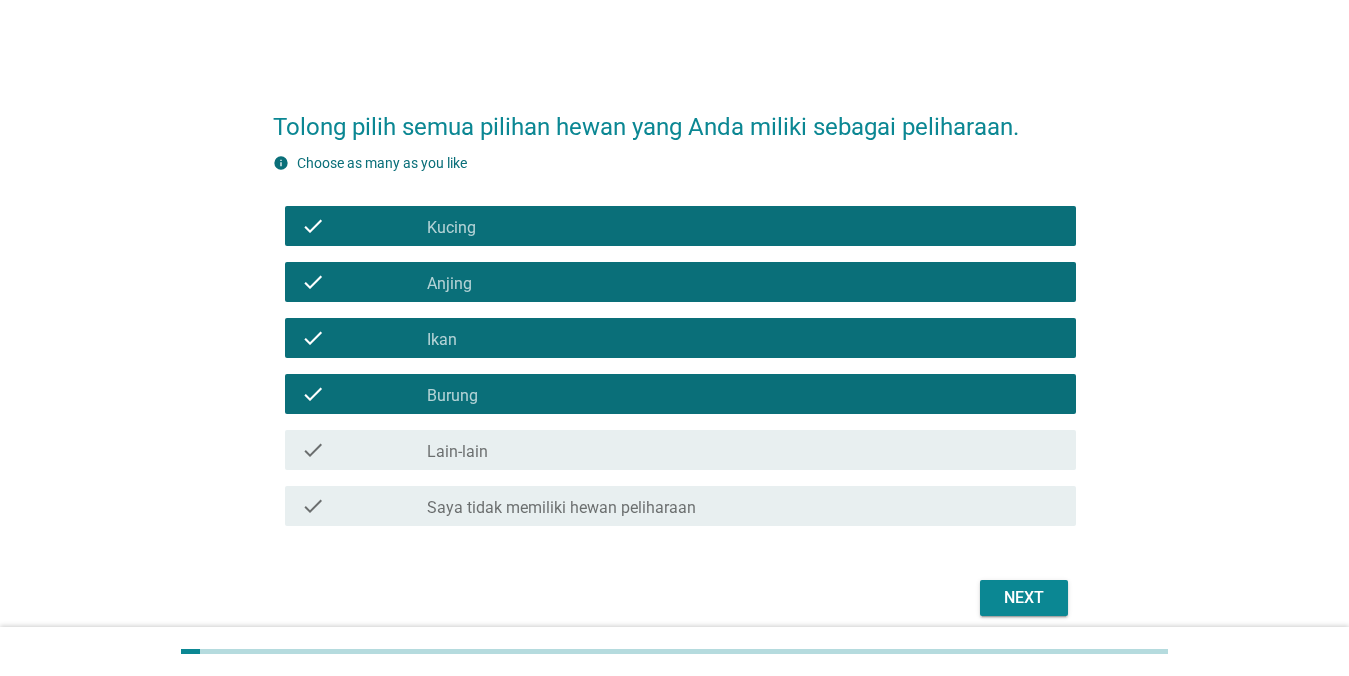 click on "Next" at bounding box center (1024, 598) 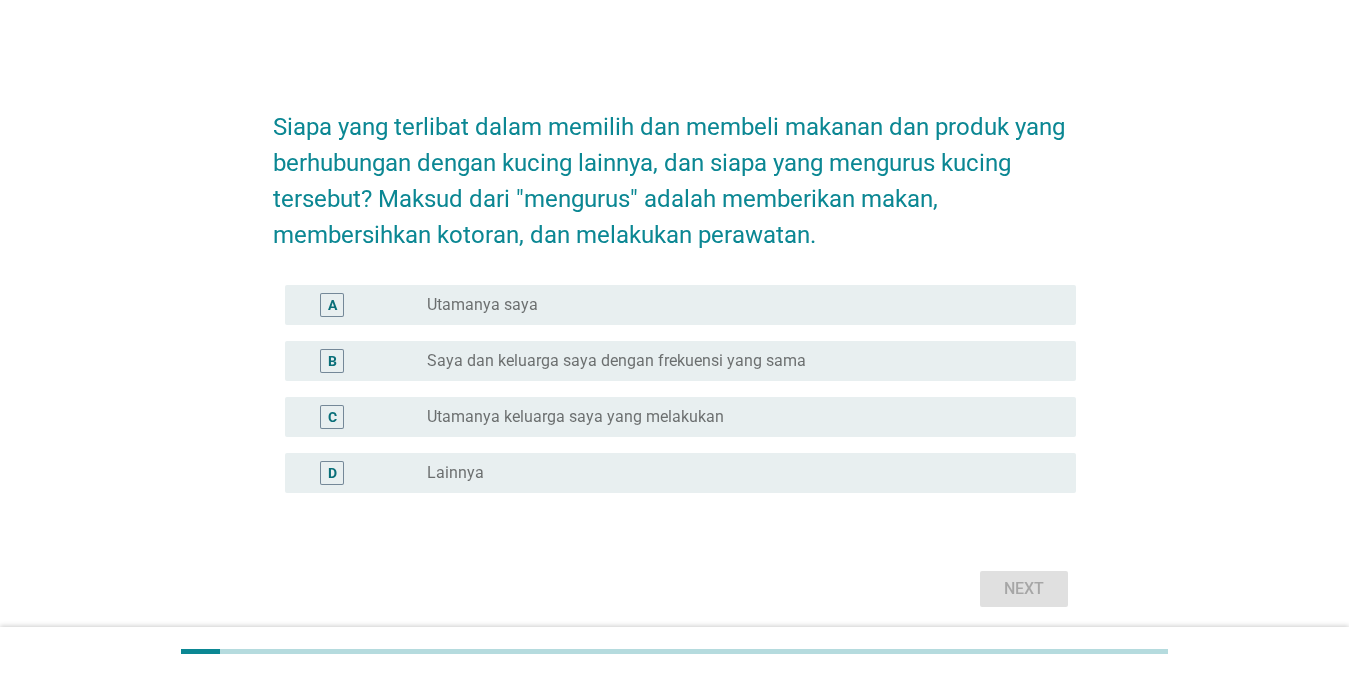click on "radio_button_unchecked Utamanya saya" at bounding box center (735, 305) 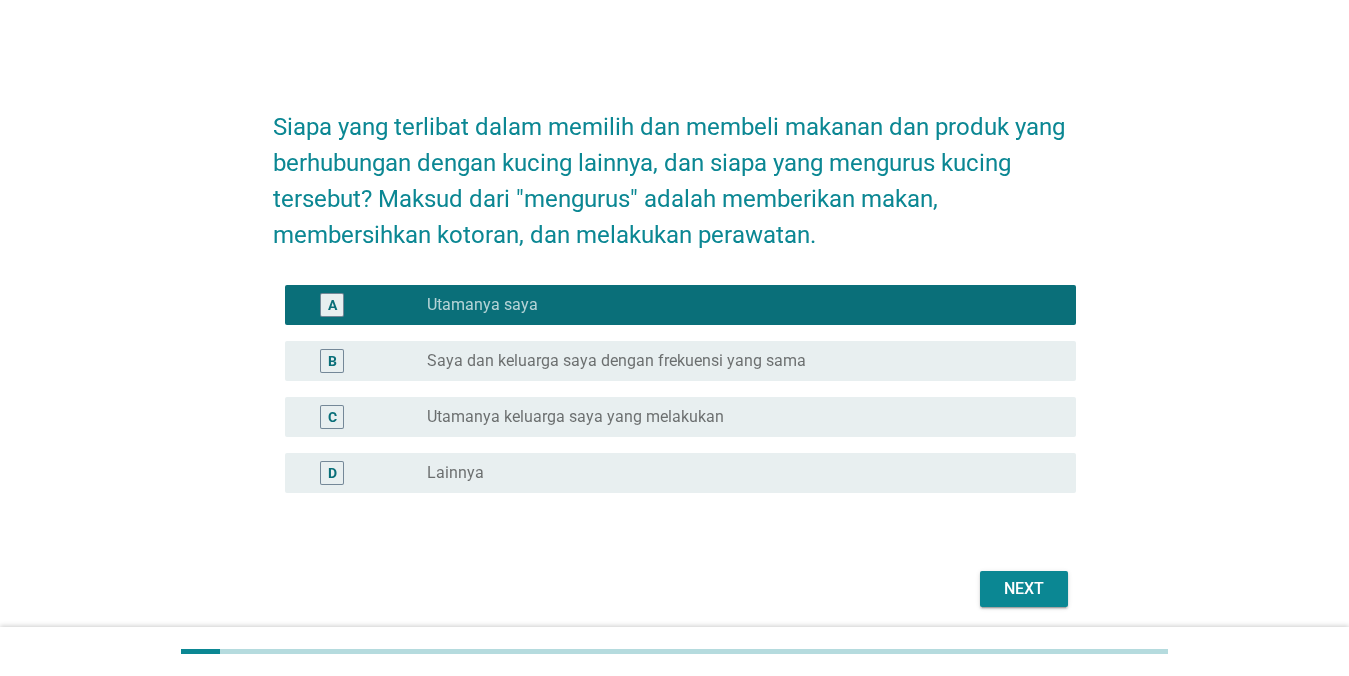 click on "Next" at bounding box center (1024, 589) 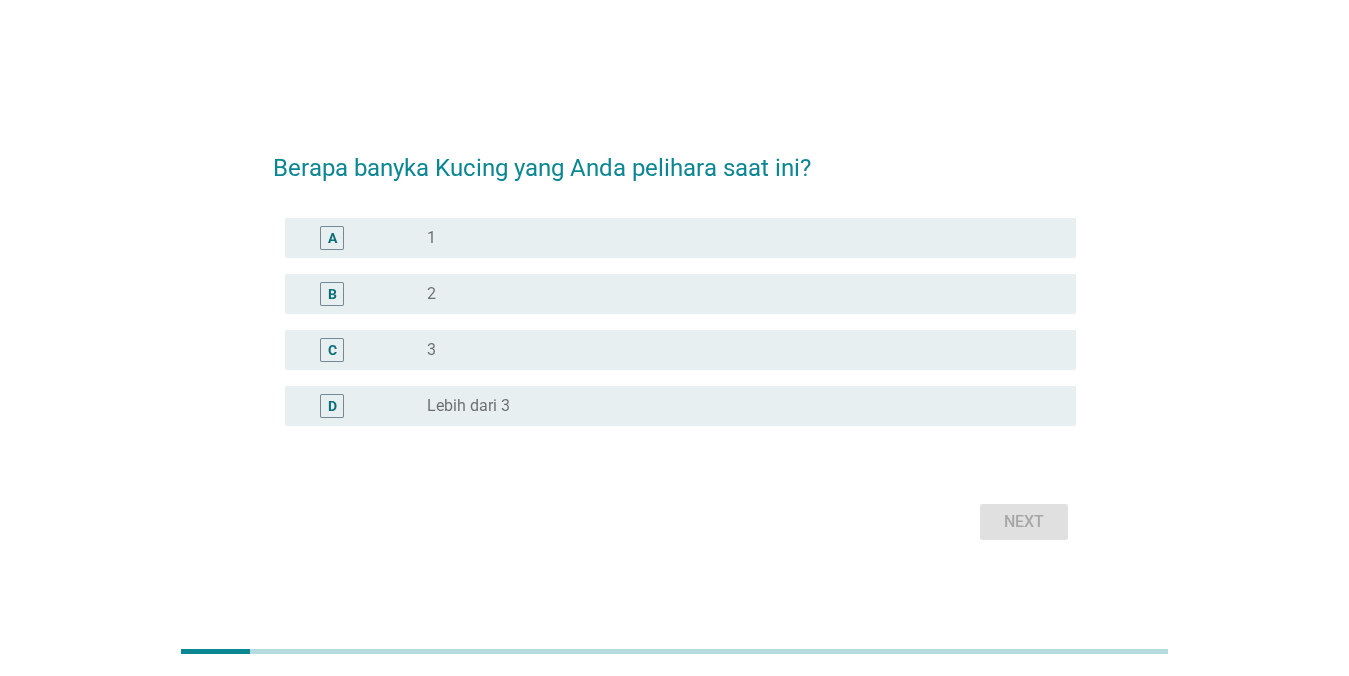 click on "radio_button_unchecked 1" at bounding box center [735, 238] 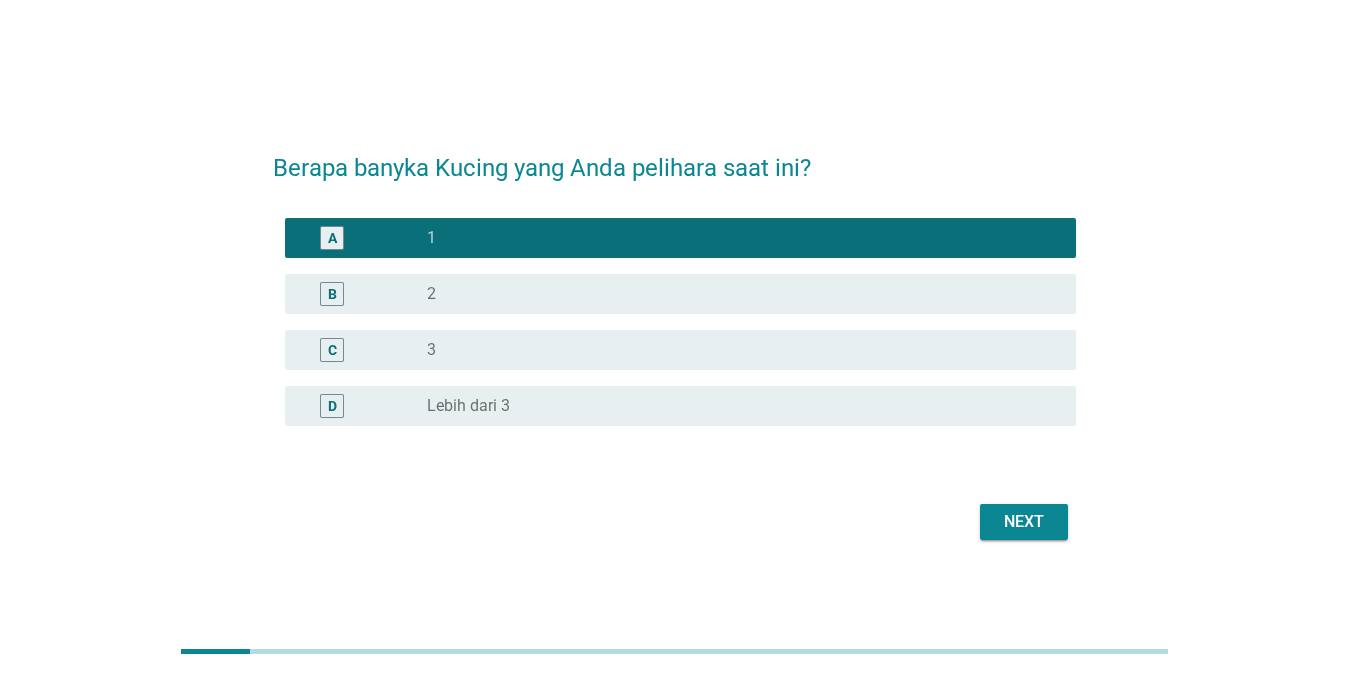 click on "Next" at bounding box center [1024, 522] 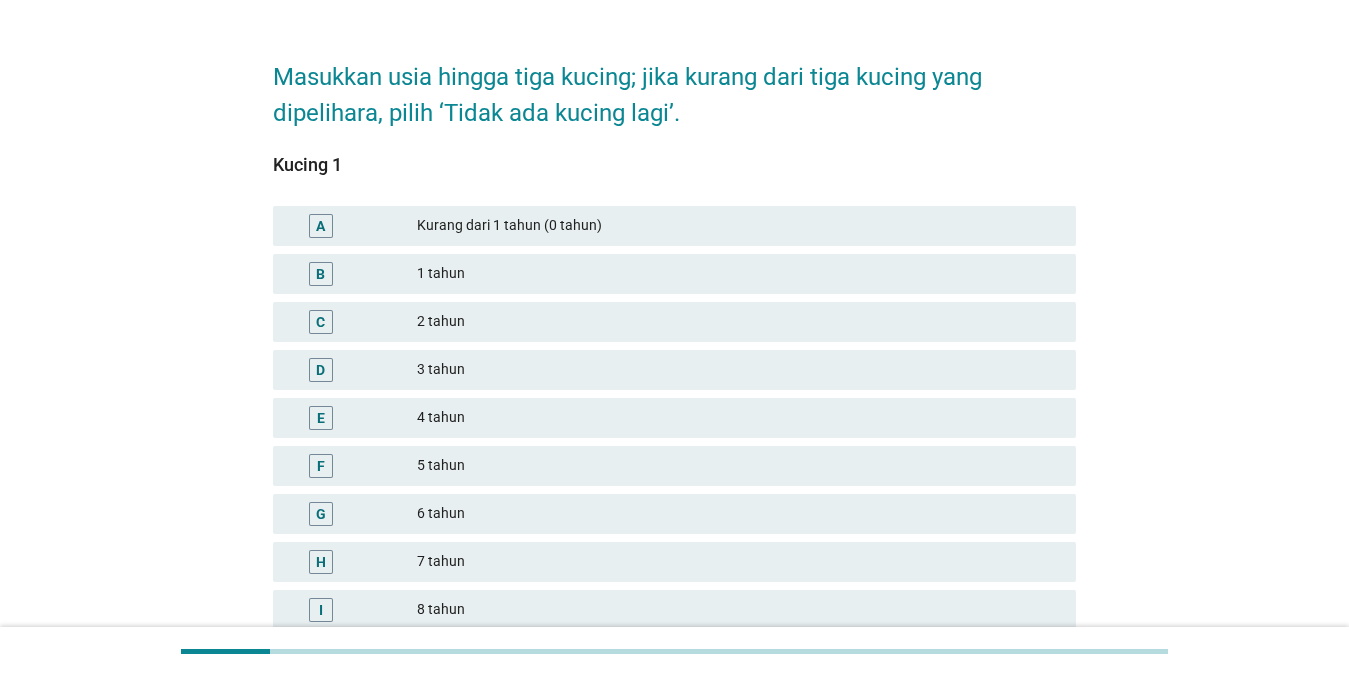 scroll, scrollTop: 52, scrollLeft: 0, axis: vertical 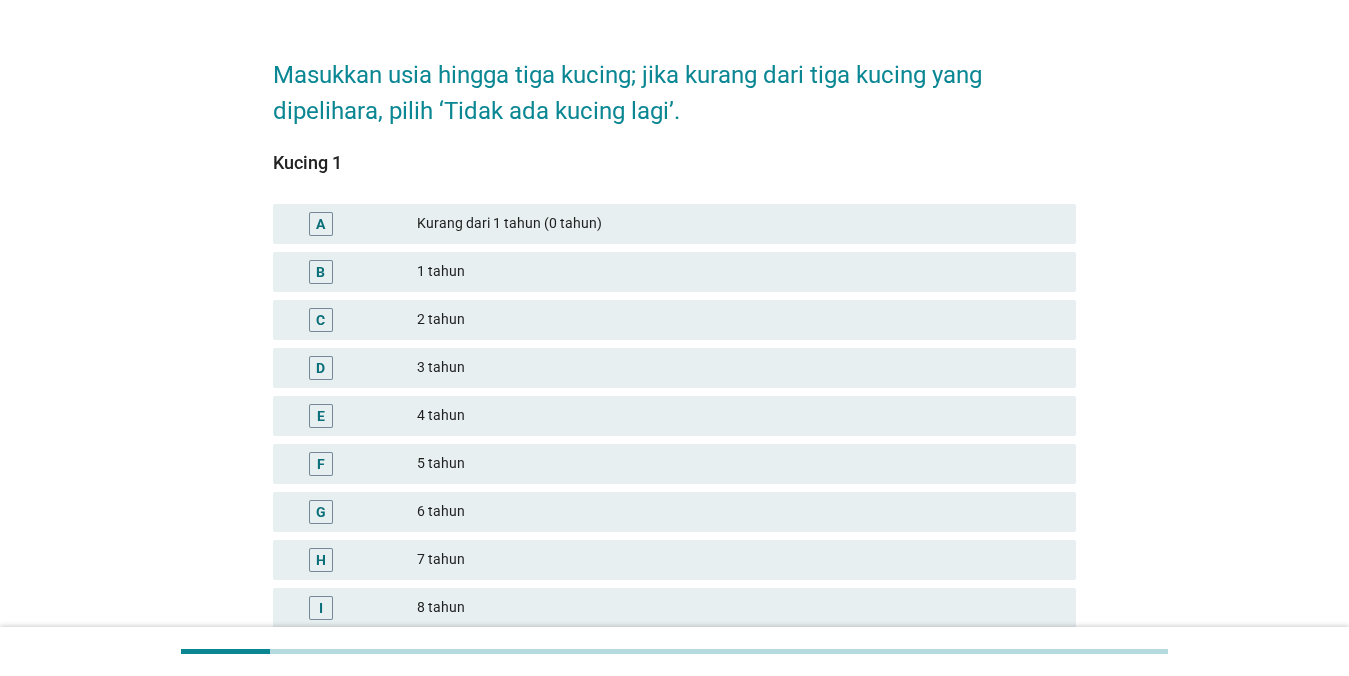 click on "1 tahun" at bounding box center (738, 272) 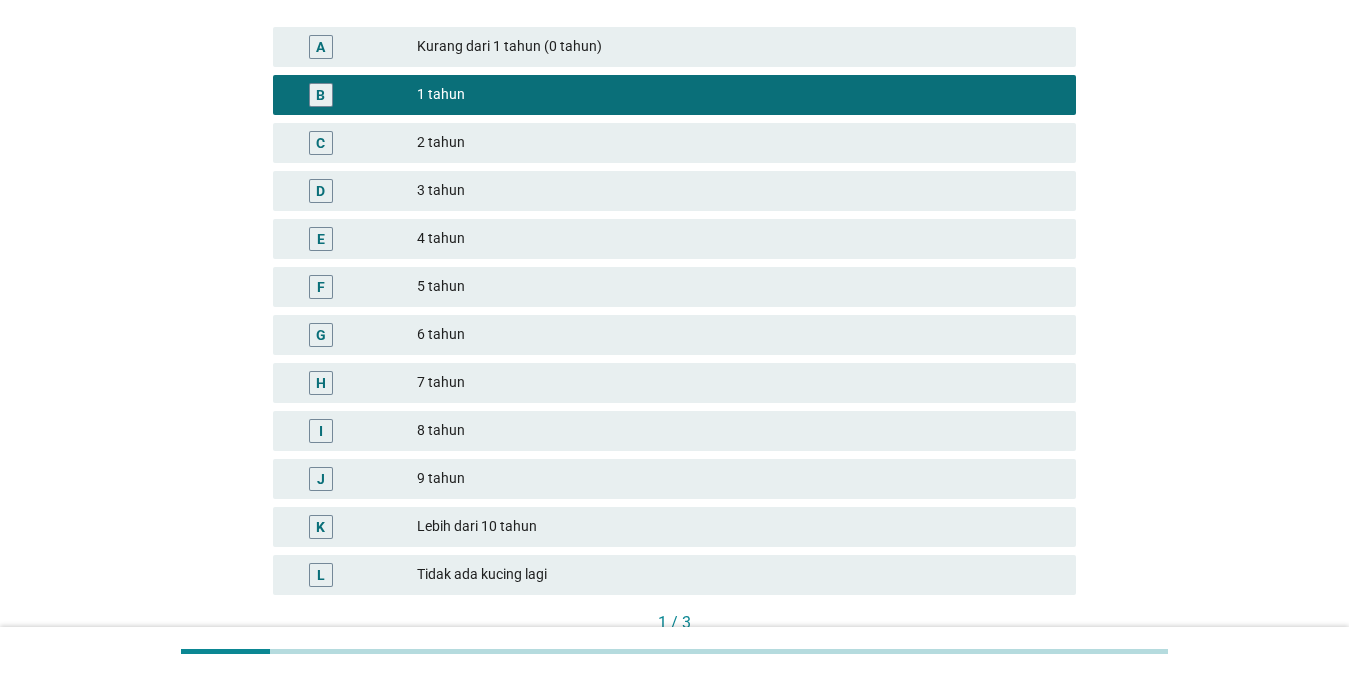 scroll, scrollTop: 365, scrollLeft: 0, axis: vertical 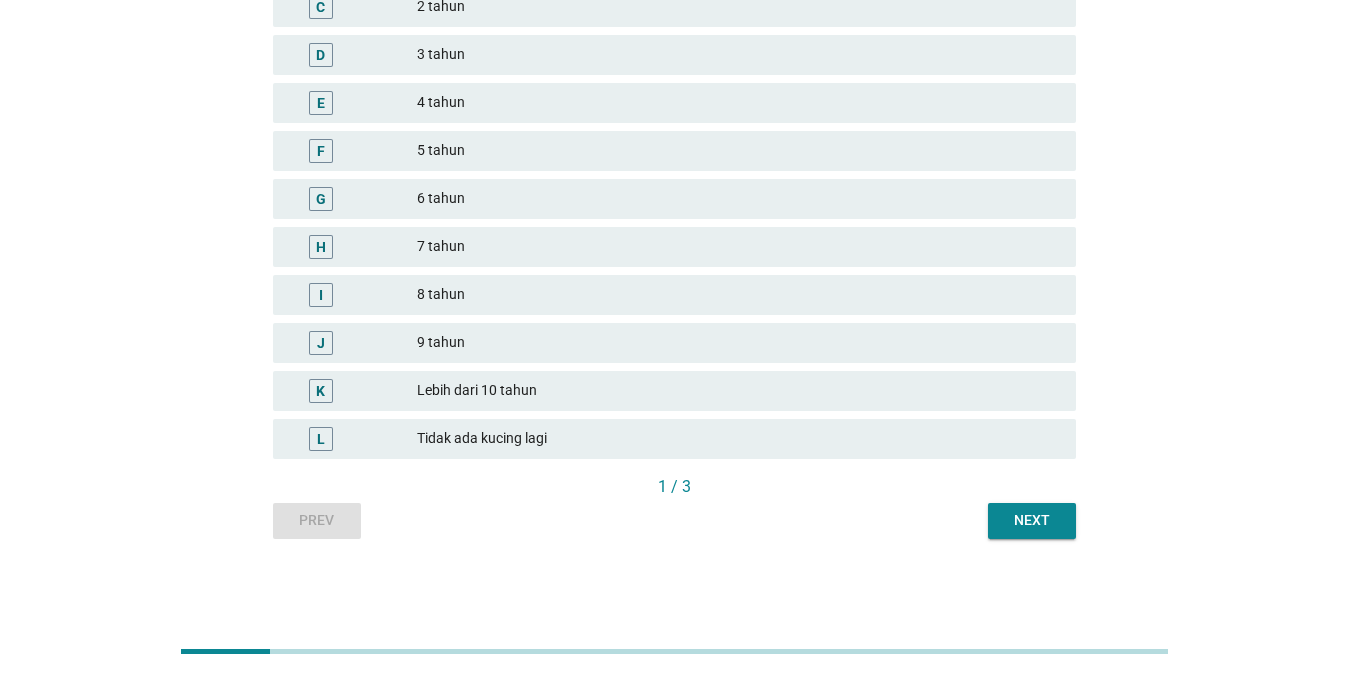 click on "Next" at bounding box center (1032, 520) 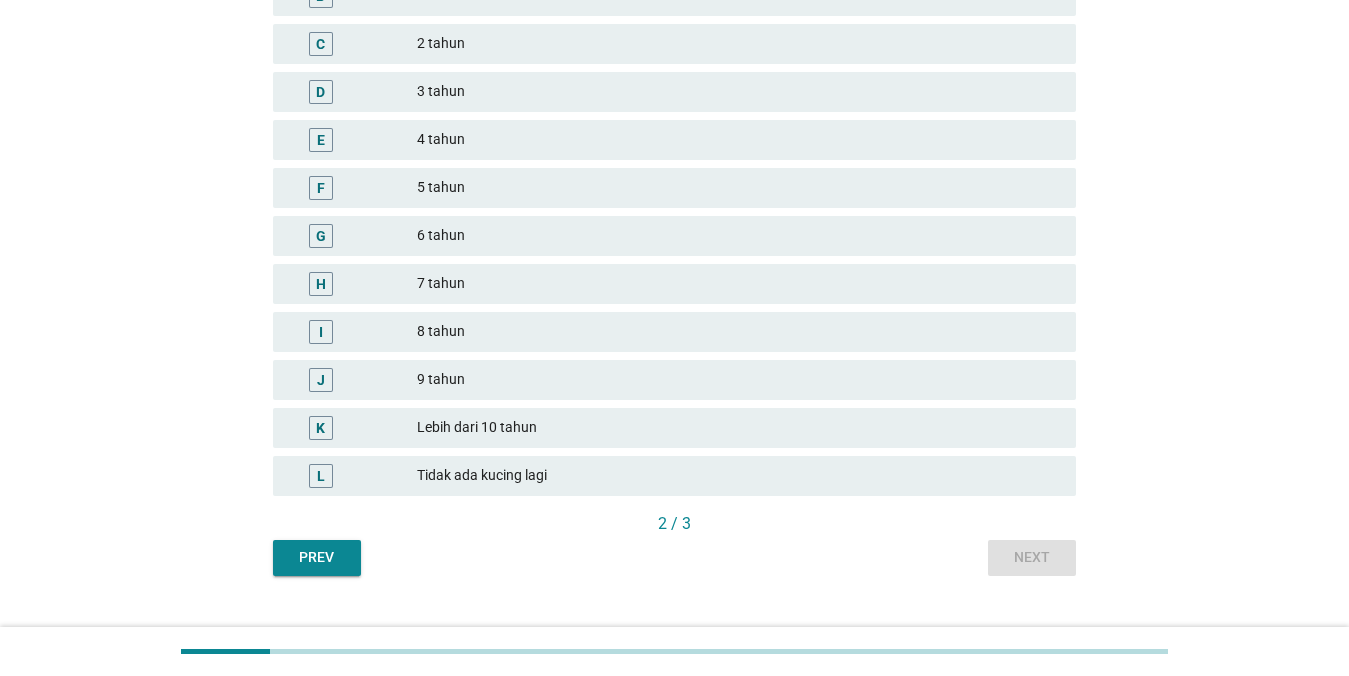 scroll, scrollTop: 342, scrollLeft: 0, axis: vertical 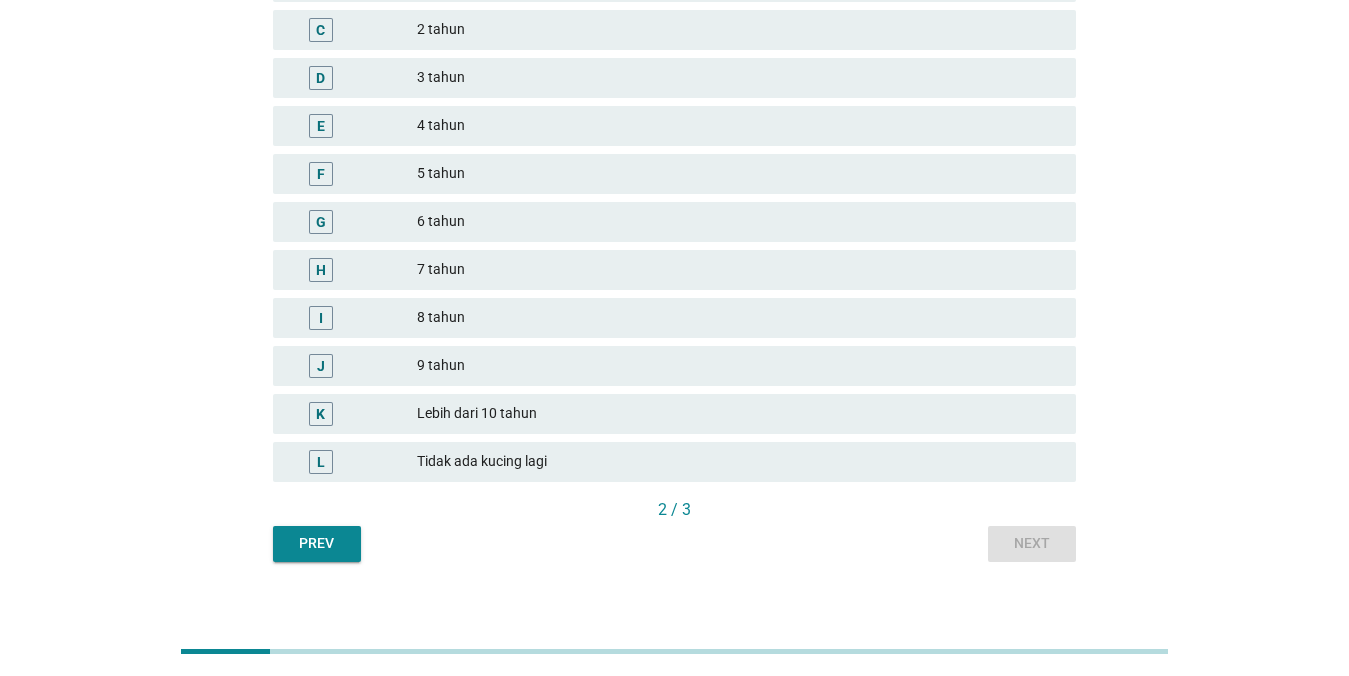click on "Tidak ada kucing lagi" at bounding box center [738, 462] 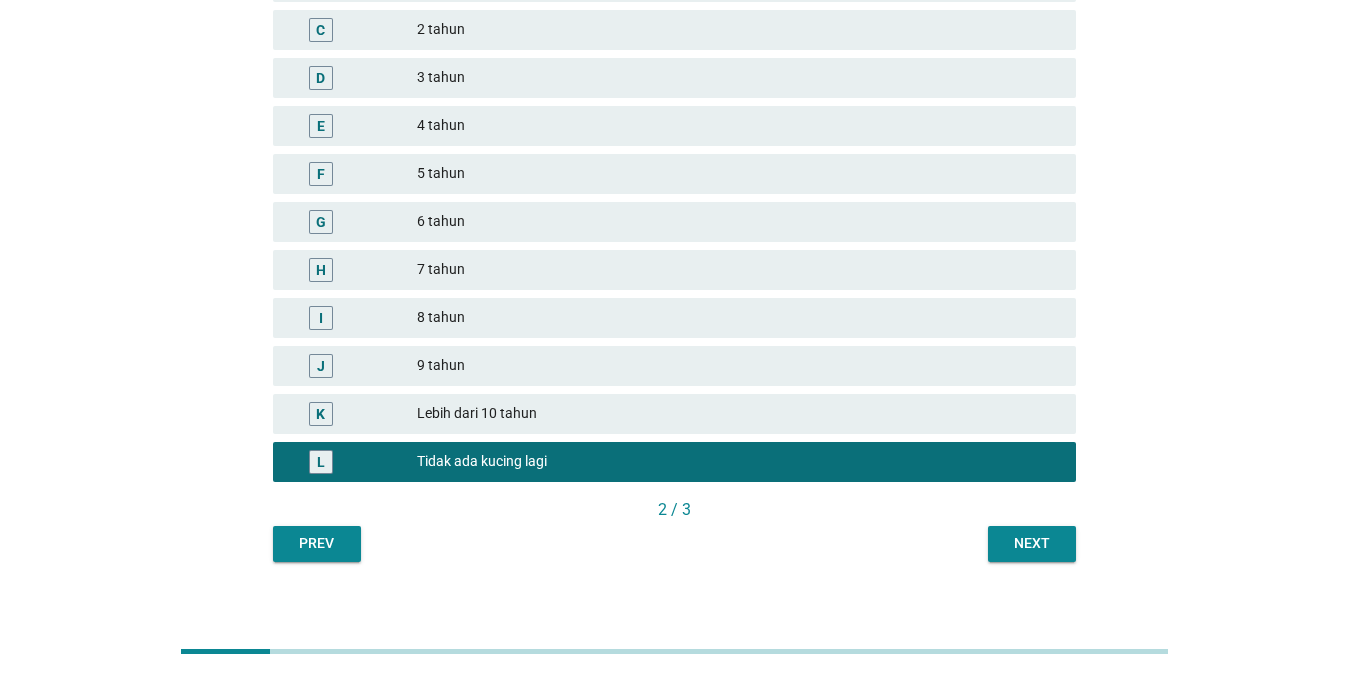 click on "Next" at bounding box center [1032, 543] 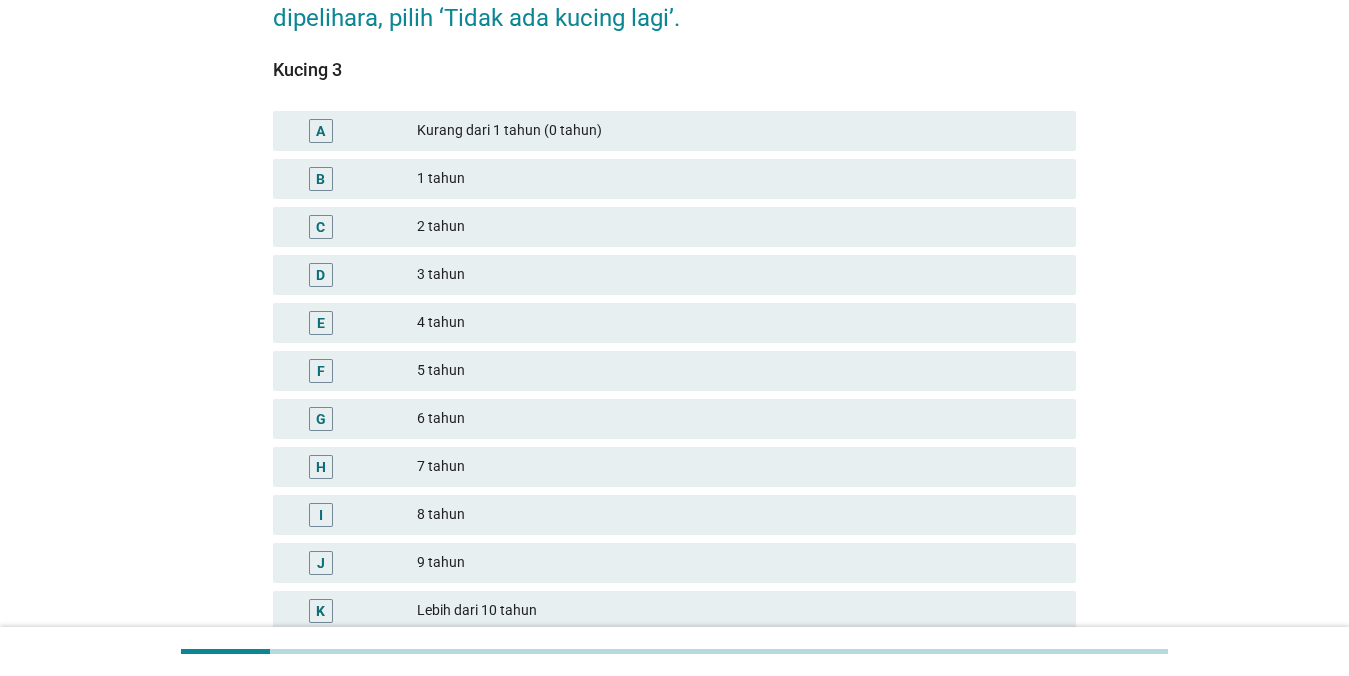 scroll, scrollTop: 292, scrollLeft: 0, axis: vertical 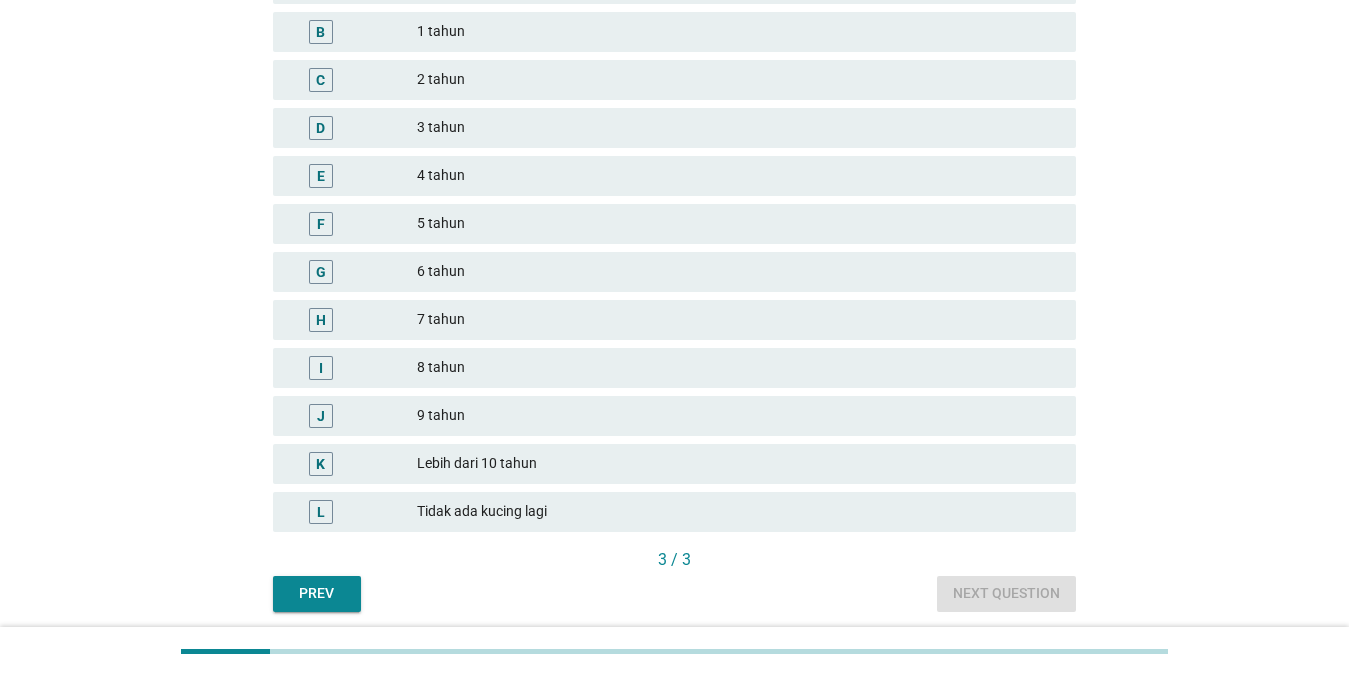 click on "Tidak ada kucing lagi" at bounding box center [738, 512] 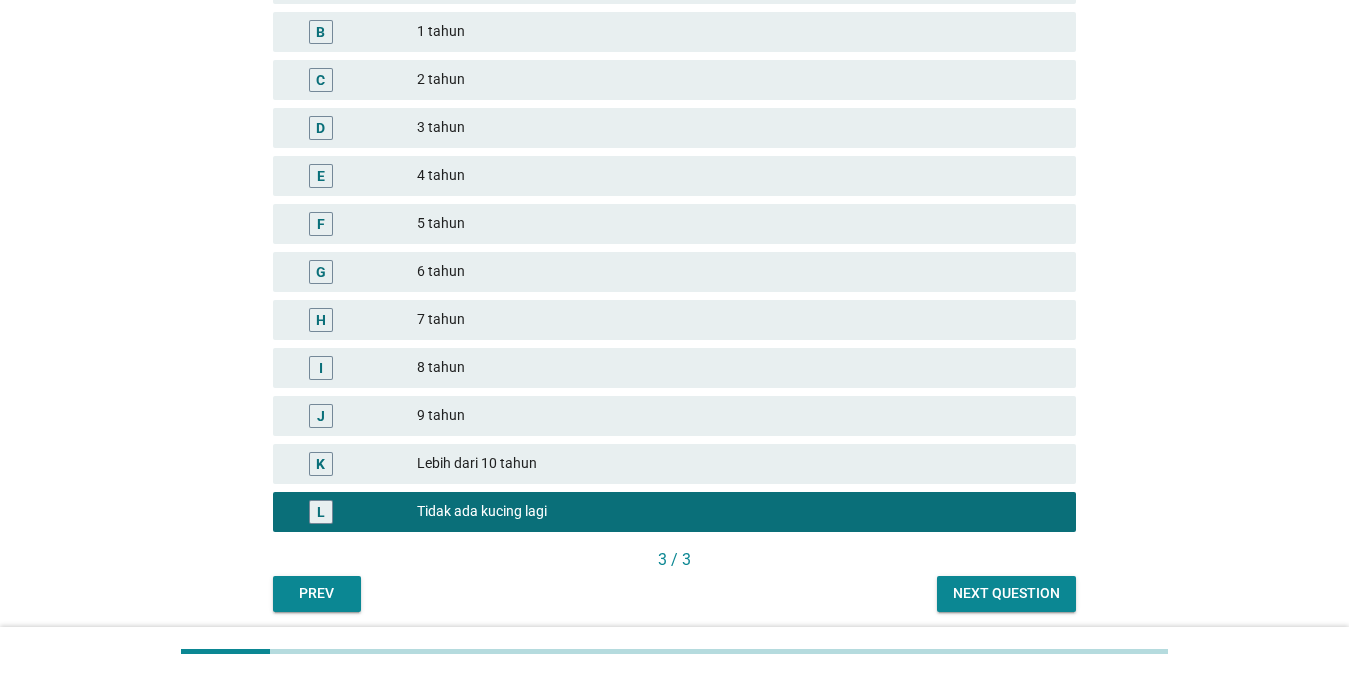click on "Next question" at bounding box center [1006, 593] 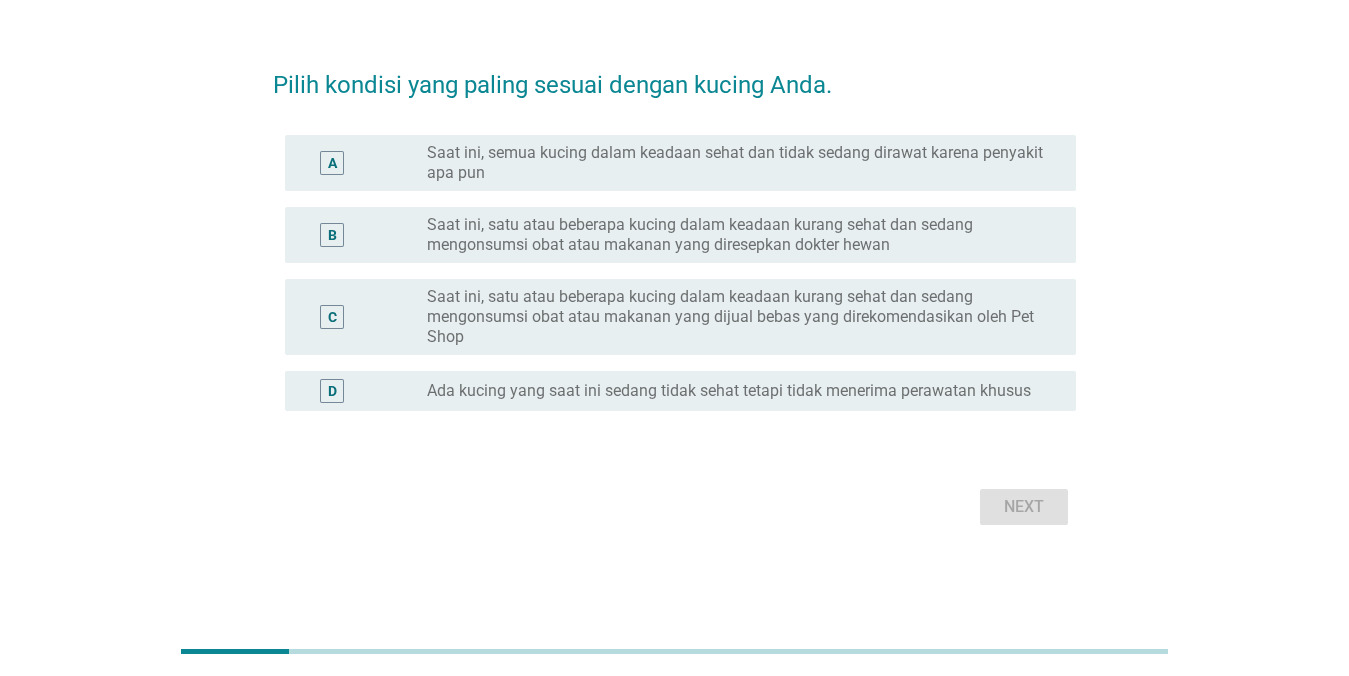 scroll, scrollTop: 0, scrollLeft: 0, axis: both 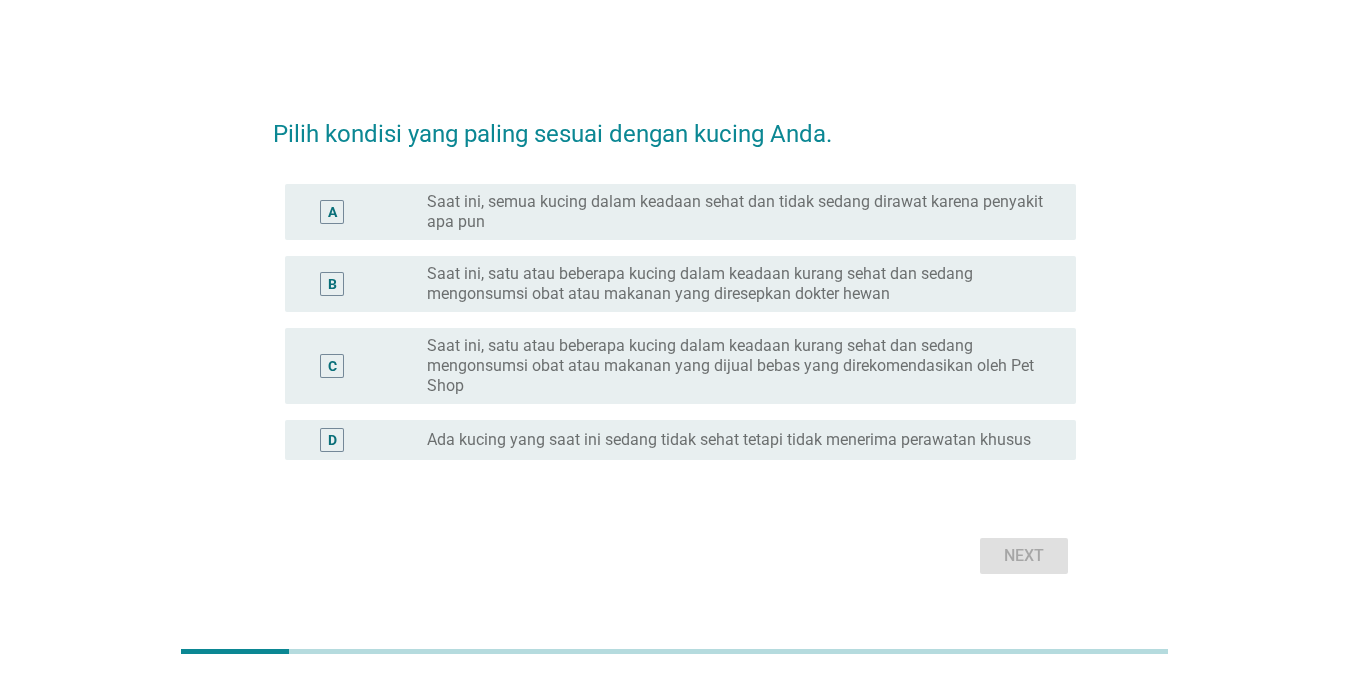 click on "Saat ini, semua kucing dalam keadaan sehat dan tidak sedang dirawat karena penyakit apa pun" at bounding box center (735, 212) 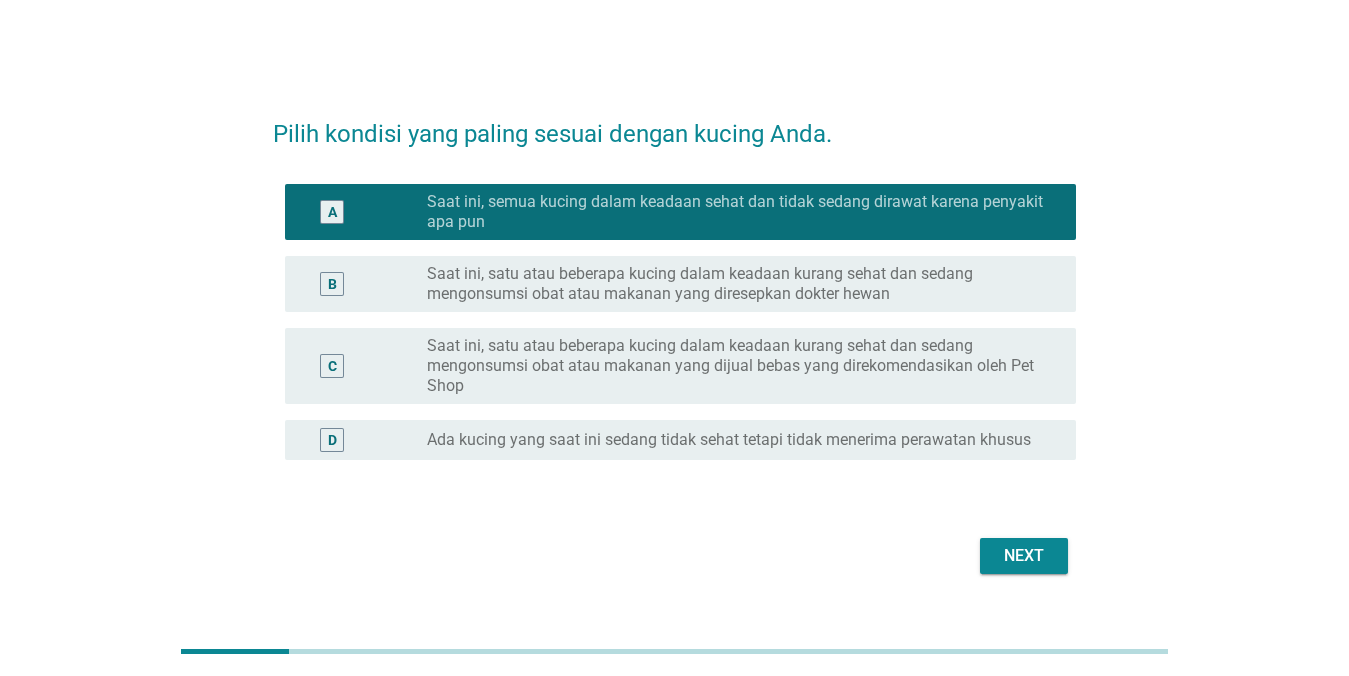 click on "Next" at bounding box center (1024, 556) 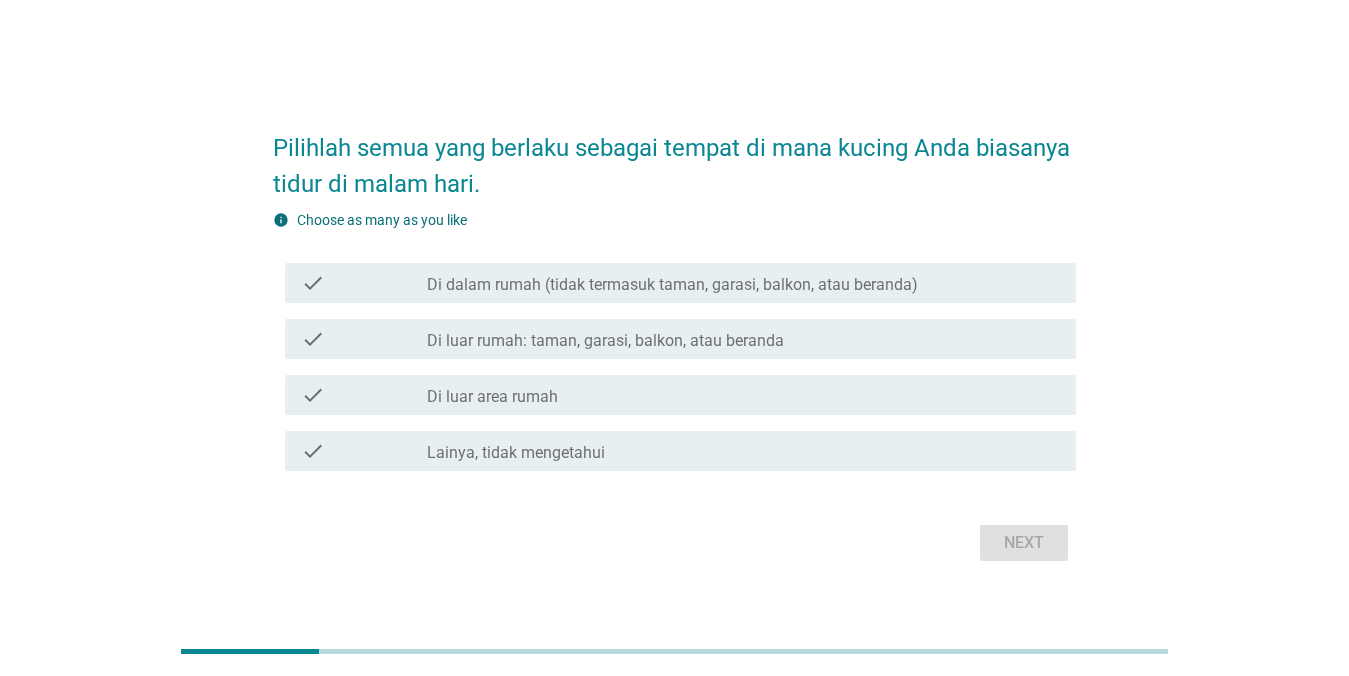 click on "check_box_outline_blank Di dalam rumah (tidak termasuk taman, garasi, balkon, atau beranda)" at bounding box center (743, 283) 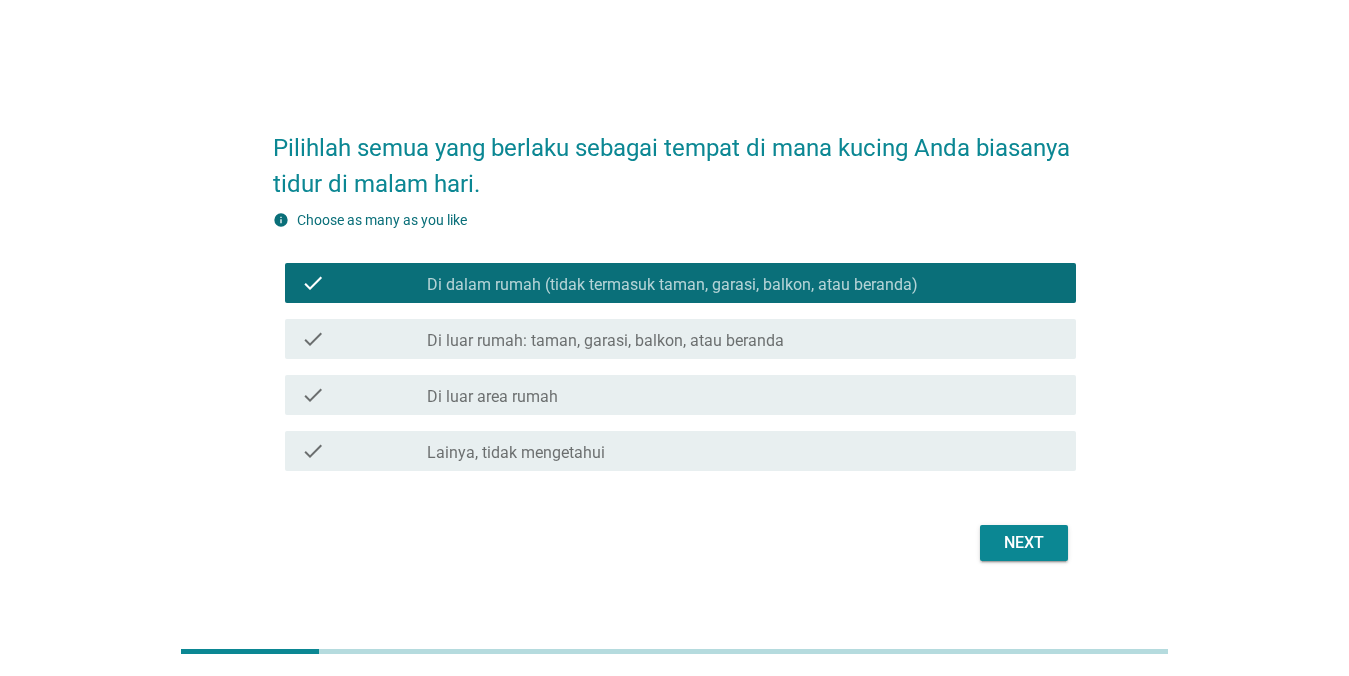 click on "Next" at bounding box center (1024, 543) 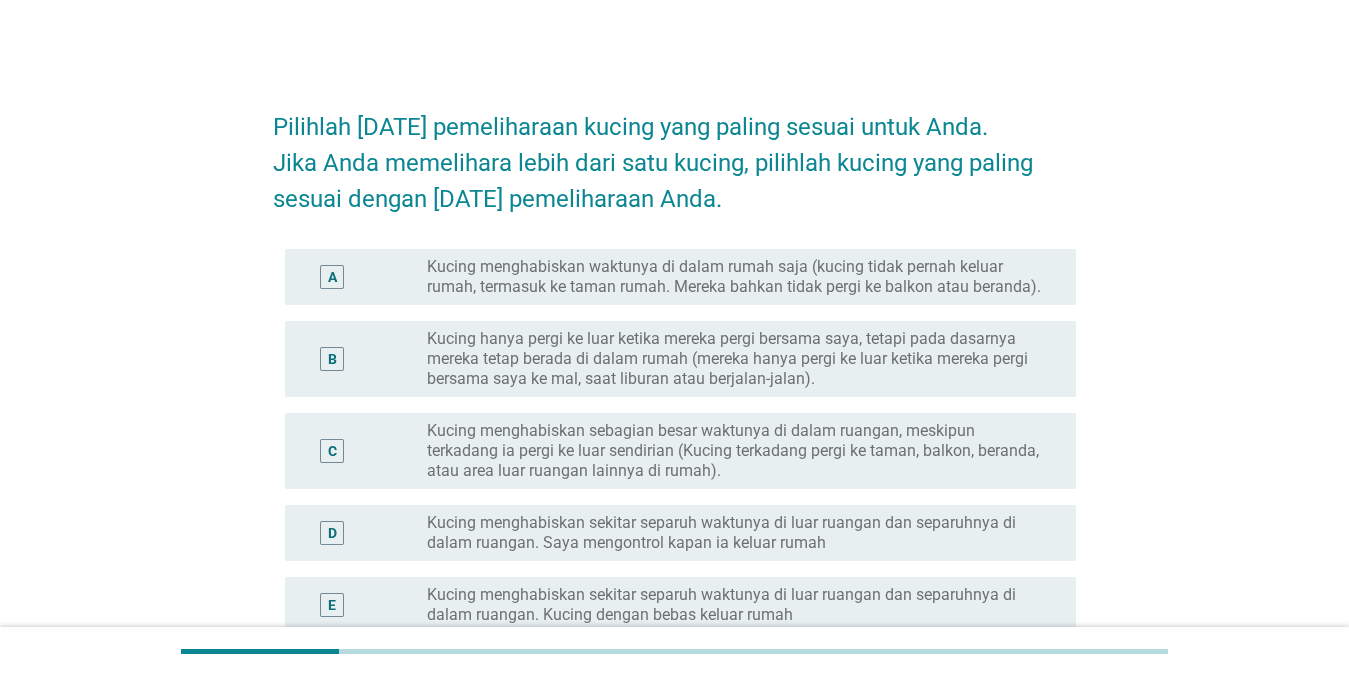 click on "Kucing hanya pergi ke luar ketika mereka pergi bersama saya, tetapi pada dasarnya mereka tetap berada di dalam rumah (mereka hanya pergi ke luar ketika mereka pergi bersama saya ke mal, saat liburan atau berjalan-jalan)." at bounding box center (735, 359) 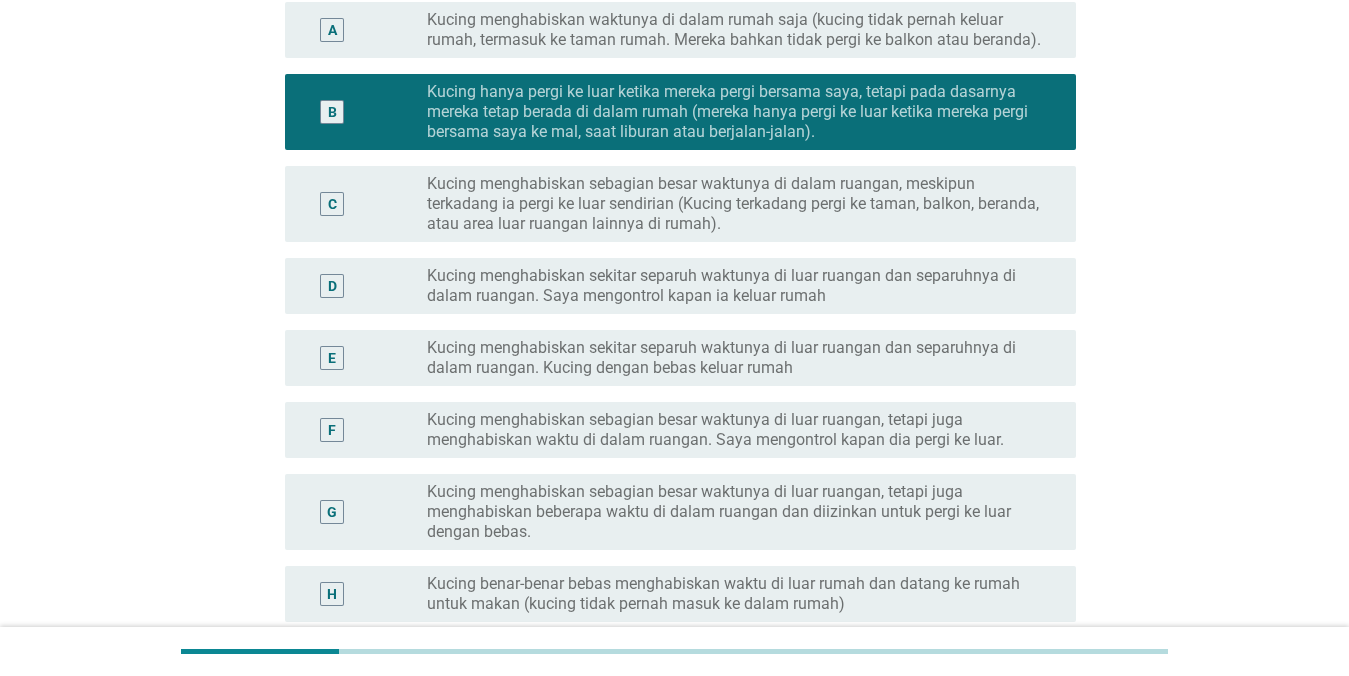 scroll, scrollTop: 382, scrollLeft: 0, axis: vertical 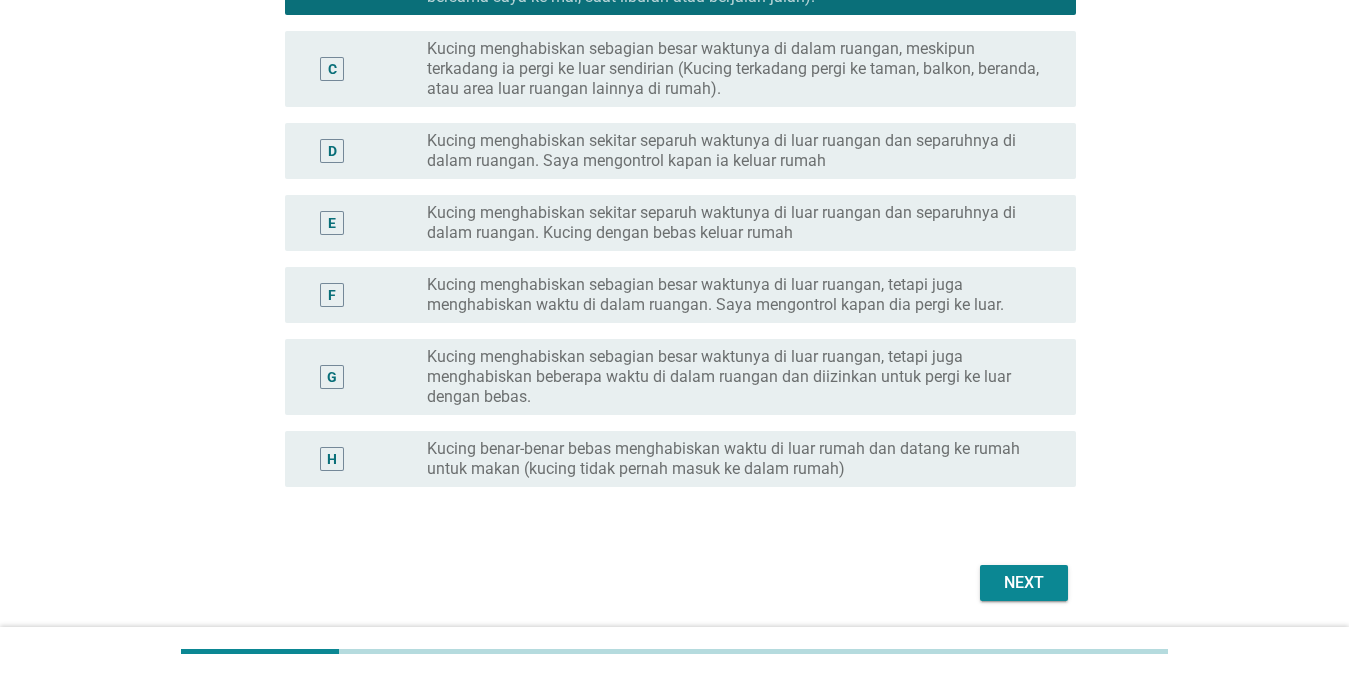 click on "D     radio_button_unchecked Kucing menghabiskan sekitar separuh waktunya di luar ruangan dan separuhnya di dalam ruangan. Saya mengontrol kapan ia keluar rumah" at bounding box center (680, 151) 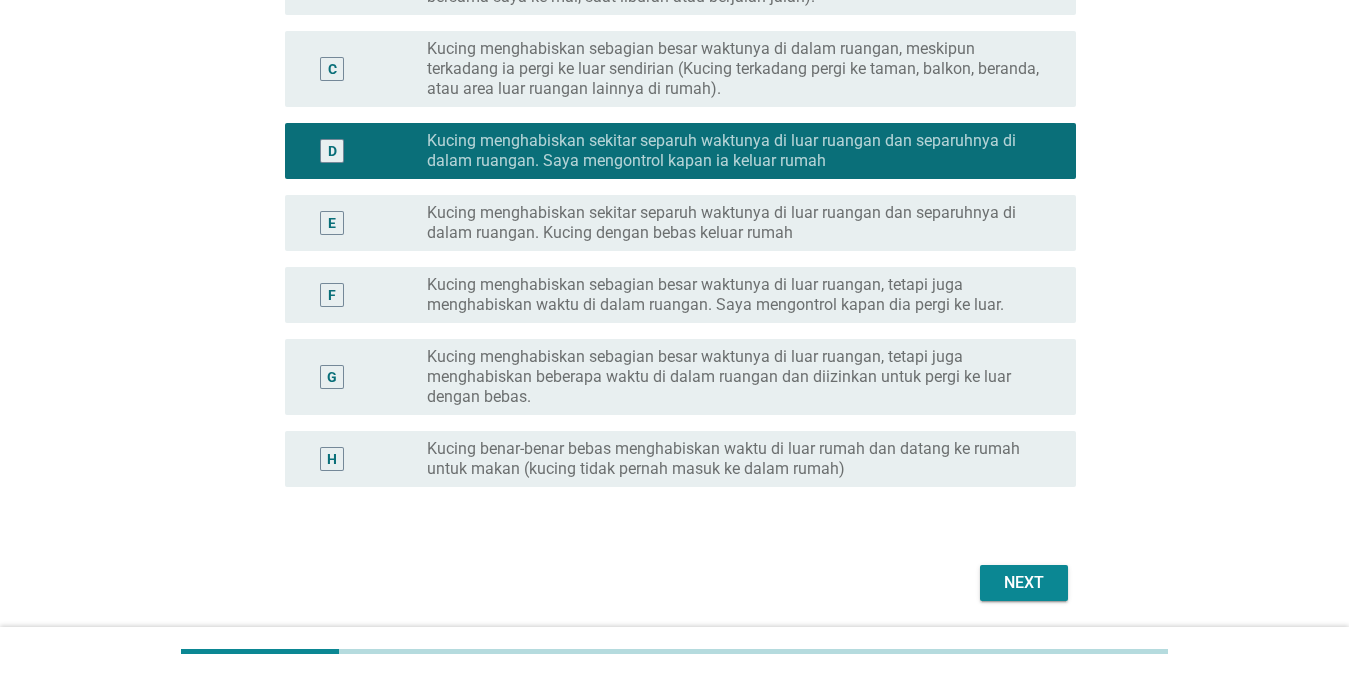 click on "Next" at bounding box center [1024, 583] 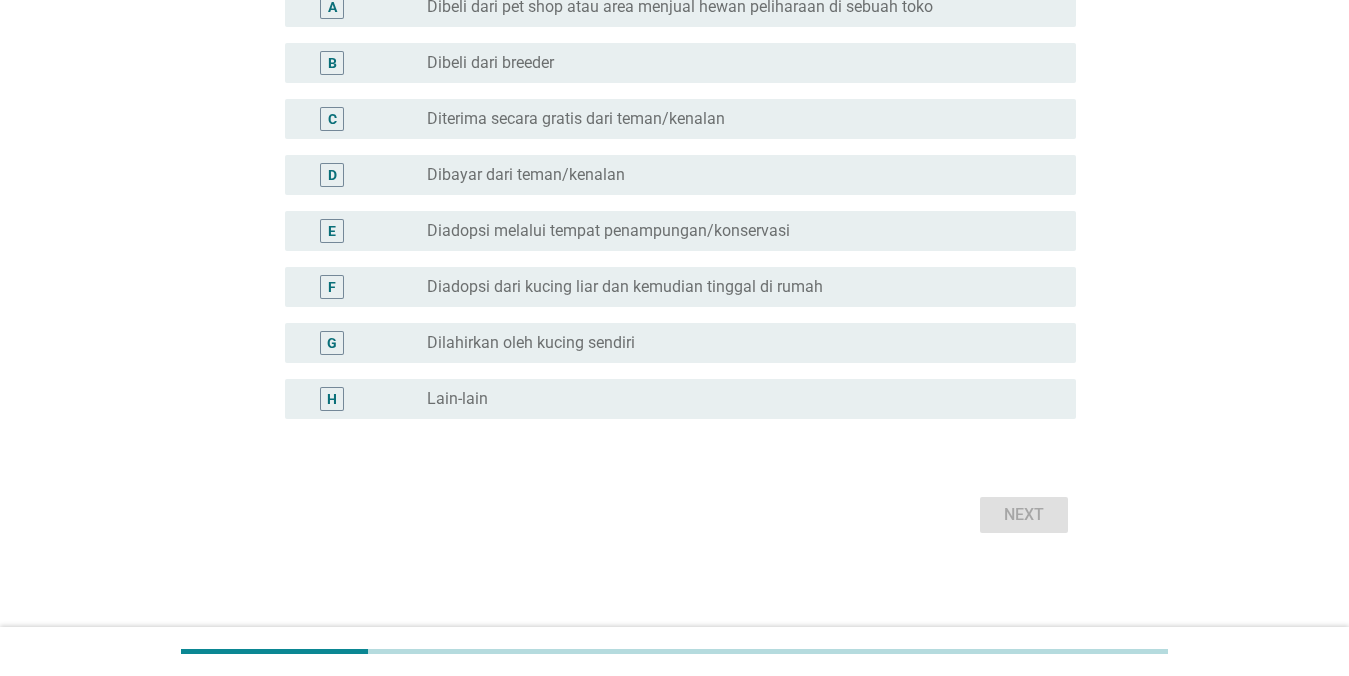 scroll, scrollTop: 0, scrollLeft: 0, axis: both 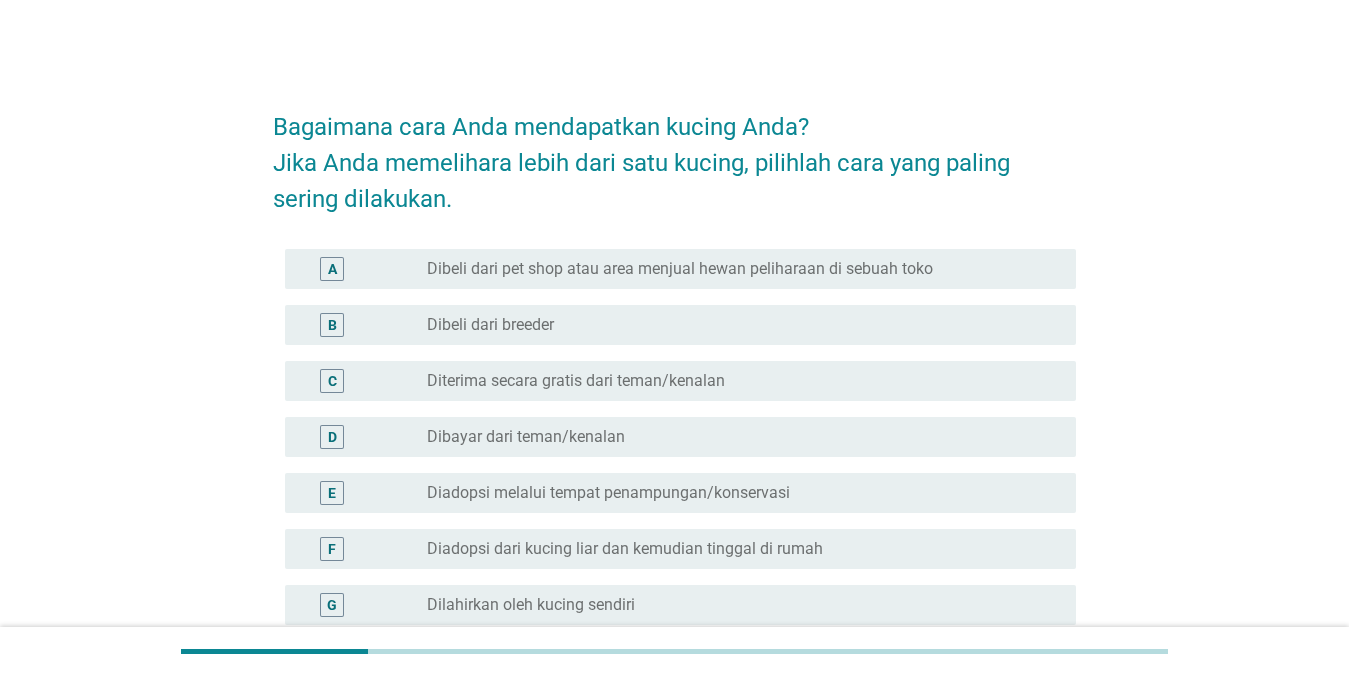 click on "Diterima secara gratis dari teman/kenalan" at bounding box center (576, 381) 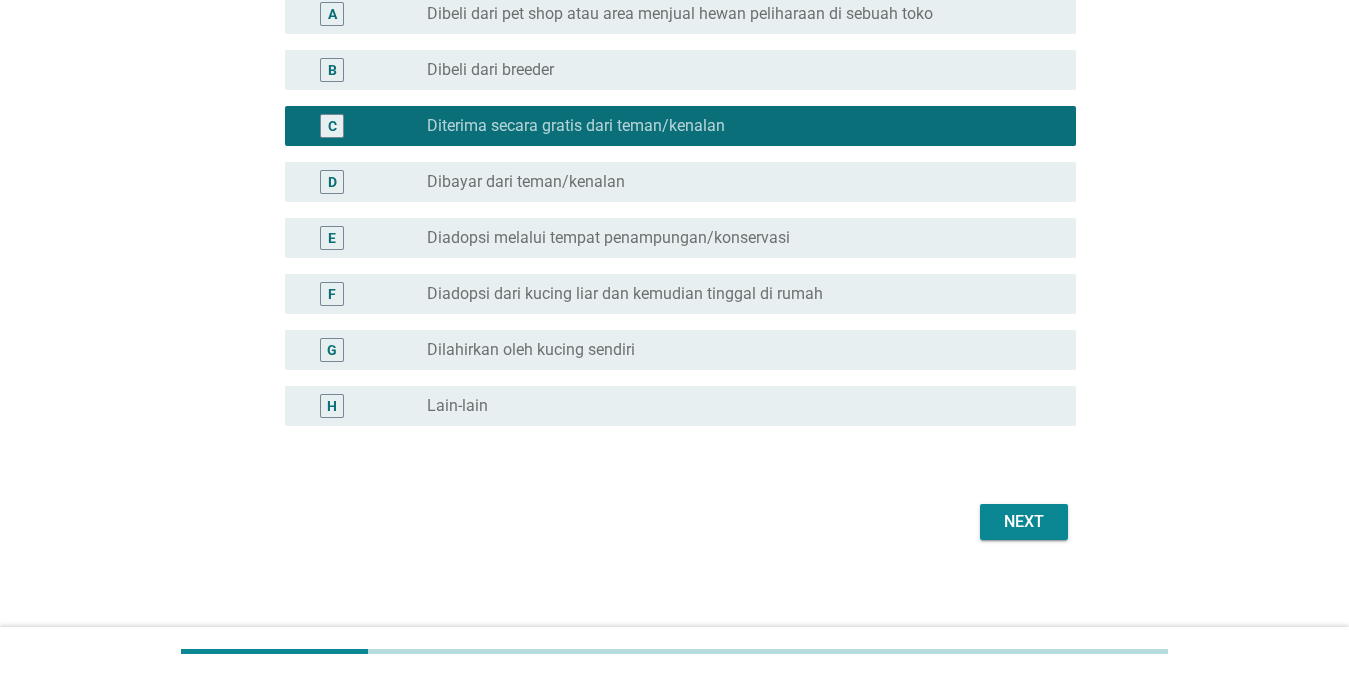 scroll, scrollTop: 262, scrollLeft: 0, axis: vertical 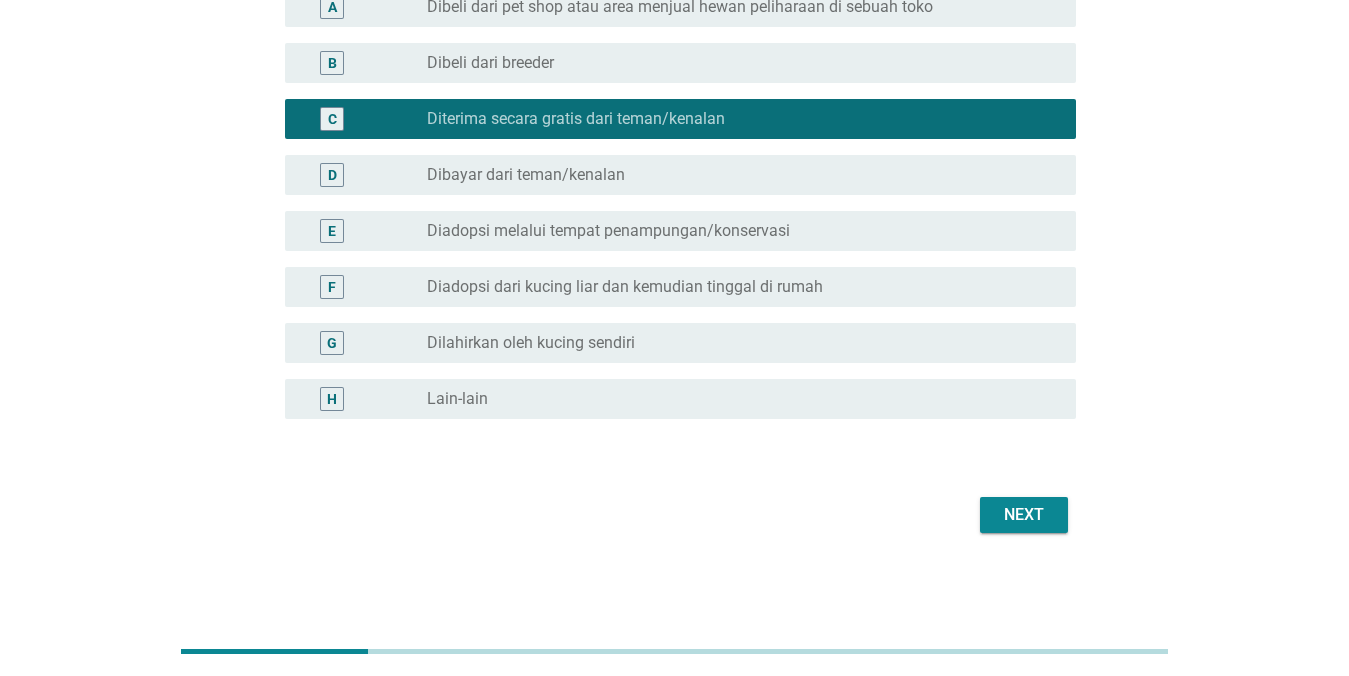 click on "Next" at bounding box center [1024, 515] 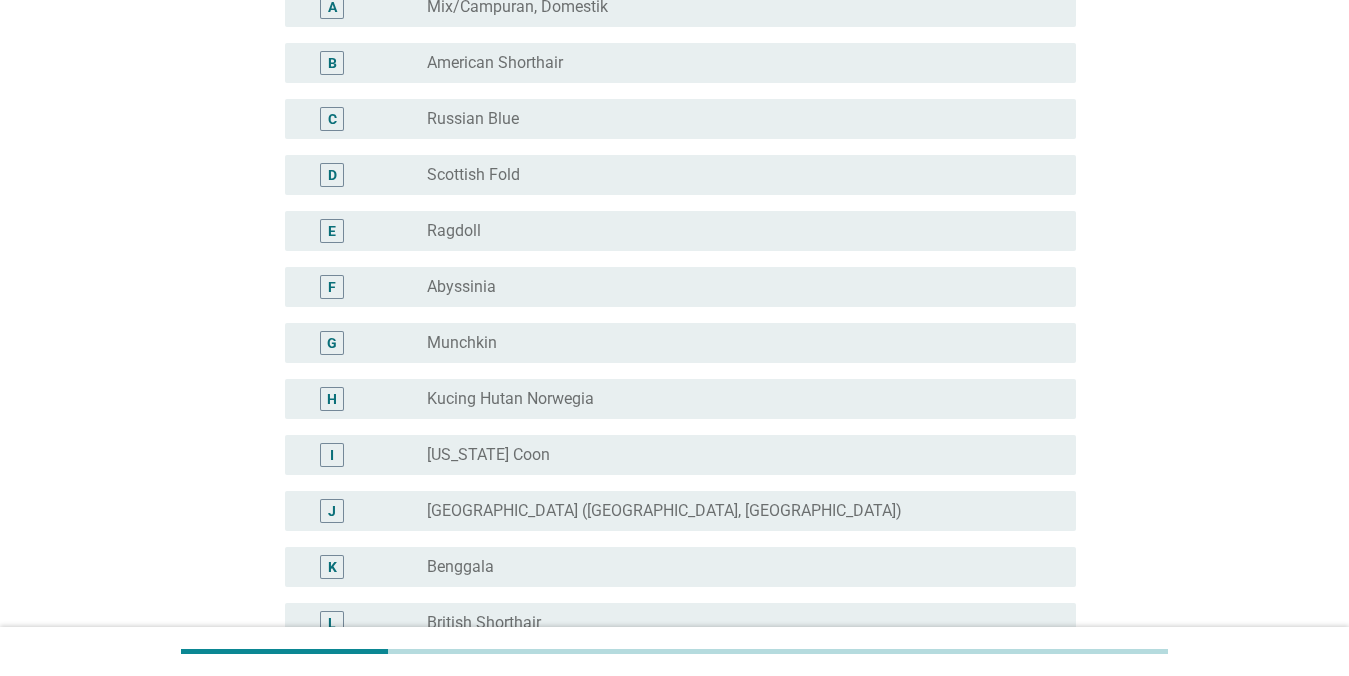 scroll, scrollTop: 0, scrollLeft: 0, axis: both 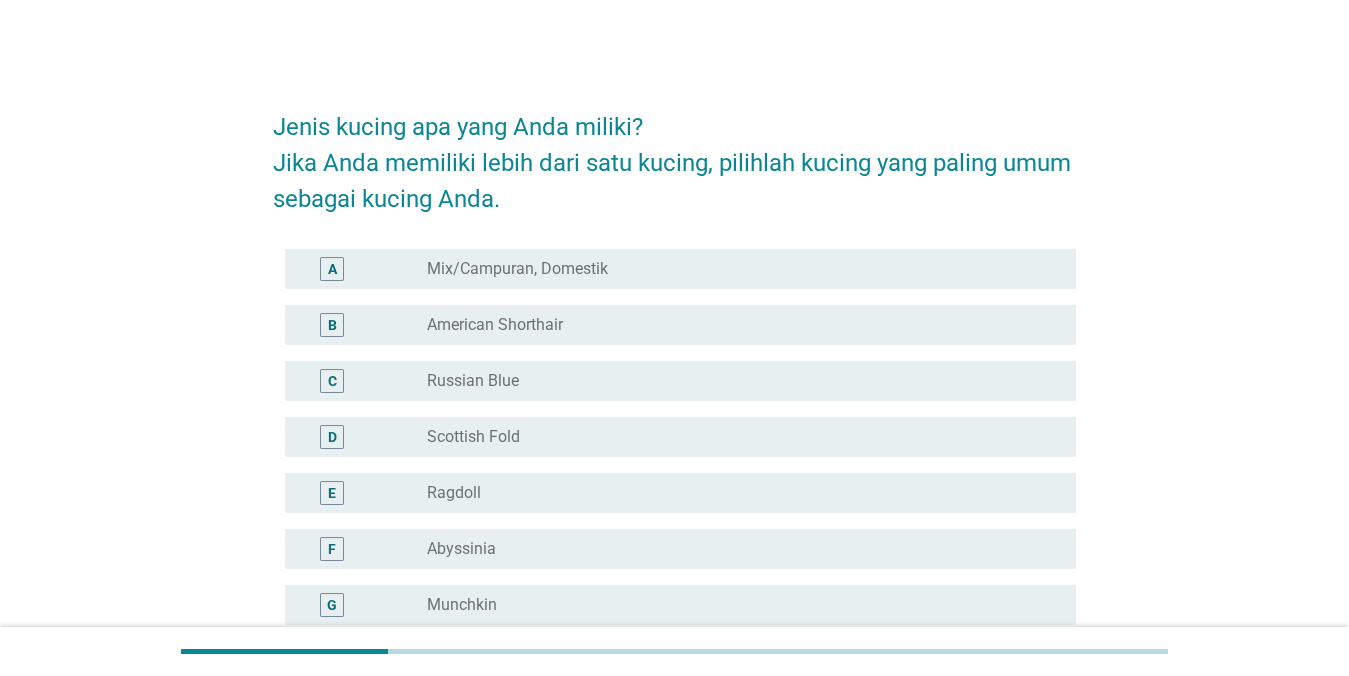 click on "radio_button_unchecked American Shorthair" at bounding box center [735, 325] 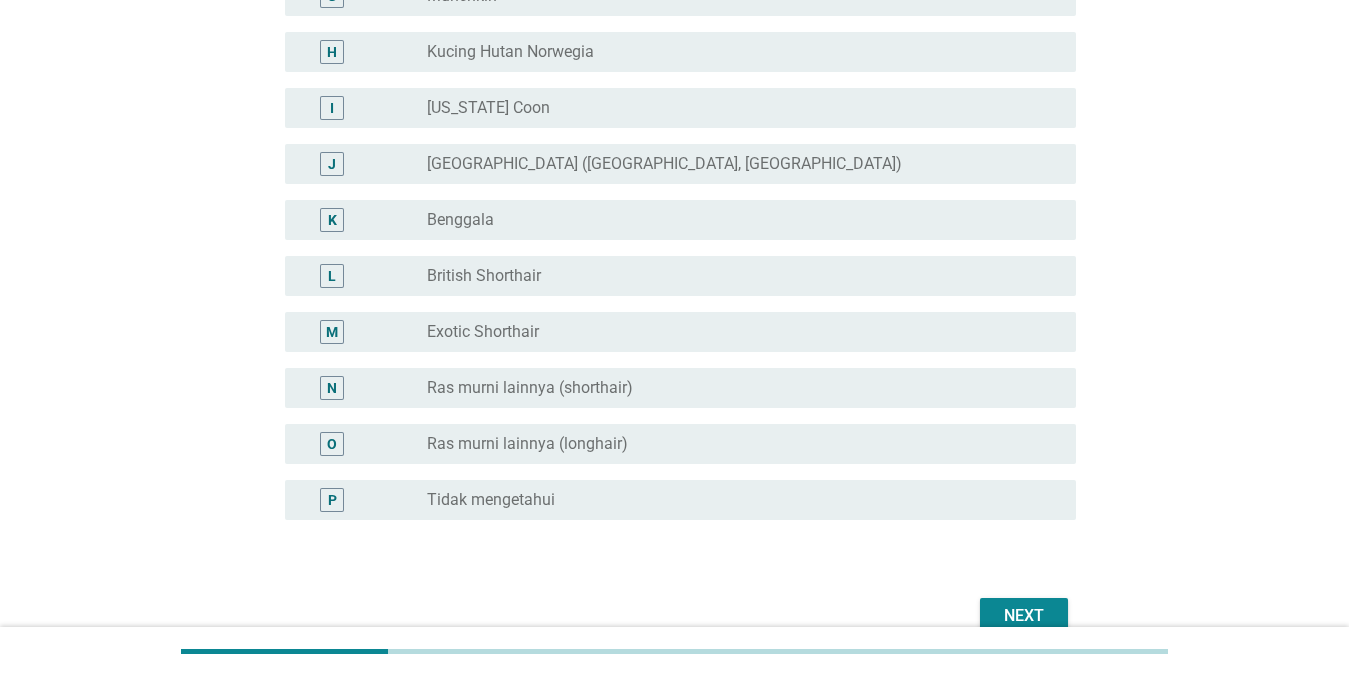 scroll, scrollTop: 710, scrollLeft: 0, axis: vertical 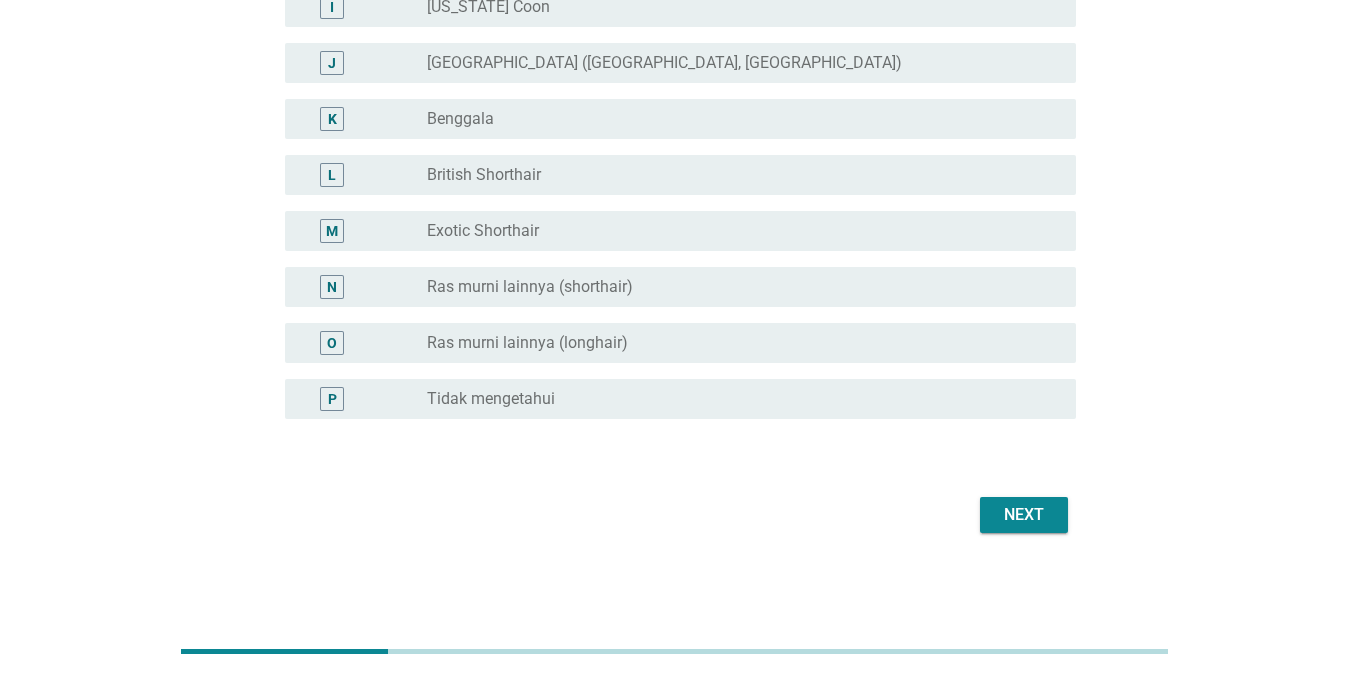 click on "Next" at bounding box center [1024, 515] 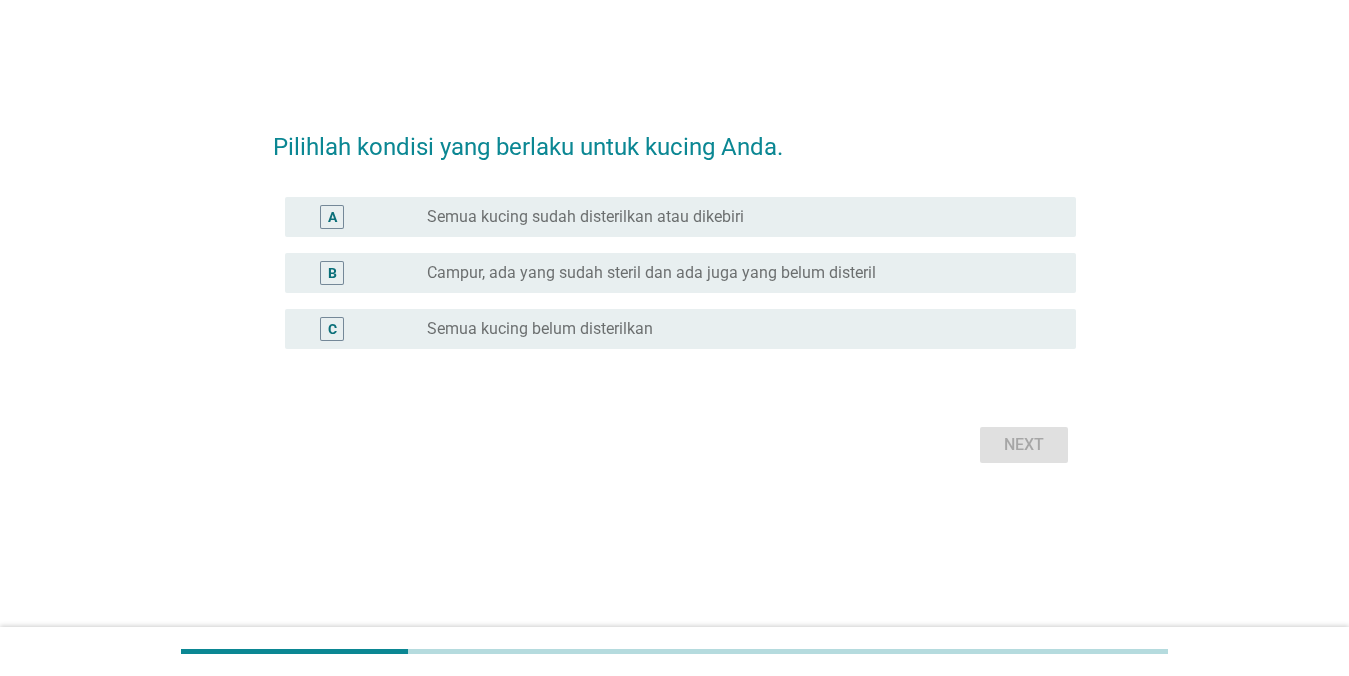 scroll, scrollTop: 0, scrollLeft: 0, axis: both 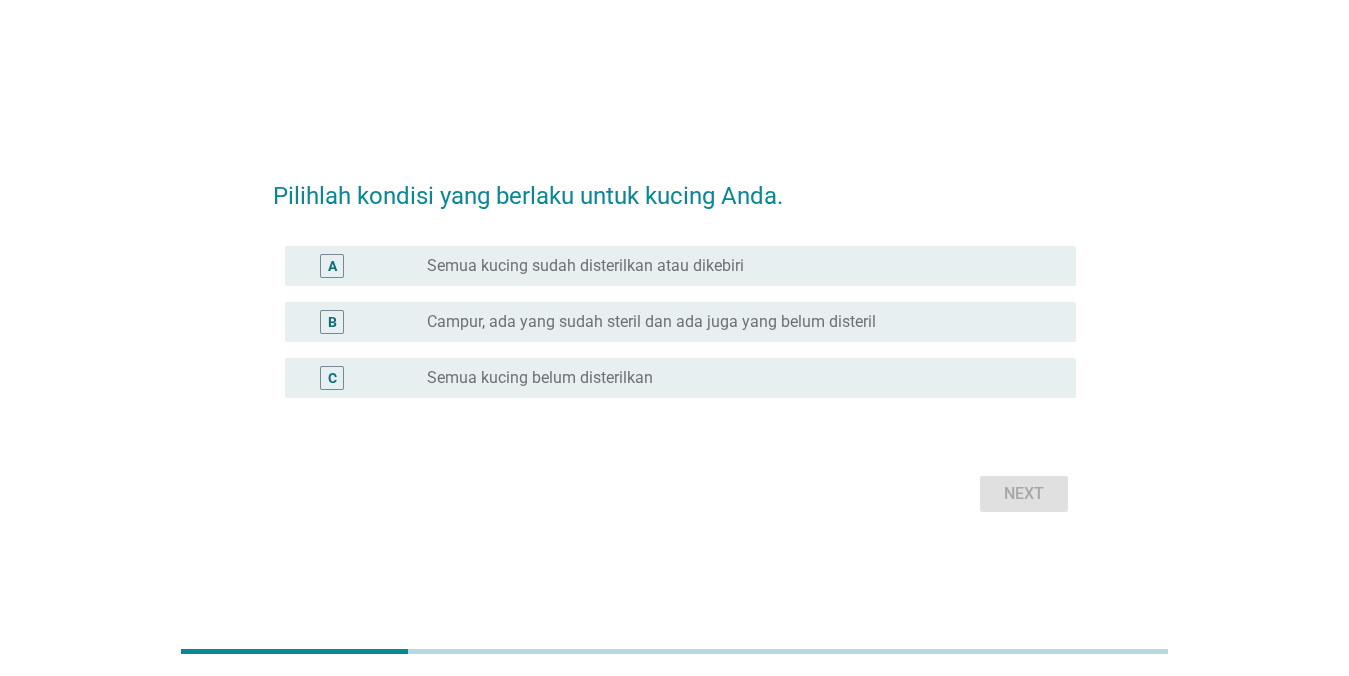 click on "Semua kucing sudah disterilkan atau dikebiri" at bounding box center [585, 266] 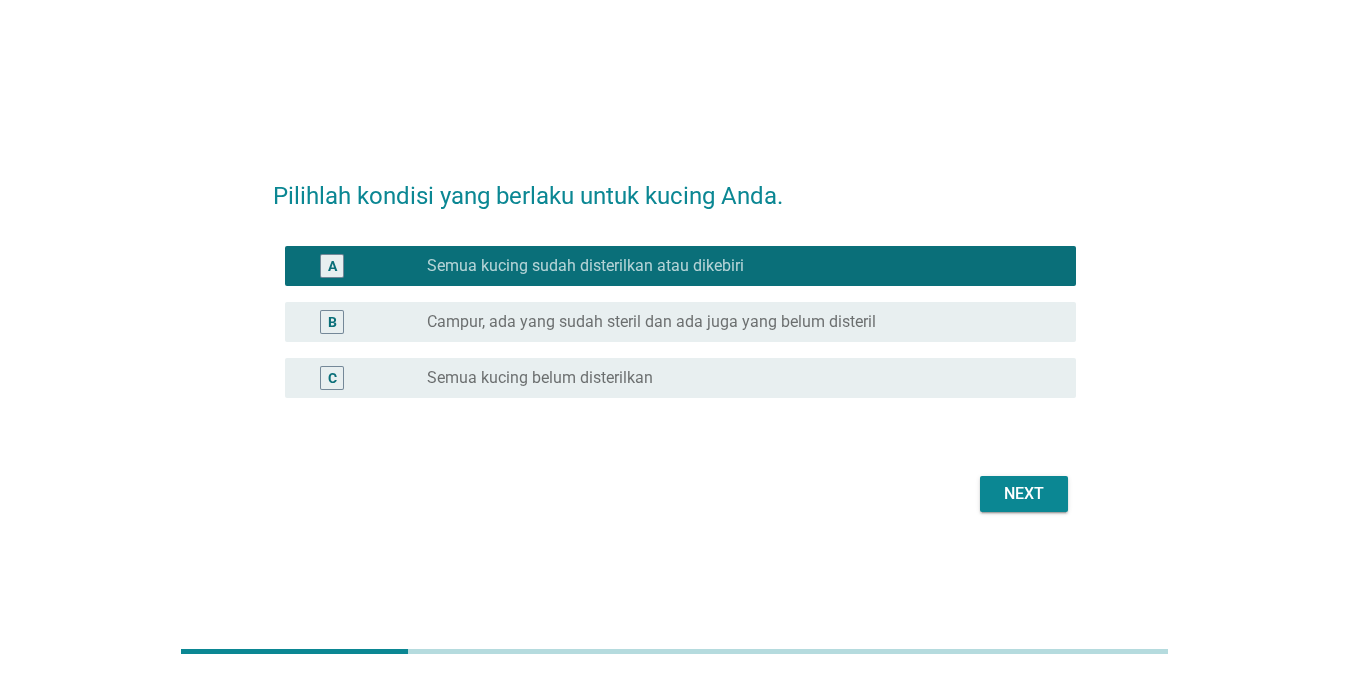 click on "Next" at bounding box center [1024, 494] 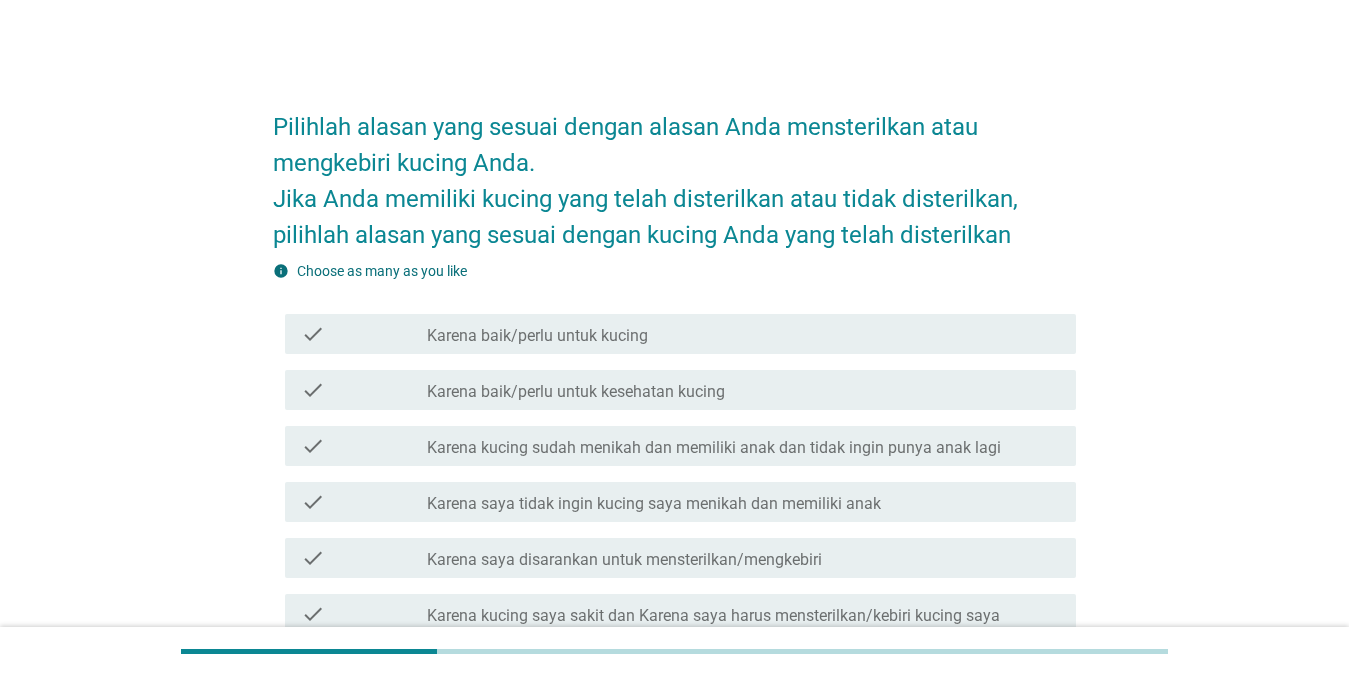 click on "Karena kucing sudah menikah dan memiliki anak dan tidak ingin punya anak lagi" at bounding box center [714, 448] 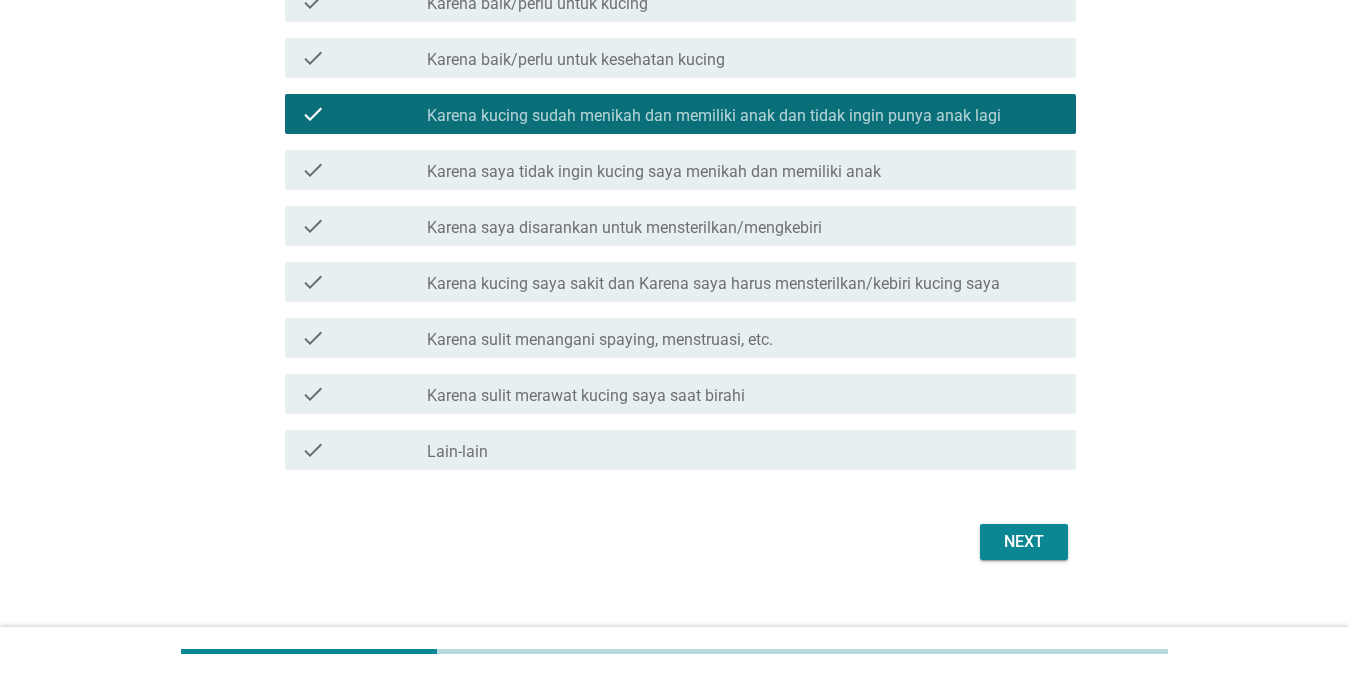 scroll, scrollTop: 359, scrollLeft: 0, axis: vertical 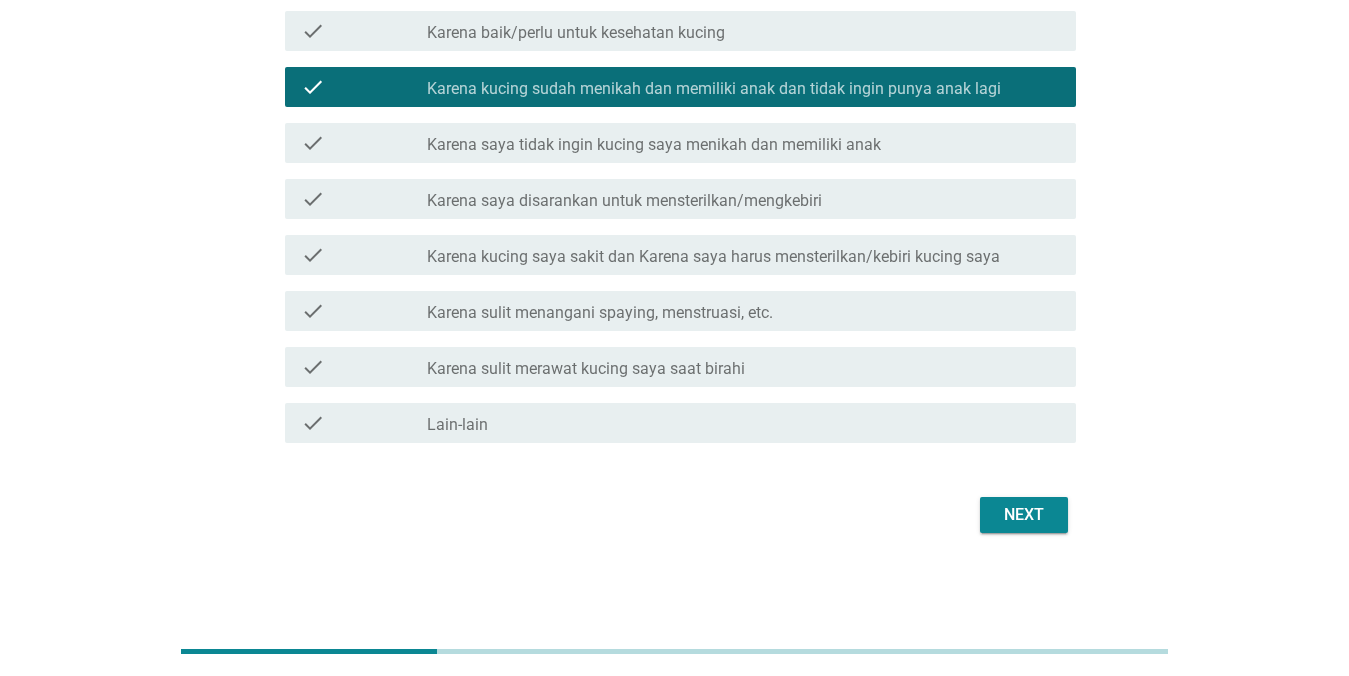 click on "Next" at bounding box center (1024, 515) 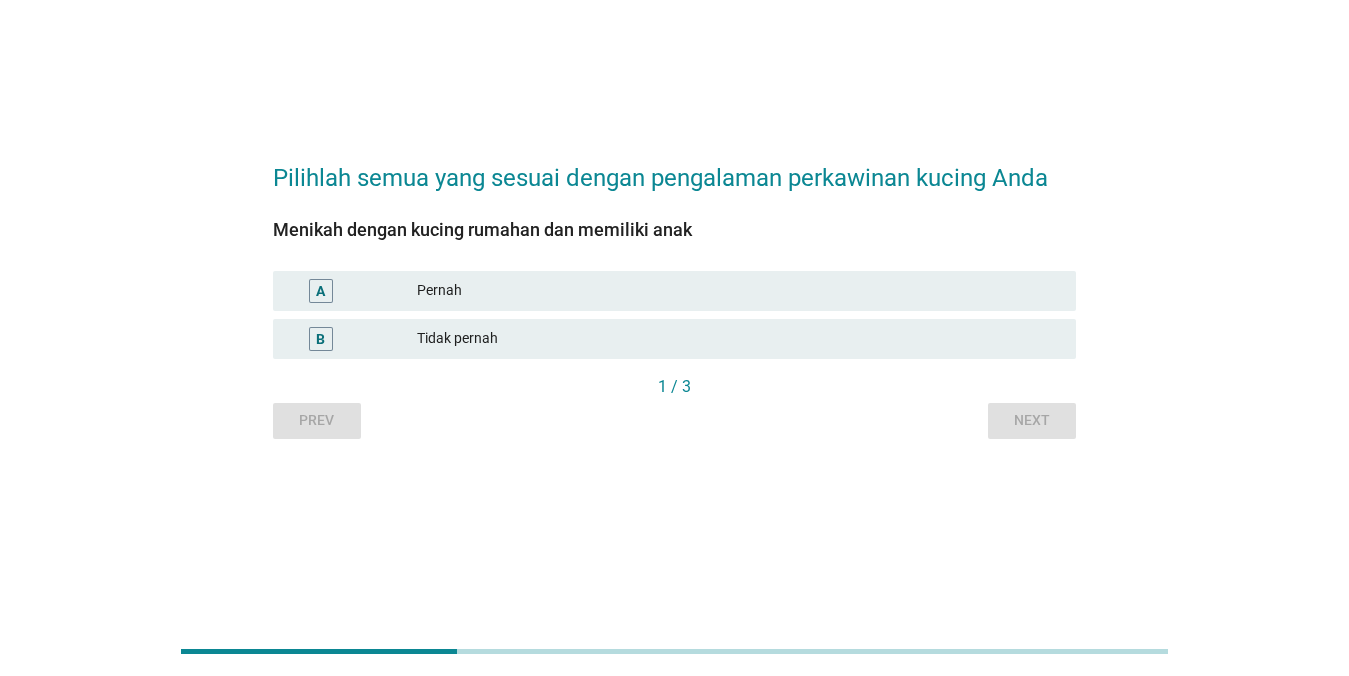 scroll, scrollTop: 0, scrollLeft: 0, axis: both 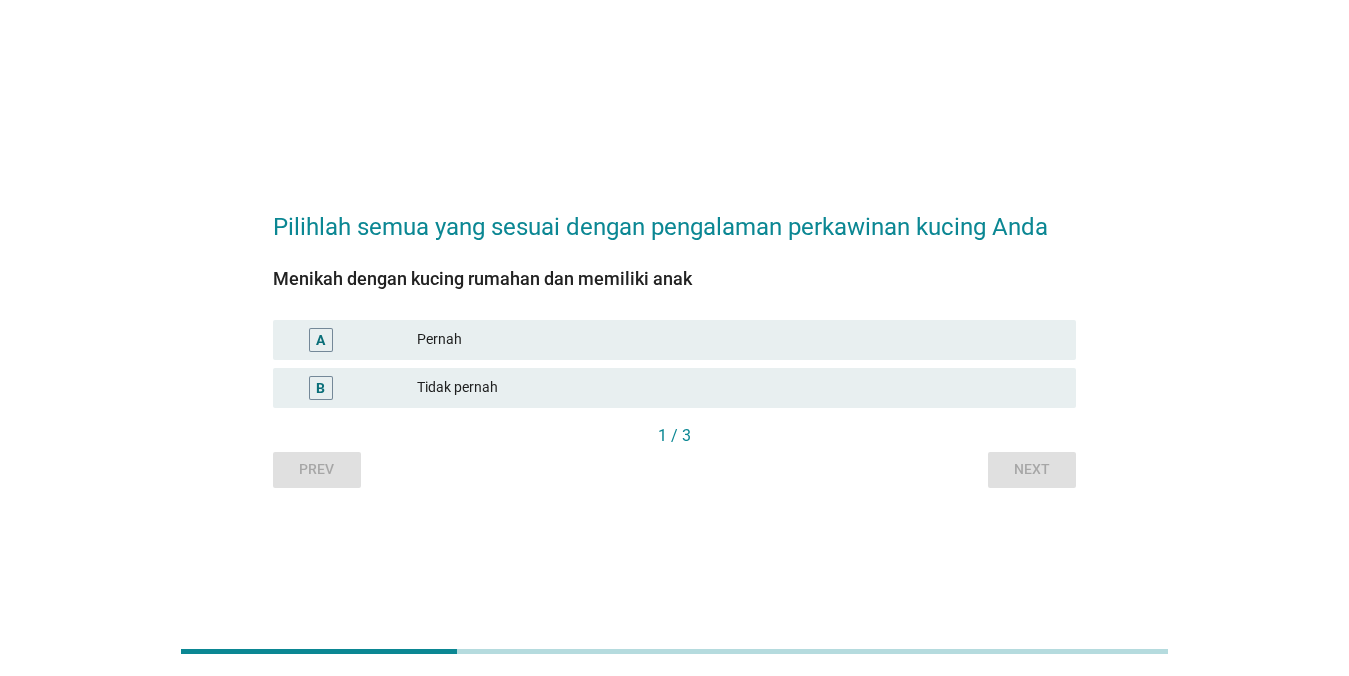 click on "A   Pernah" at bounding box center [674, 340] 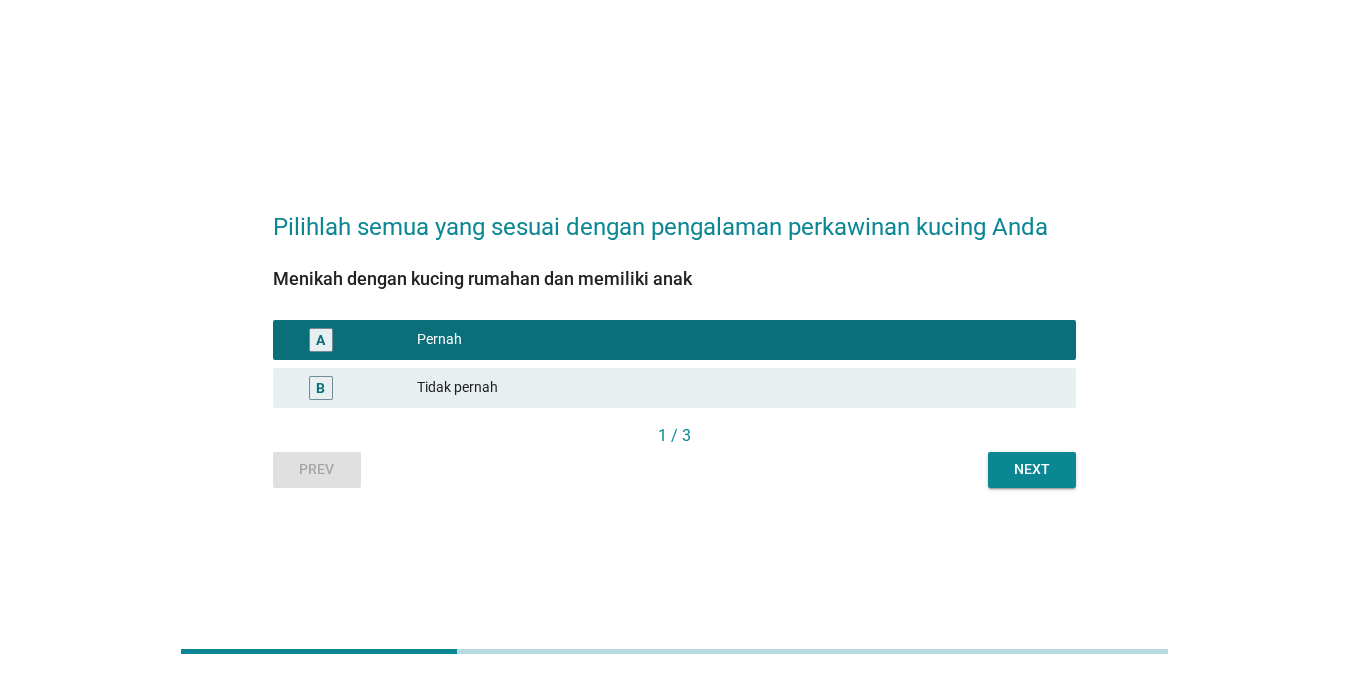 click on "Next" at bounding box center (1032, 469) 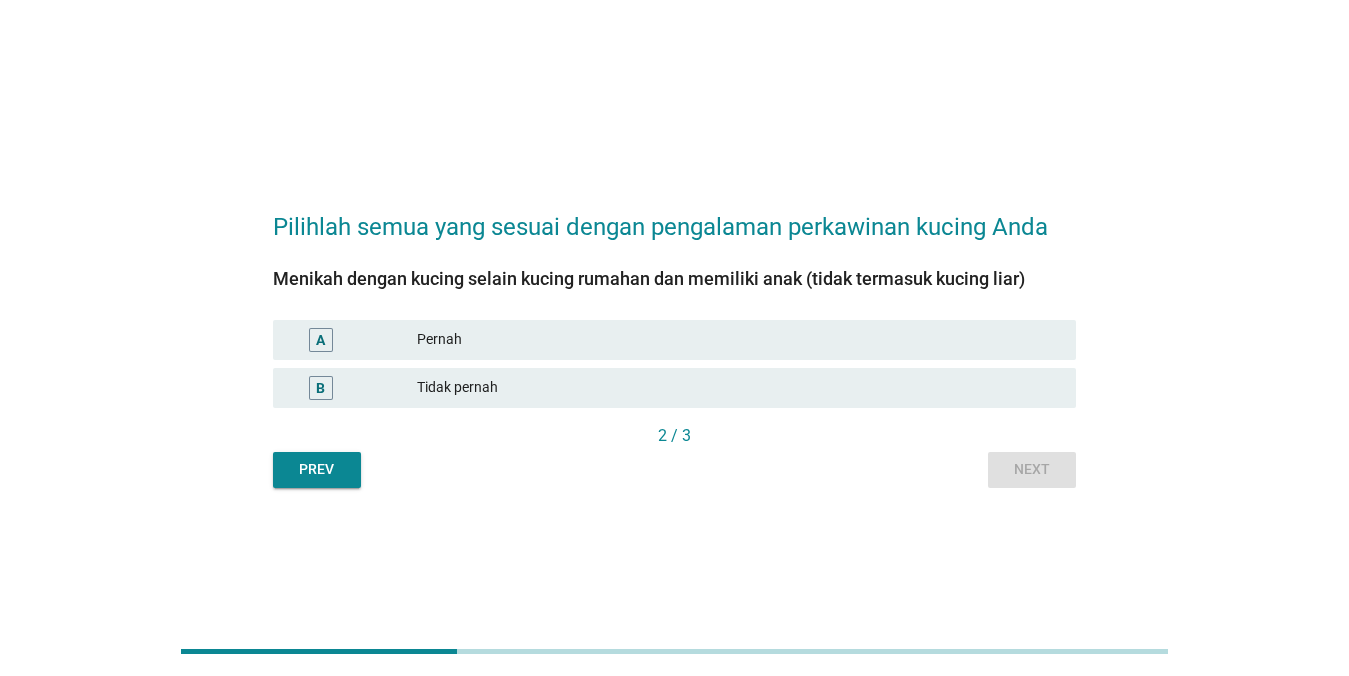 click on "Tidak pernah" at bounding box center (738, 388) 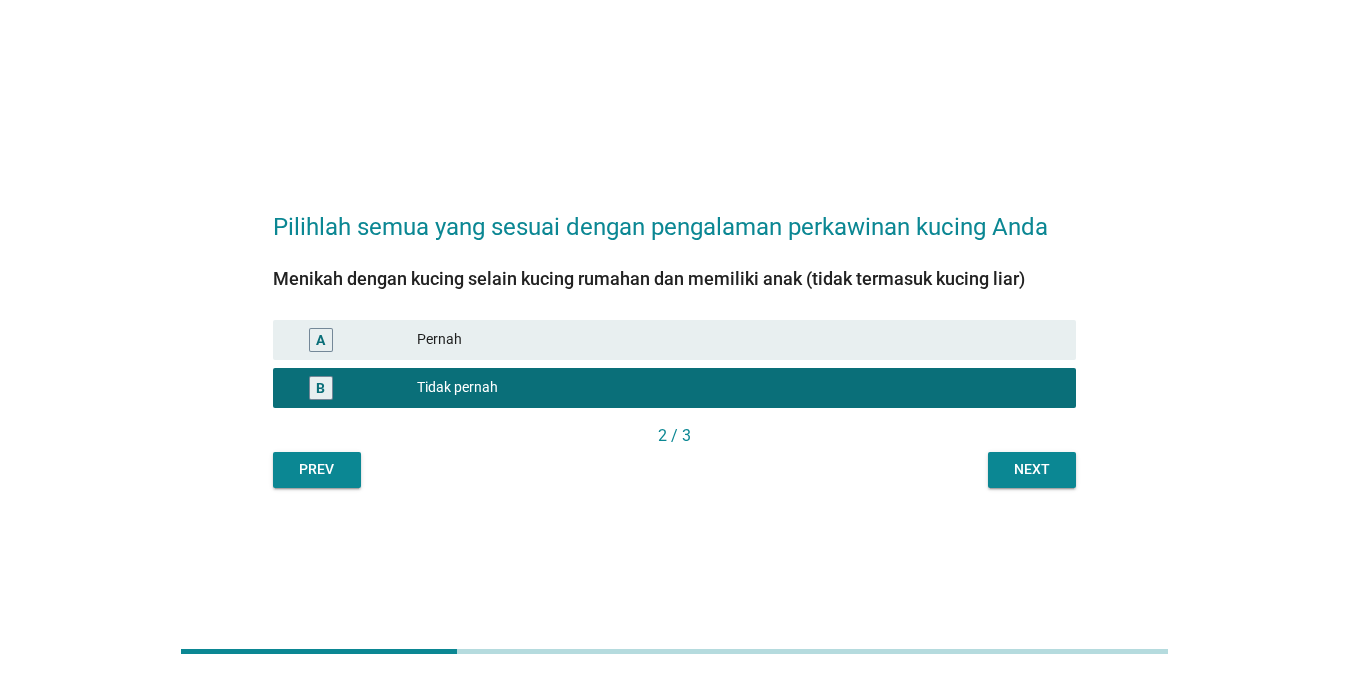 click on "Next" at bounding box center (1032, 469) 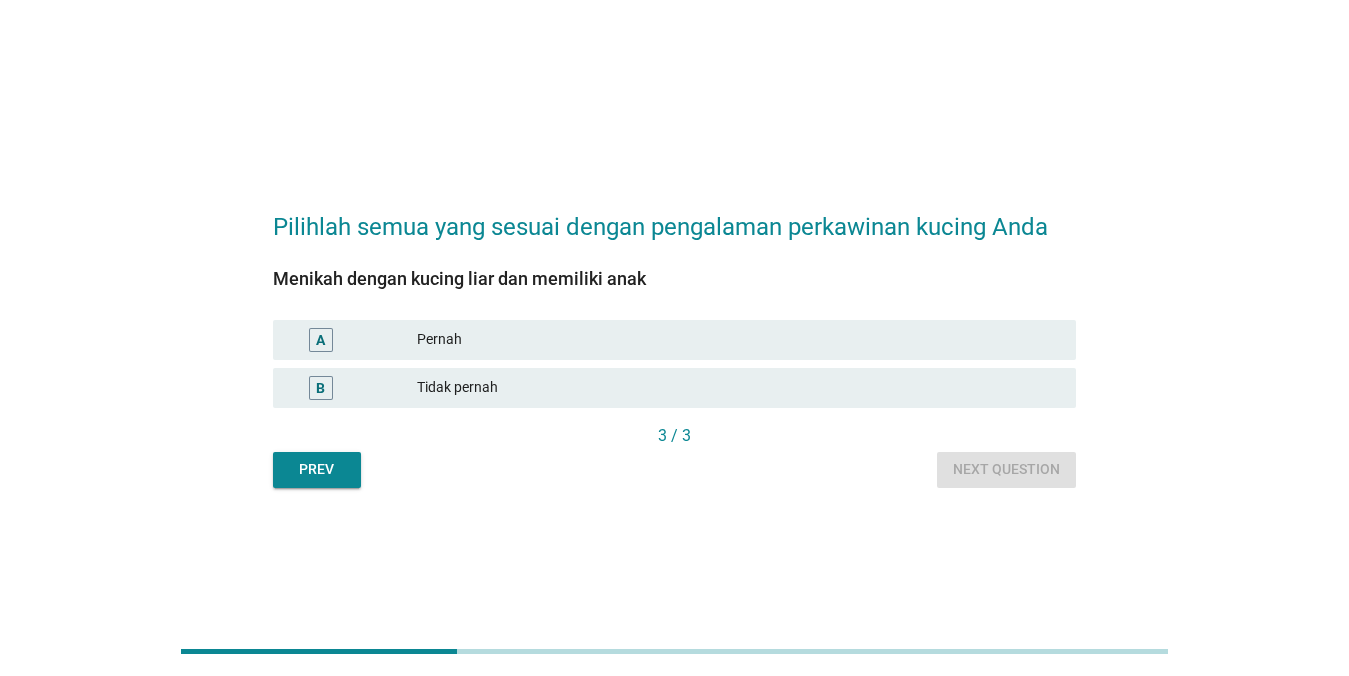 click on "Pernah" at bounding box center [738, 340] 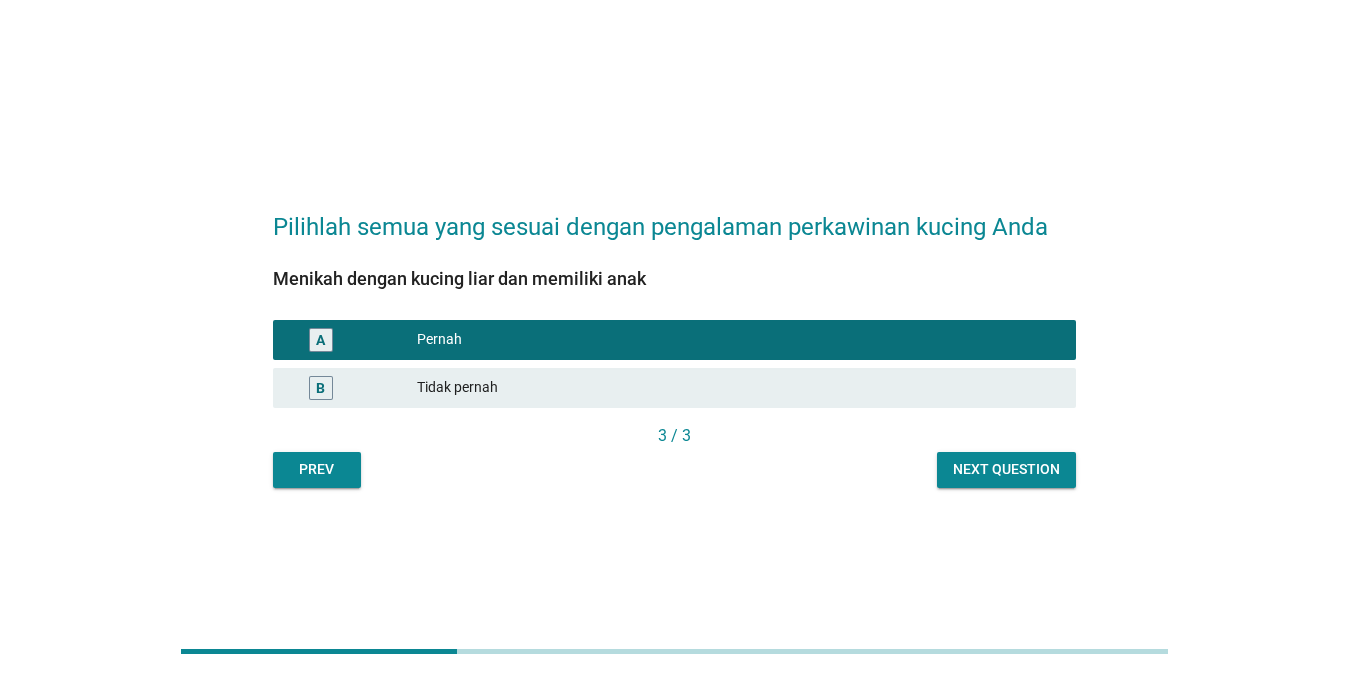 click on "Next question" at bounding box center [1006, 469] 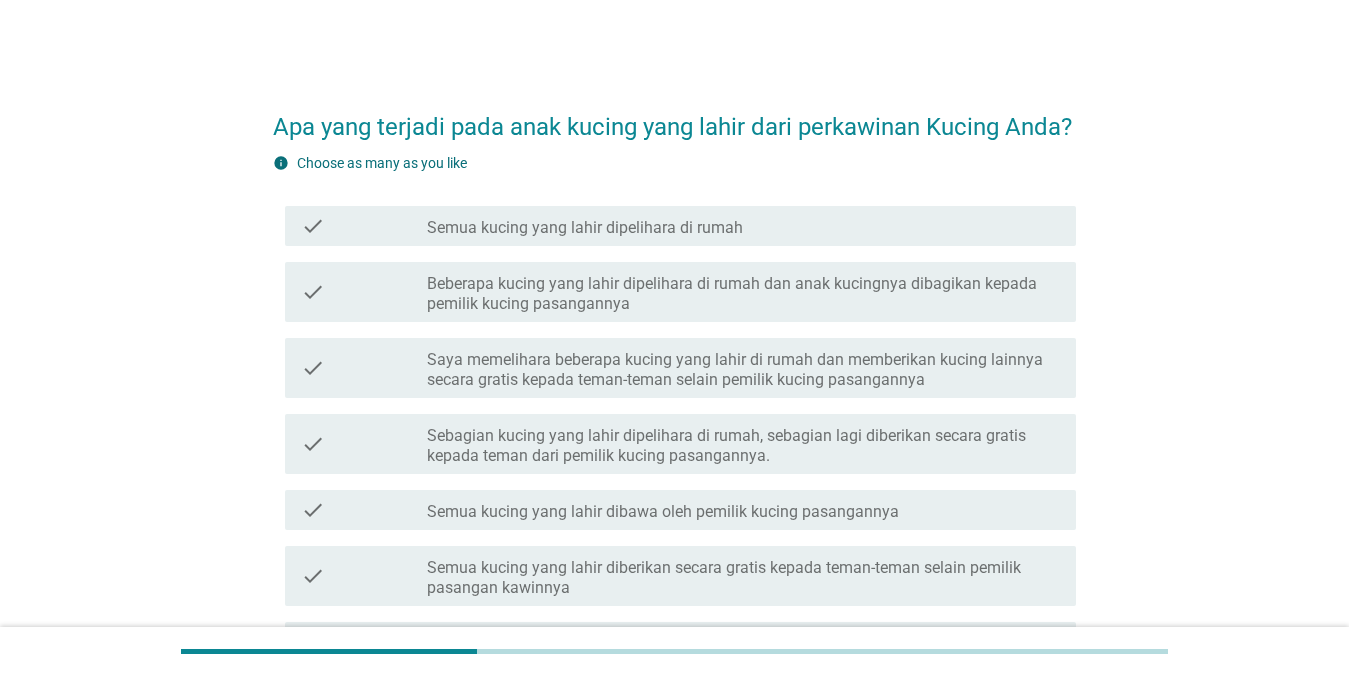 click on "Saya memelihara beberapa kucing yang lahir di rumah dan memberikan kucing lainnya secara gratis kepada teman-teman selain pemilik kucing pasangannya" at bounding box center (743, 370) 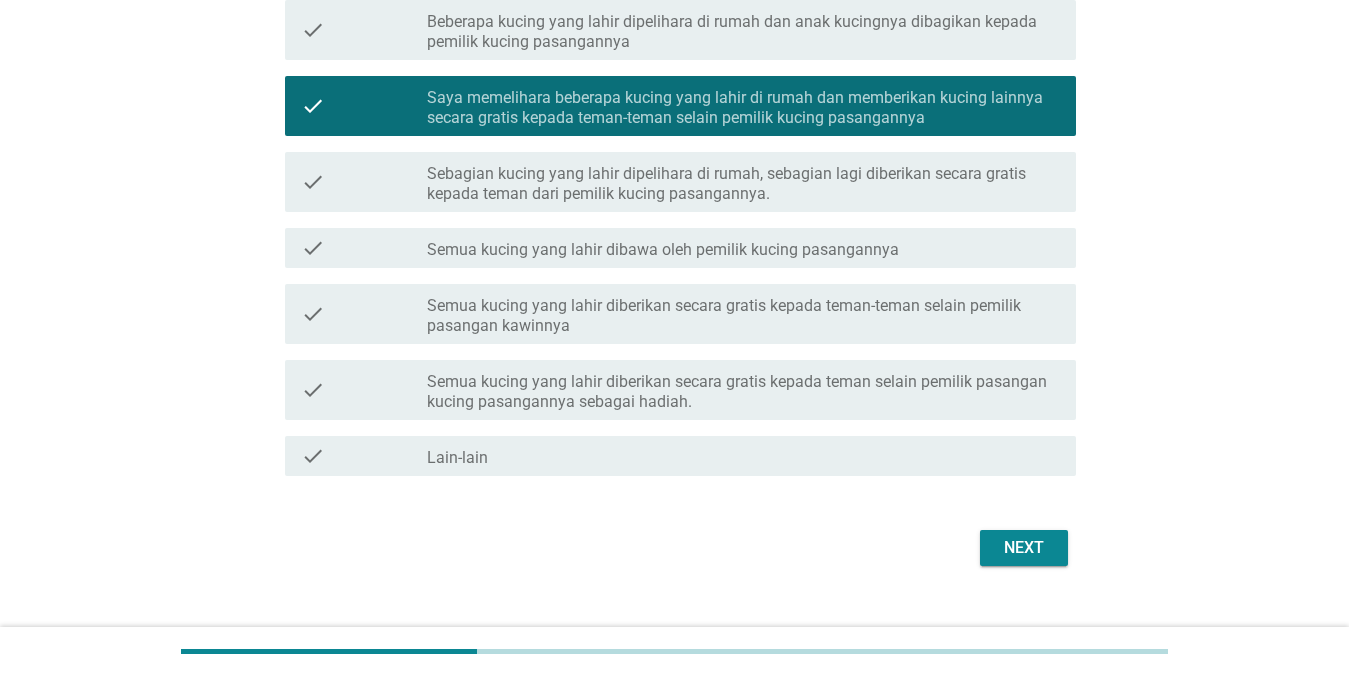 scroll, scrollTop: 295, scrollLeft: 0, axis: vertical 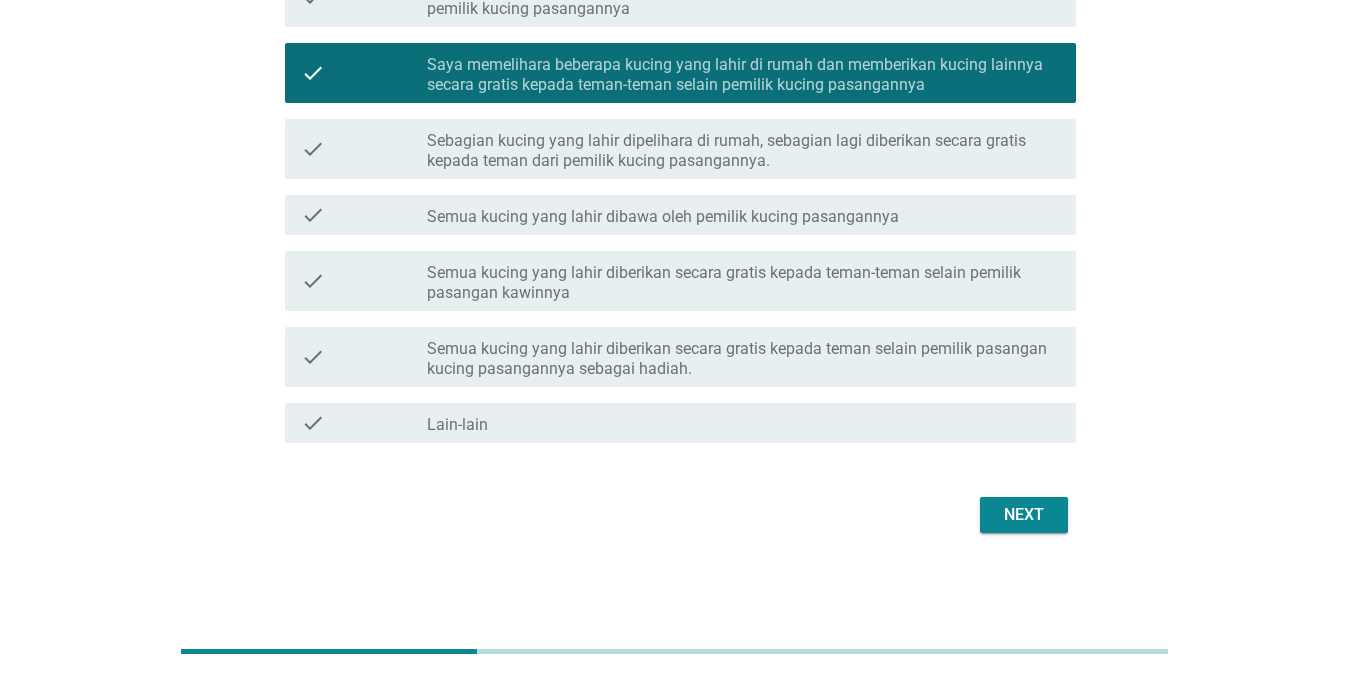 click on "Next" at bounding box center [1024, 515] 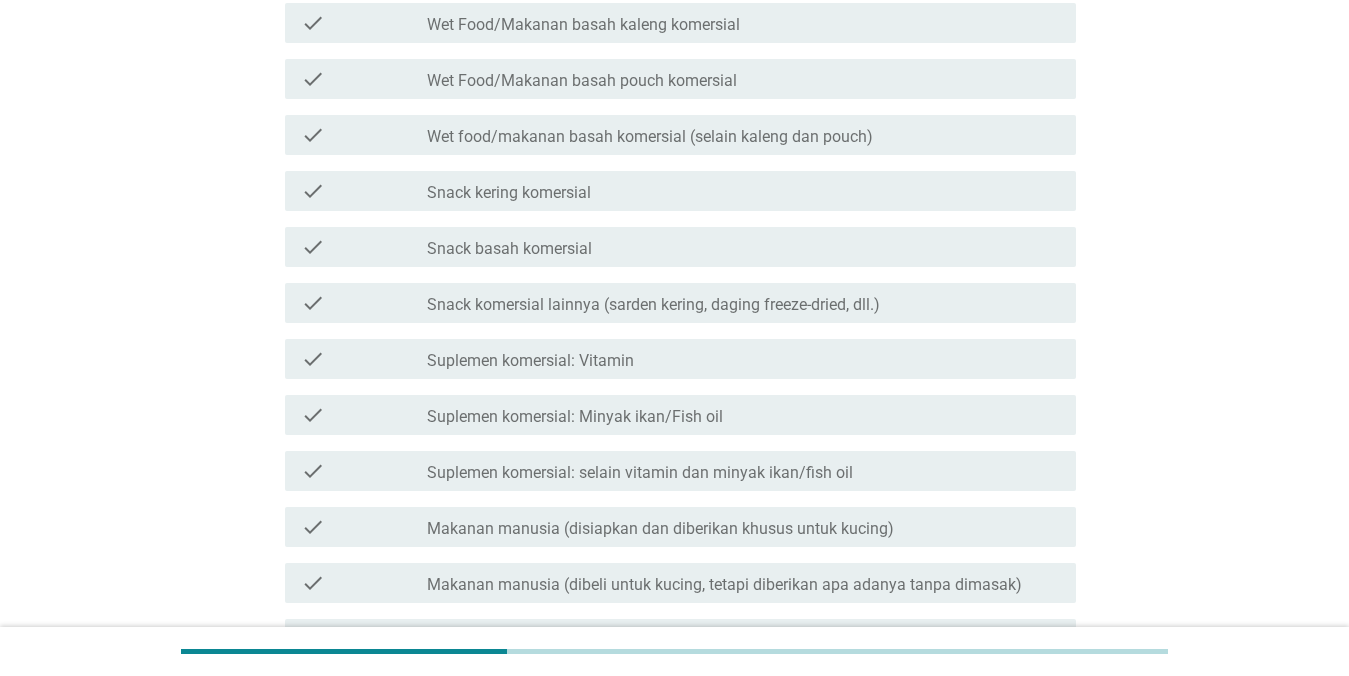 scroll, scrollTop: 0, scrollLeft: 0, axis: both 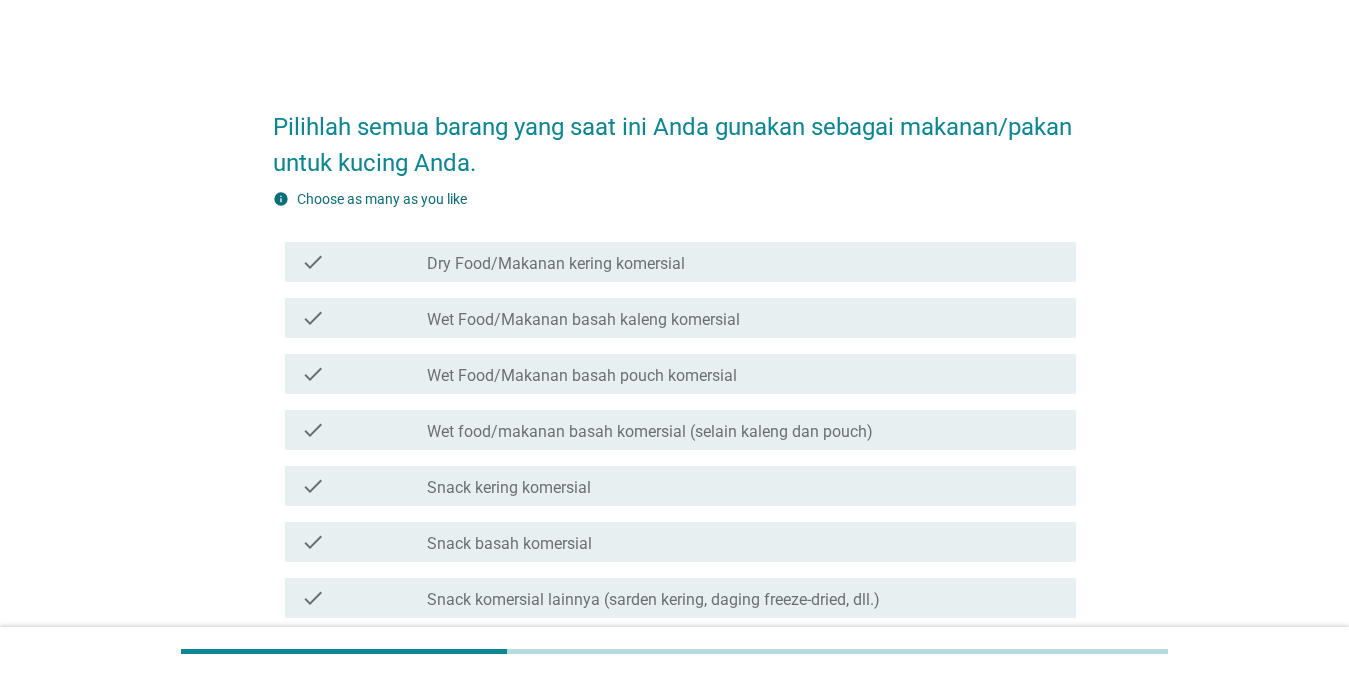 click on "check_box_outline_blank Wet Food/Makanan basah pouch komersial" at bounding box center (743, 374) 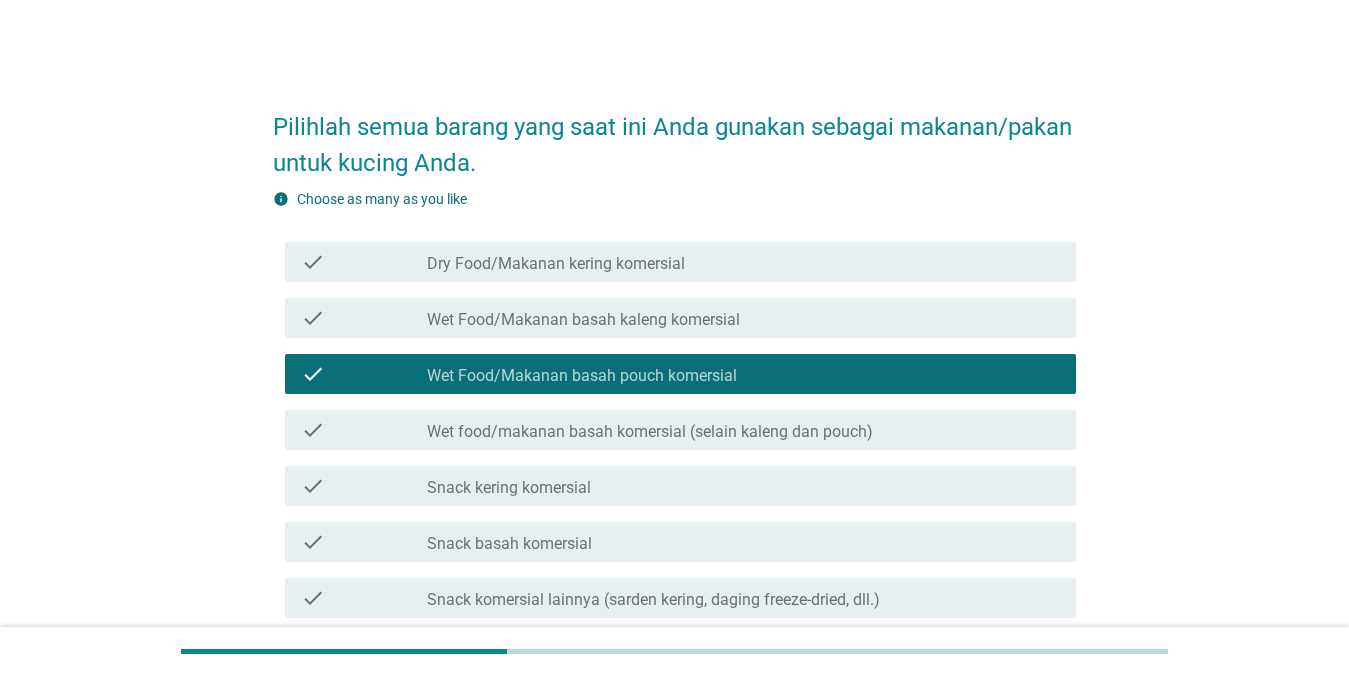 click on "check_box_outline_blank Snack kering komersial" at bounding box center (743, 486) 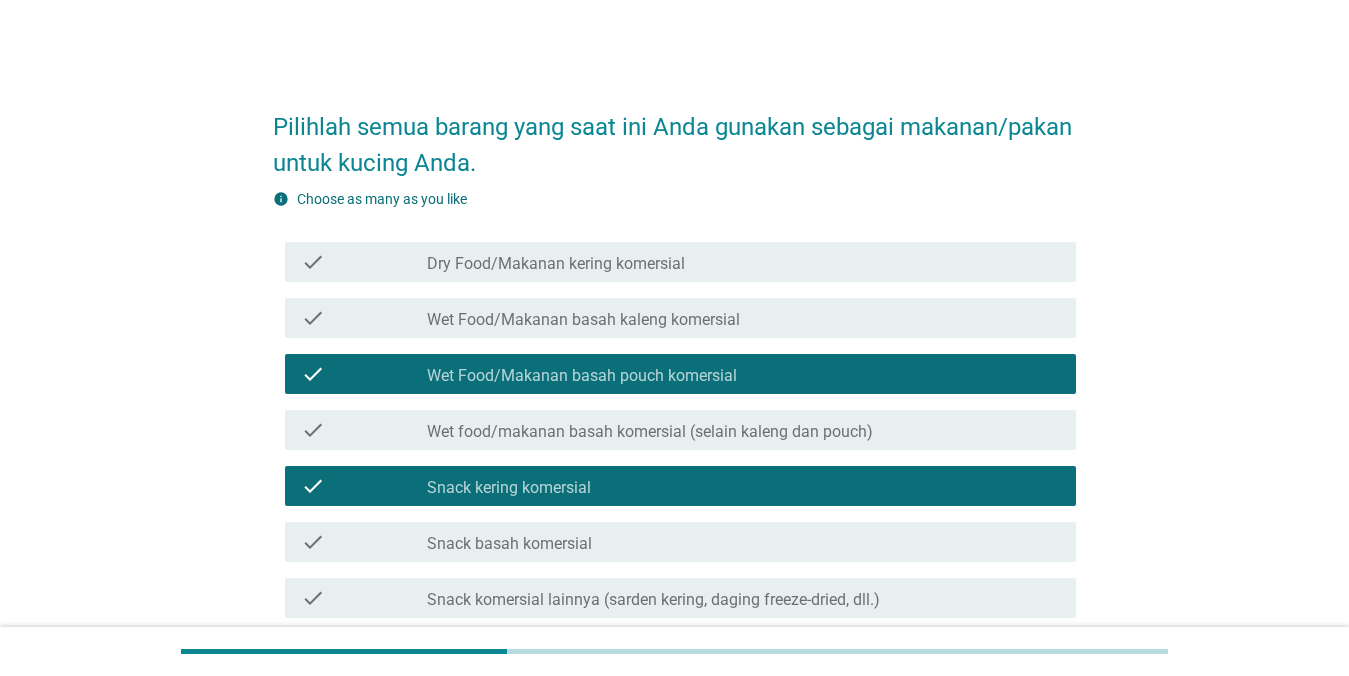 click on "Wet Food/Makanan basah kaleng komersial" at bounding box center (583, 320) 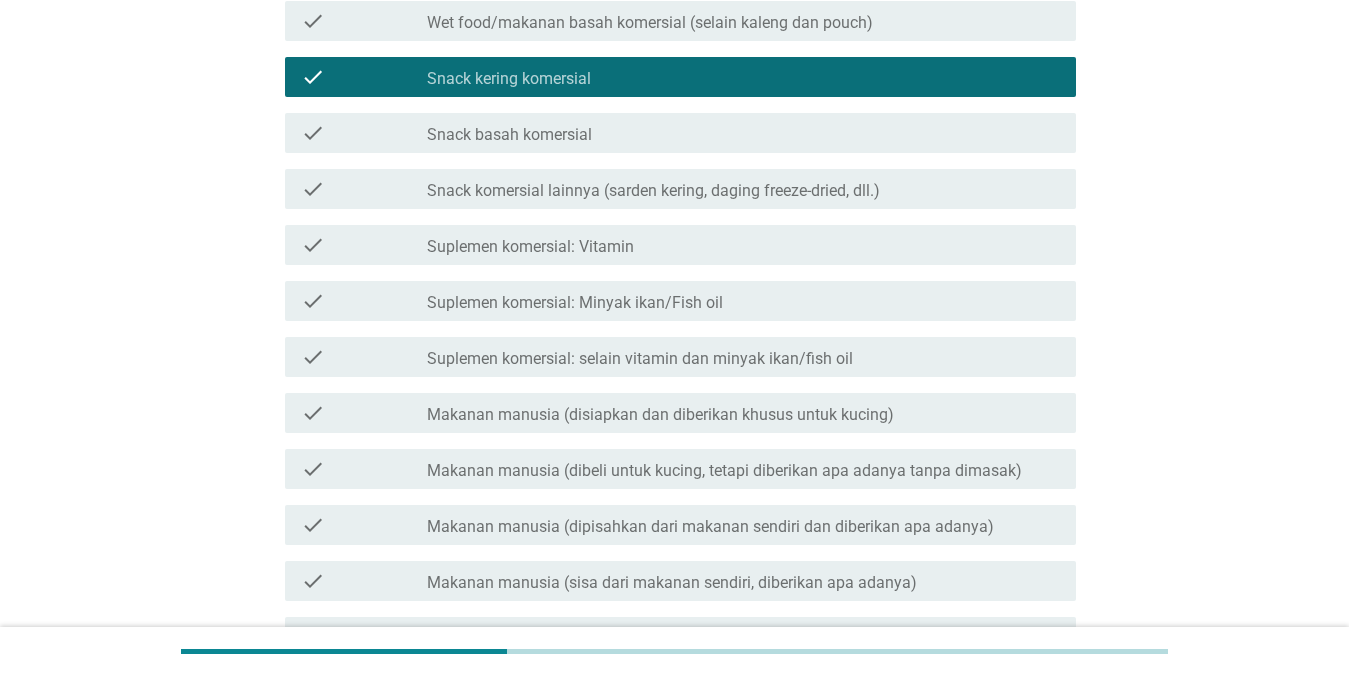 scroll, scrollTop: 429, scrollLeft: 0, axis: vertical 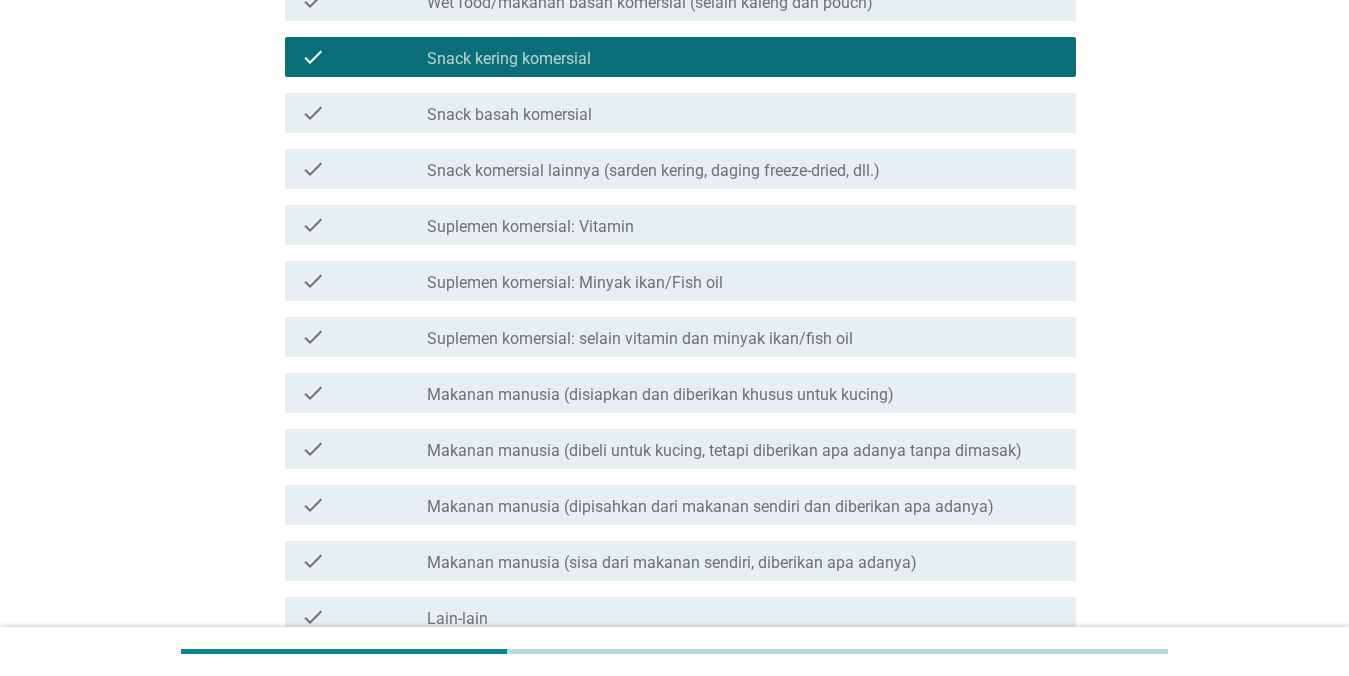 click on "check     check_box_outline_blank Makanan manusia (disiapkan dan diberikan khusus untuk kucing)" at bounding box center [680, 393] 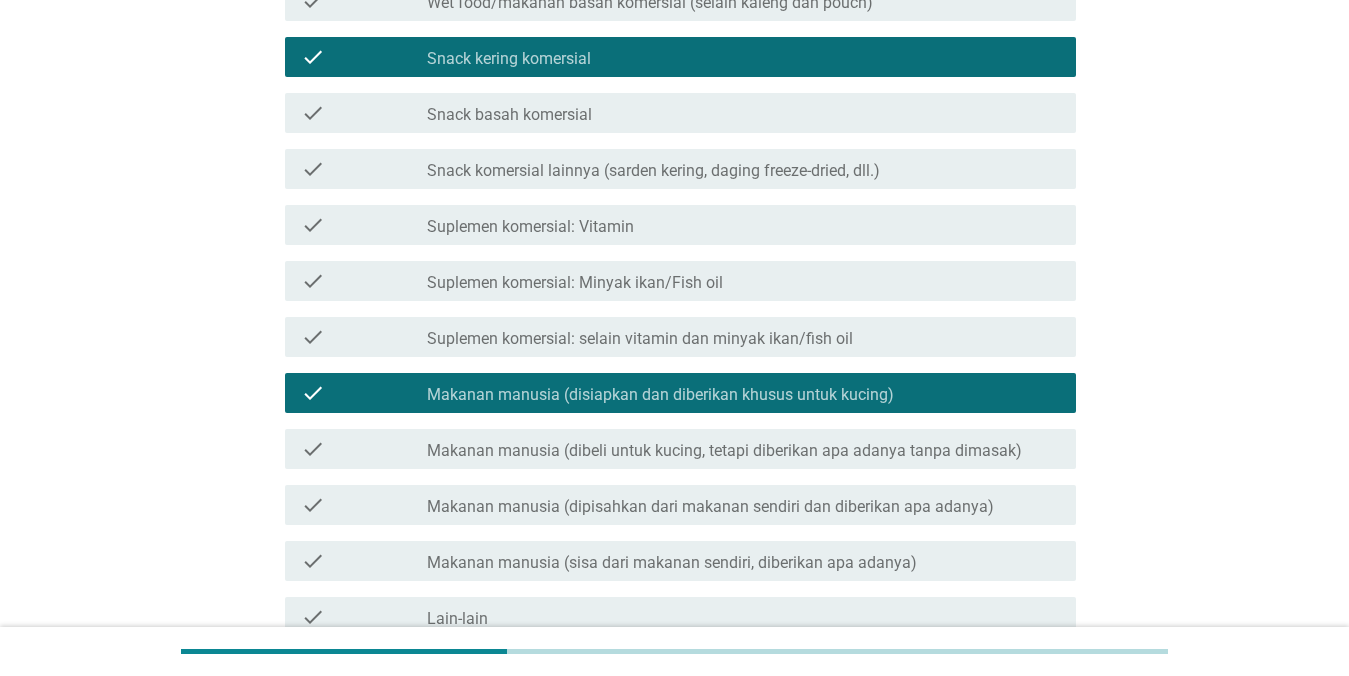 click on "check_box_outline_blank Suplemen komersial: Minyak ikan/Fish oil" at bounding box center (743, 281) 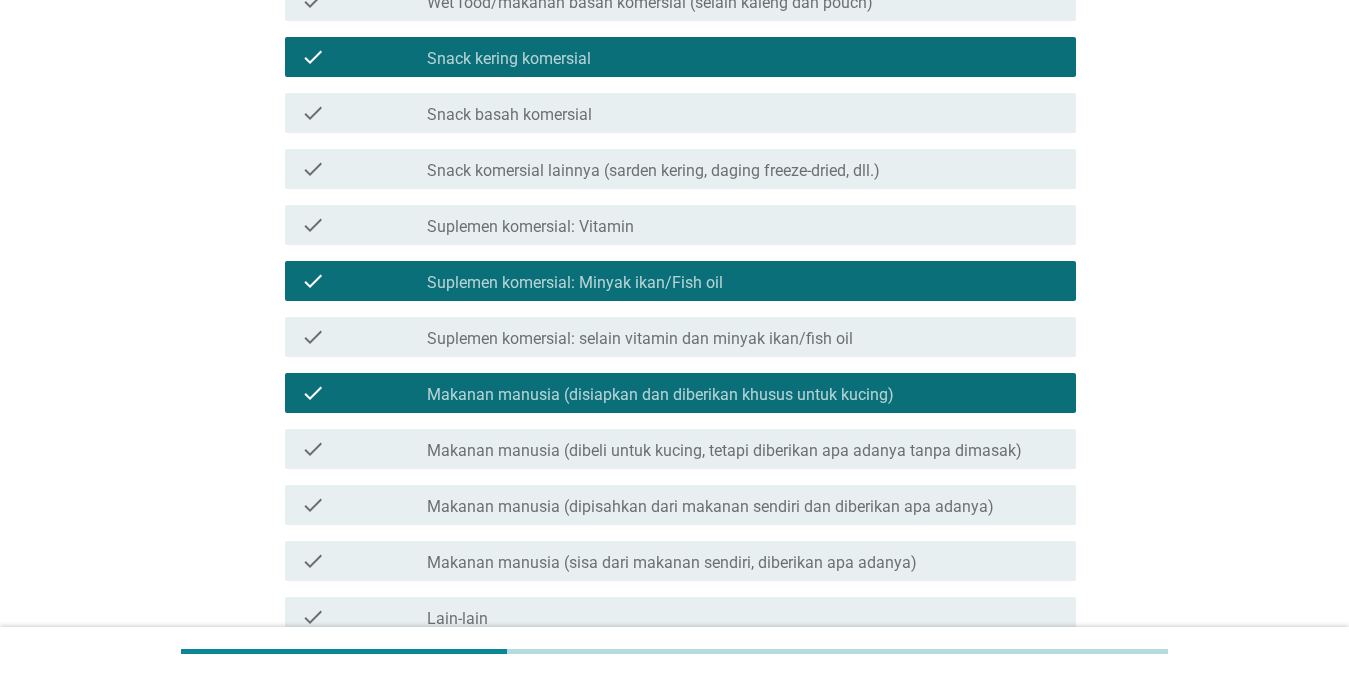 click on "check_box_outline_blank Suplemen komersial: Vitamin" at bounding box center (743, 225) 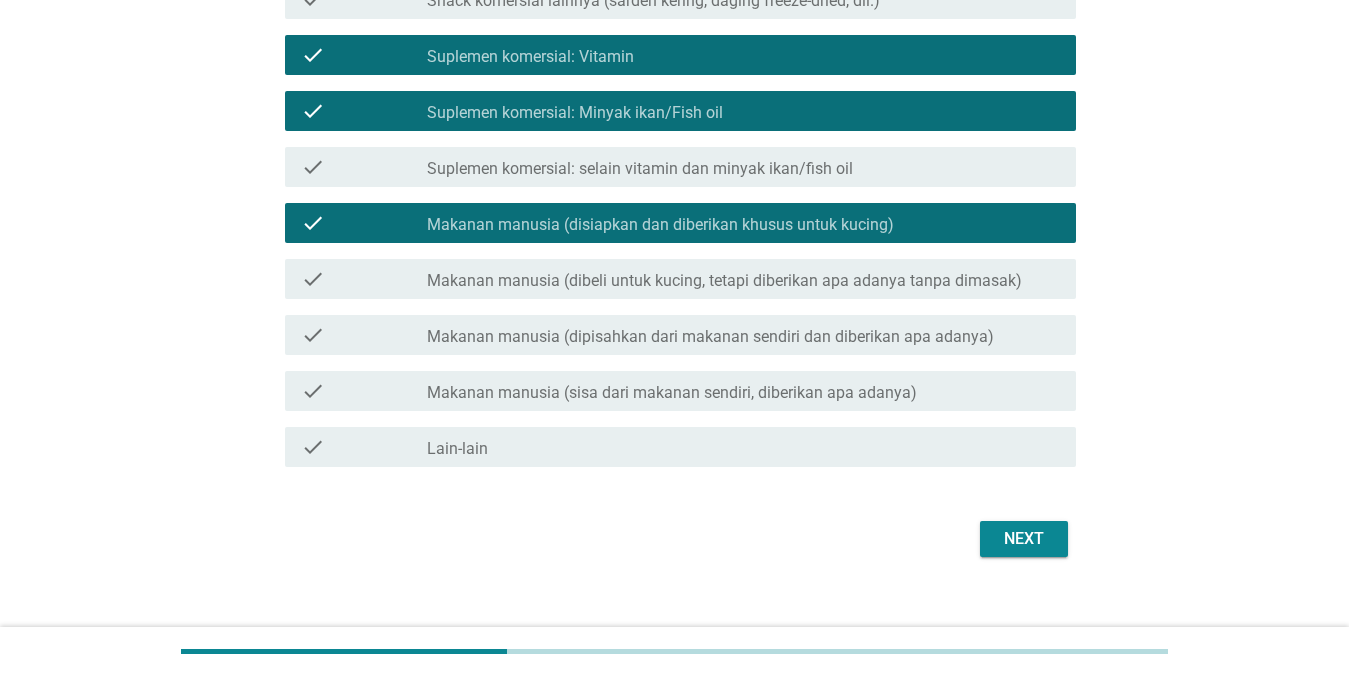 scroll, scrollTop: 623, scrollLeft: 0, axis: vertical 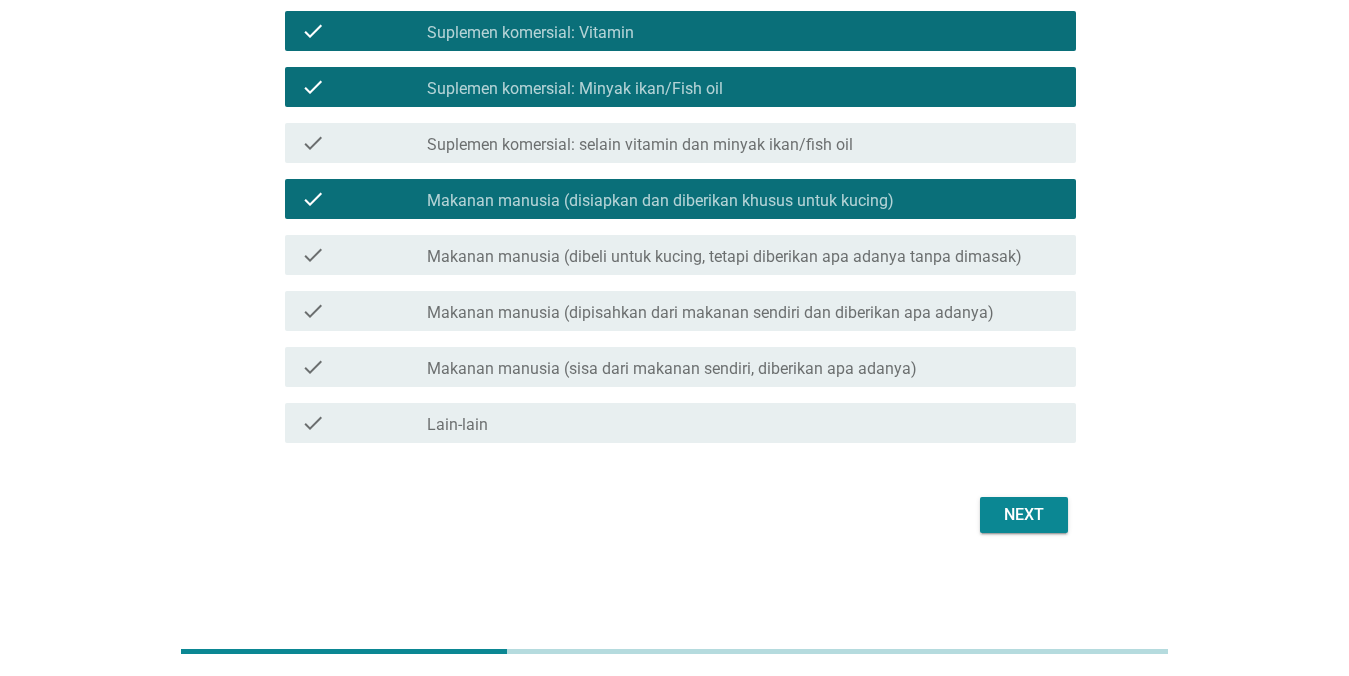 click on "Next" at bounding box center (1024, 515) 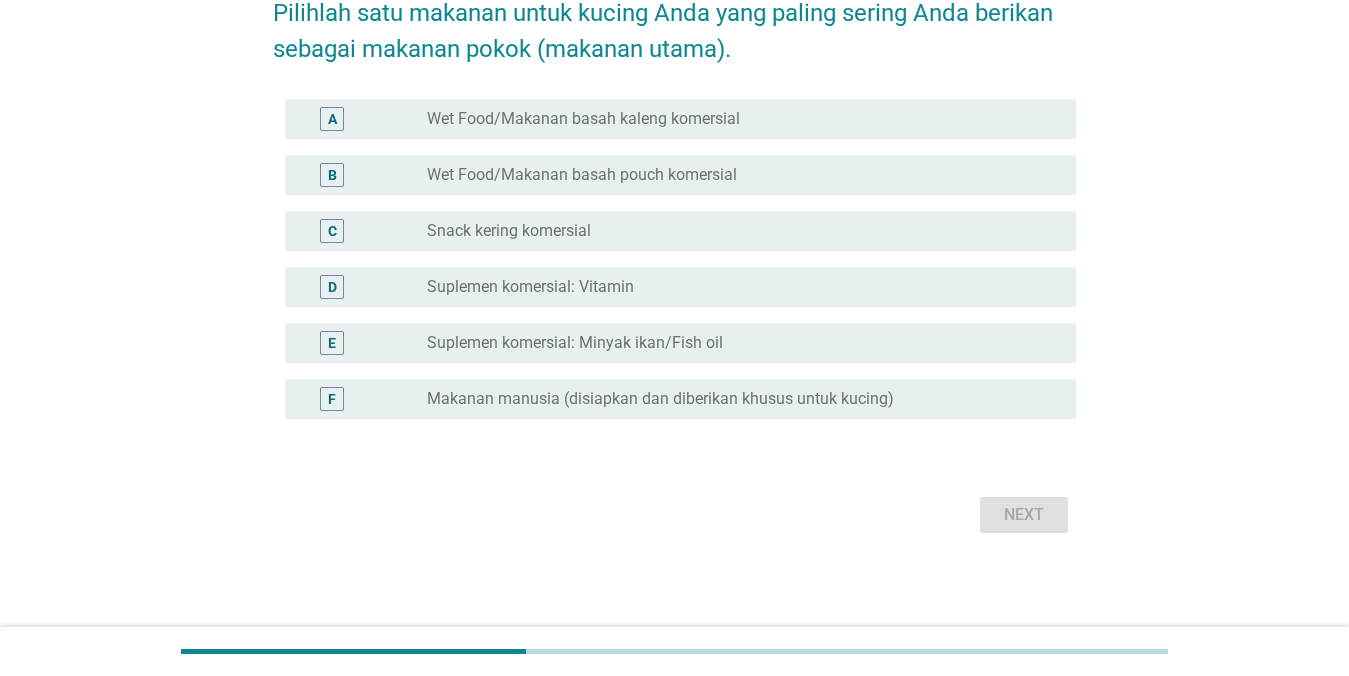 scroll, scrollTop: 0, scrollLeft: 0, axis: both 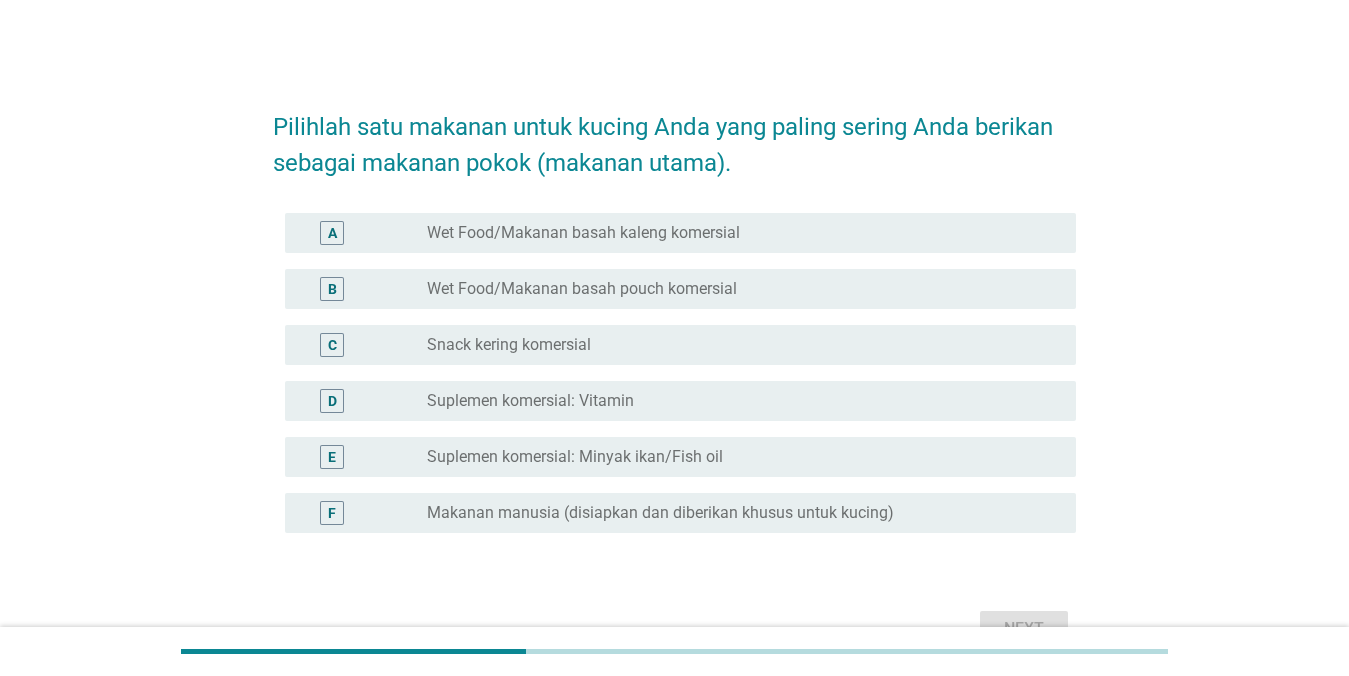 click on "radio_button_unchecked Suplemen komersial: Vitamin" at bounding box center (735, 401) 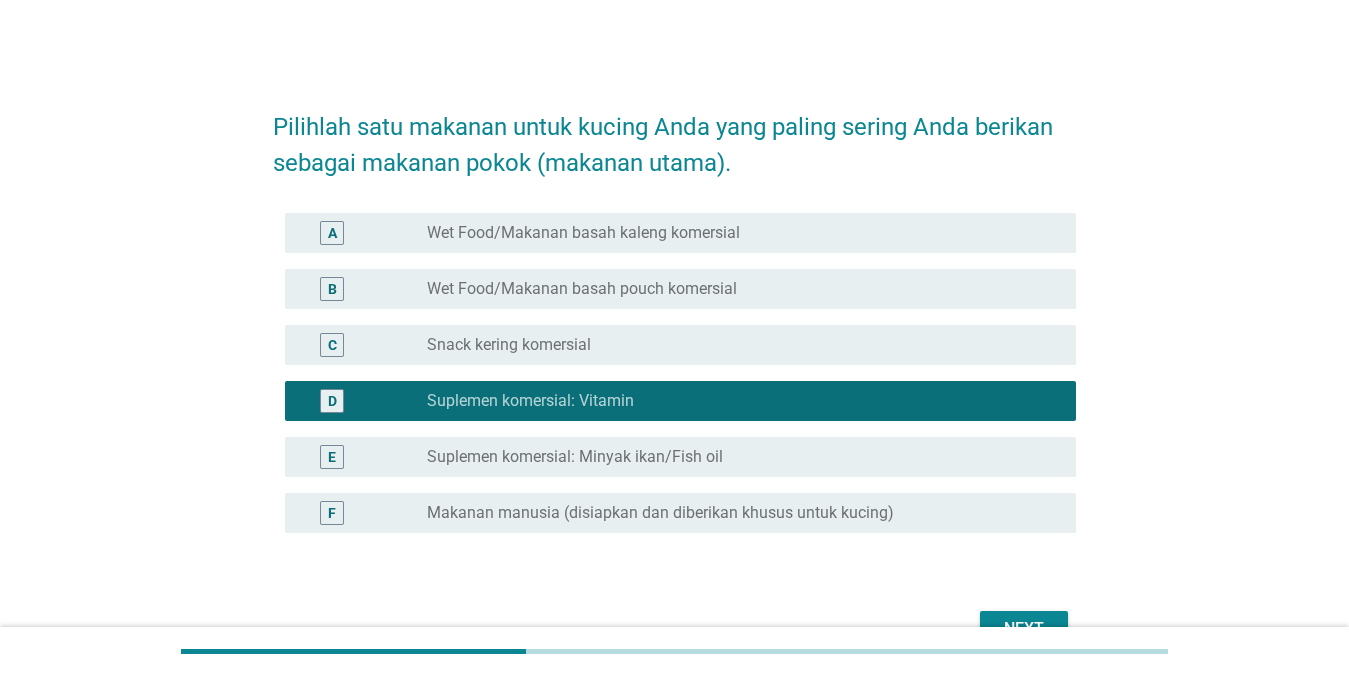 click on "B     radio_button_unchecked Wet Food/Makanan basah pouch komersial" at bounding box center (680, 289) 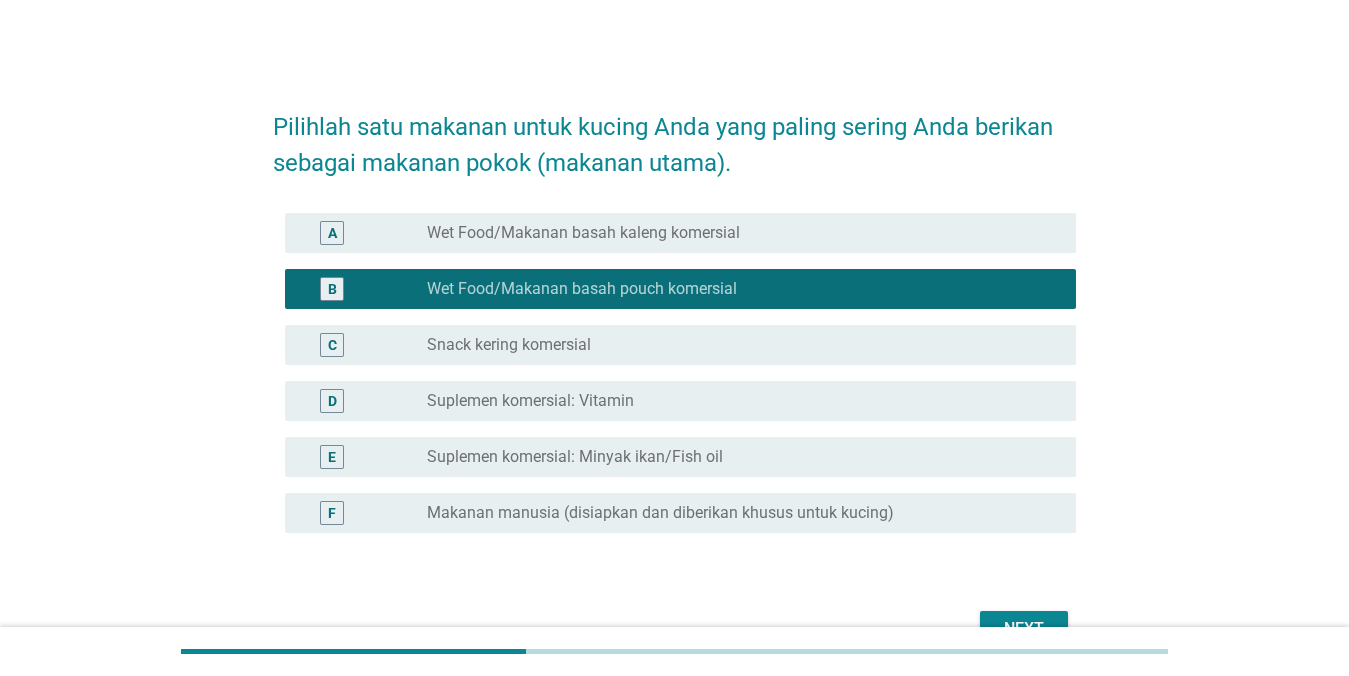 click on "Next" at bounding box center (1024, 629) 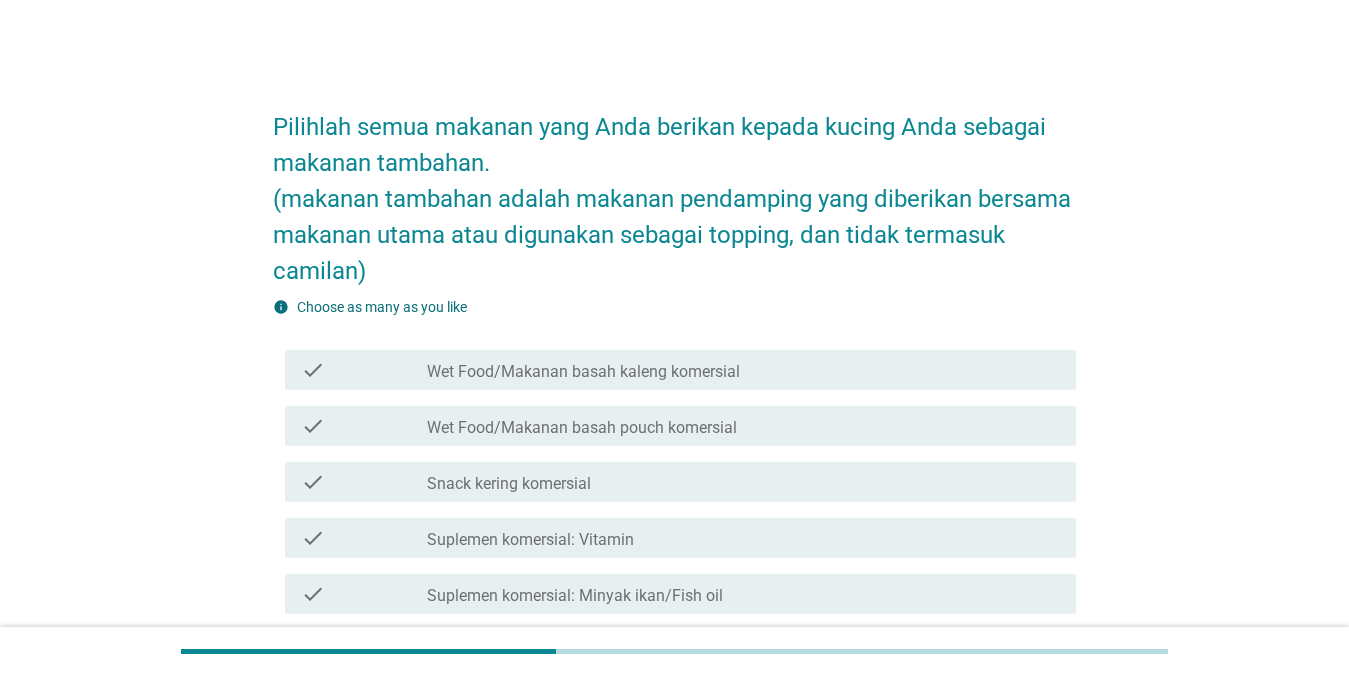 click on "check_box_outline_blank Snack kering komersial" at bounding box center (743, 482) 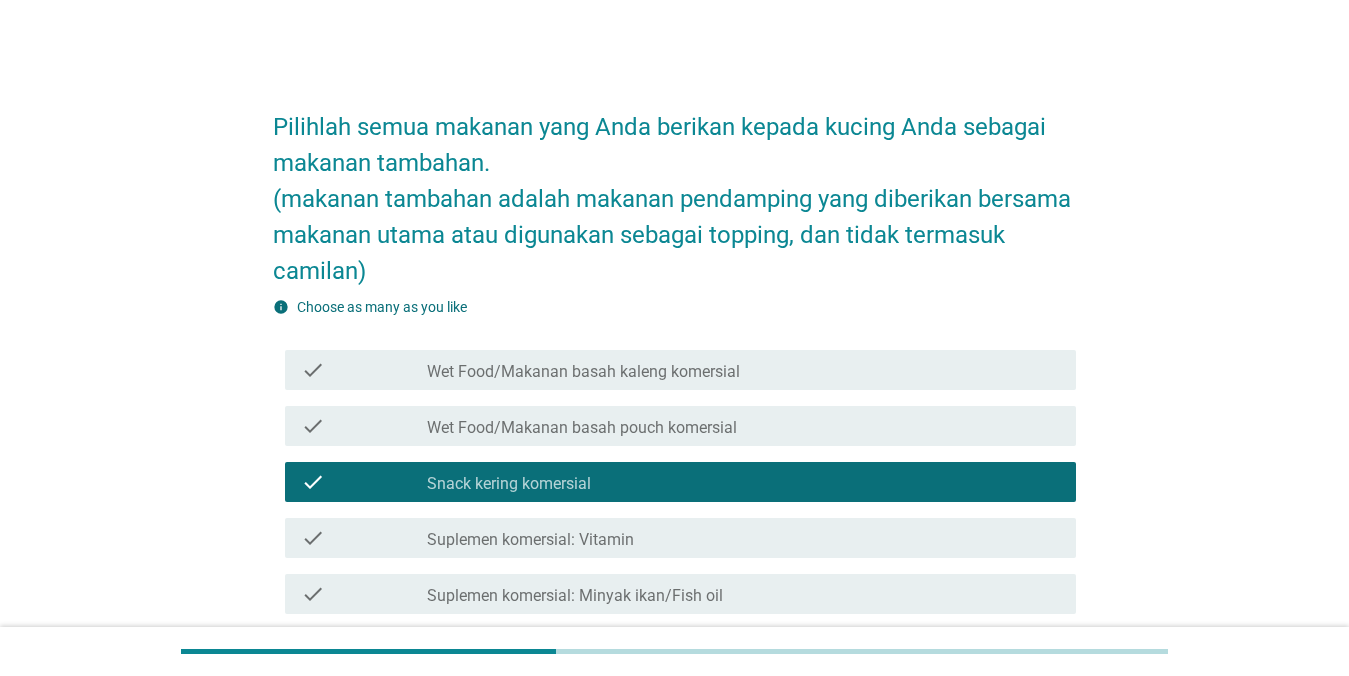 click on "Wet Food/Makanan basah pouch komersial" at bounding box center (582, 428) 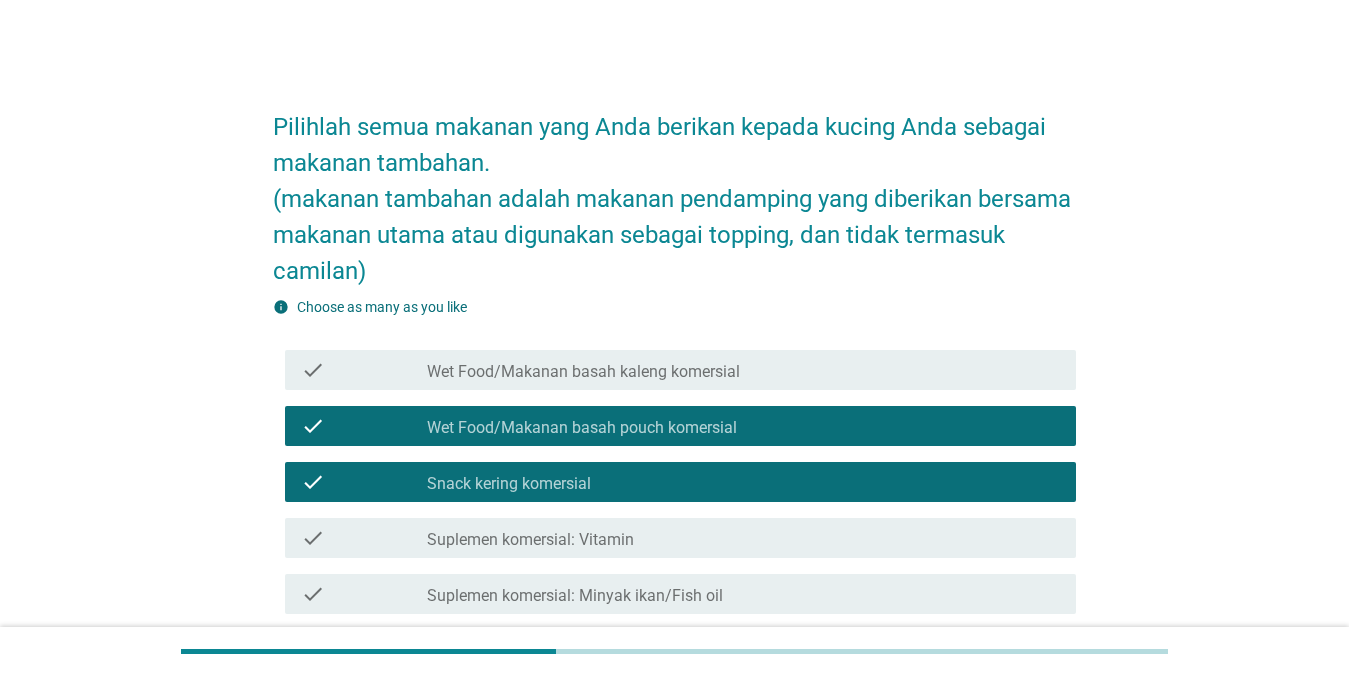 scroll, scrollTop: 227, scrollLeft: 0, axis: vertical 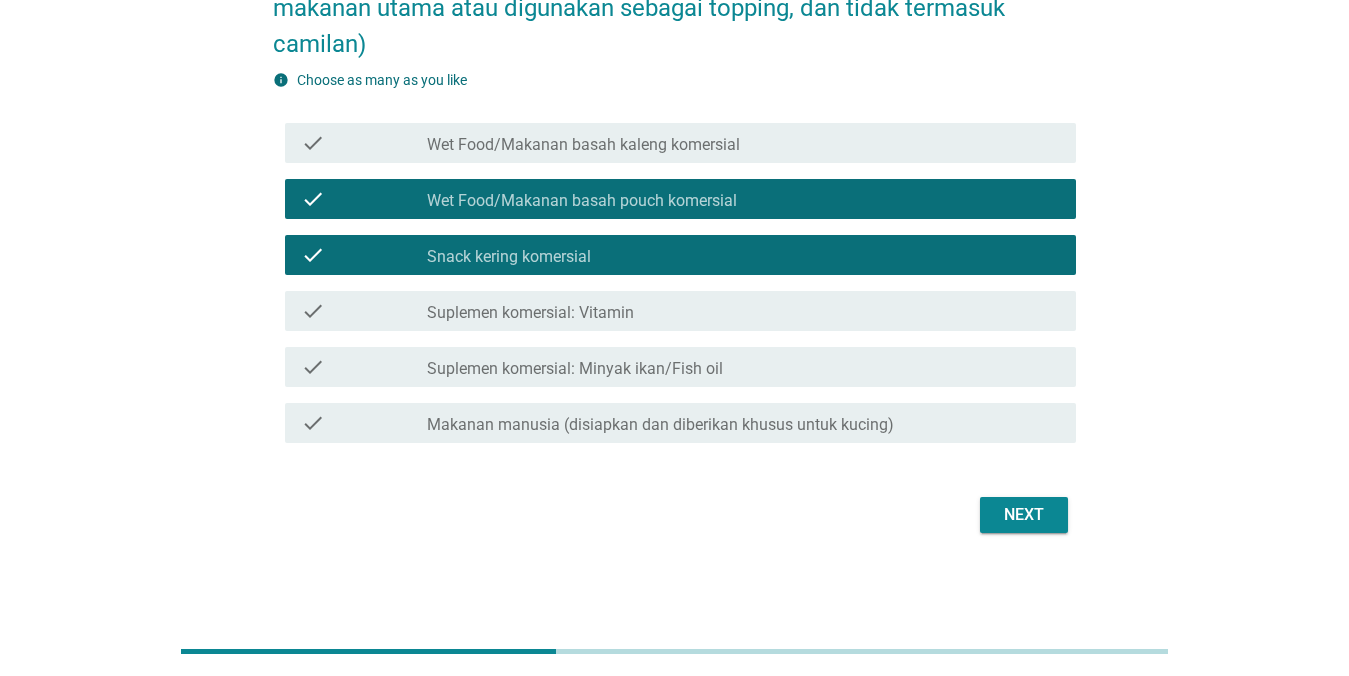 click on "check_box_outline_blank Suplemen komersial: Vitamin" at bounding box center (743, 311) 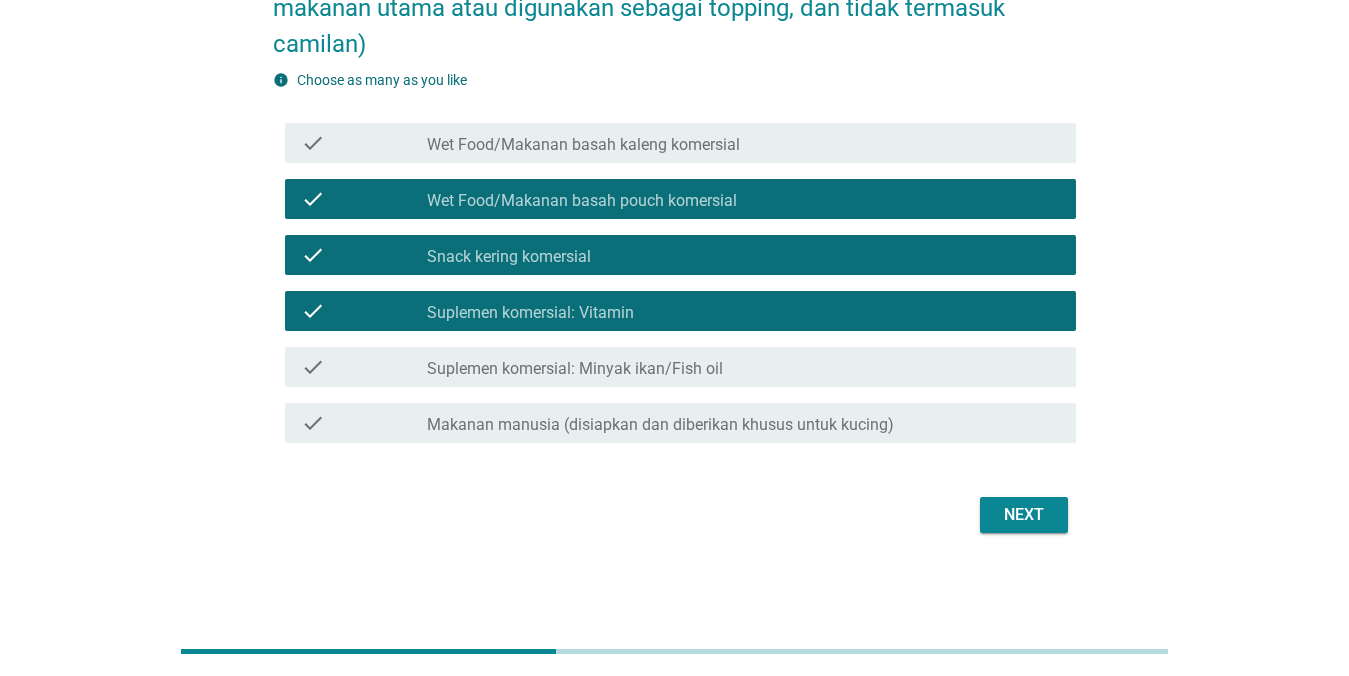 click on "Next" at bounding box center (1024, 515) 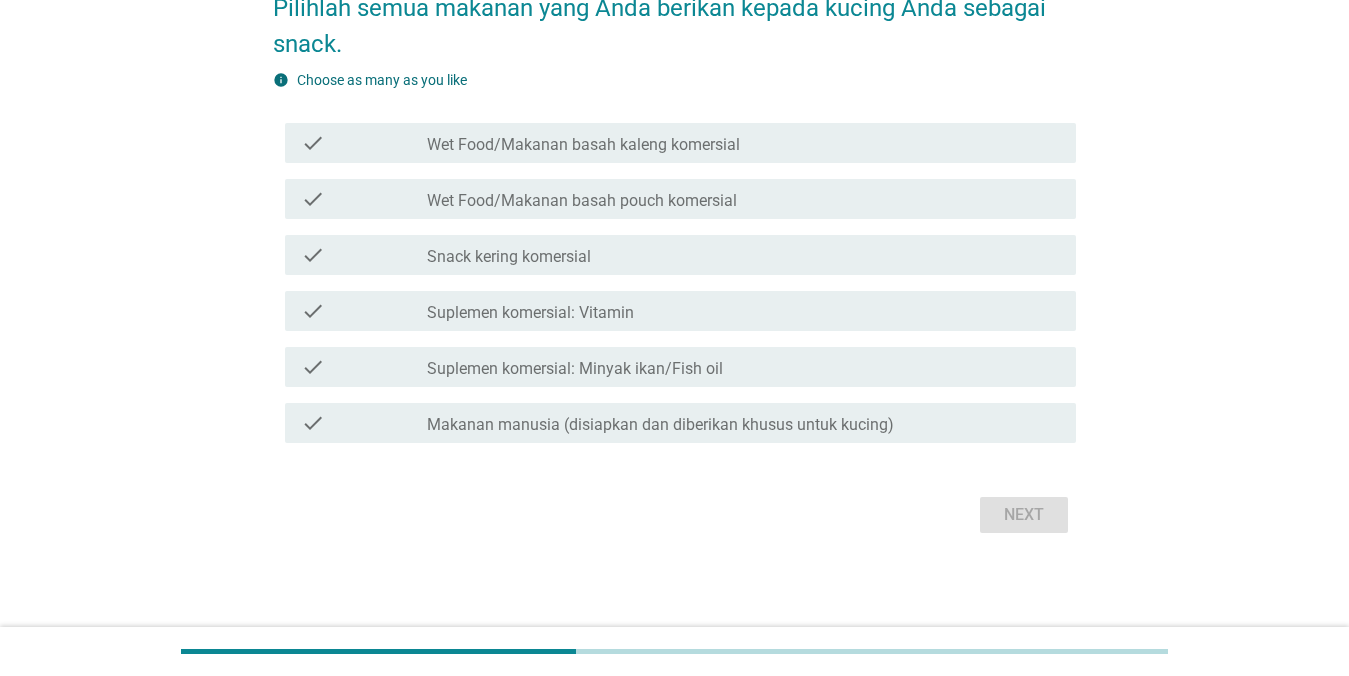 scroll, scrollTop: 0, scrollLeft: 0, axis: both 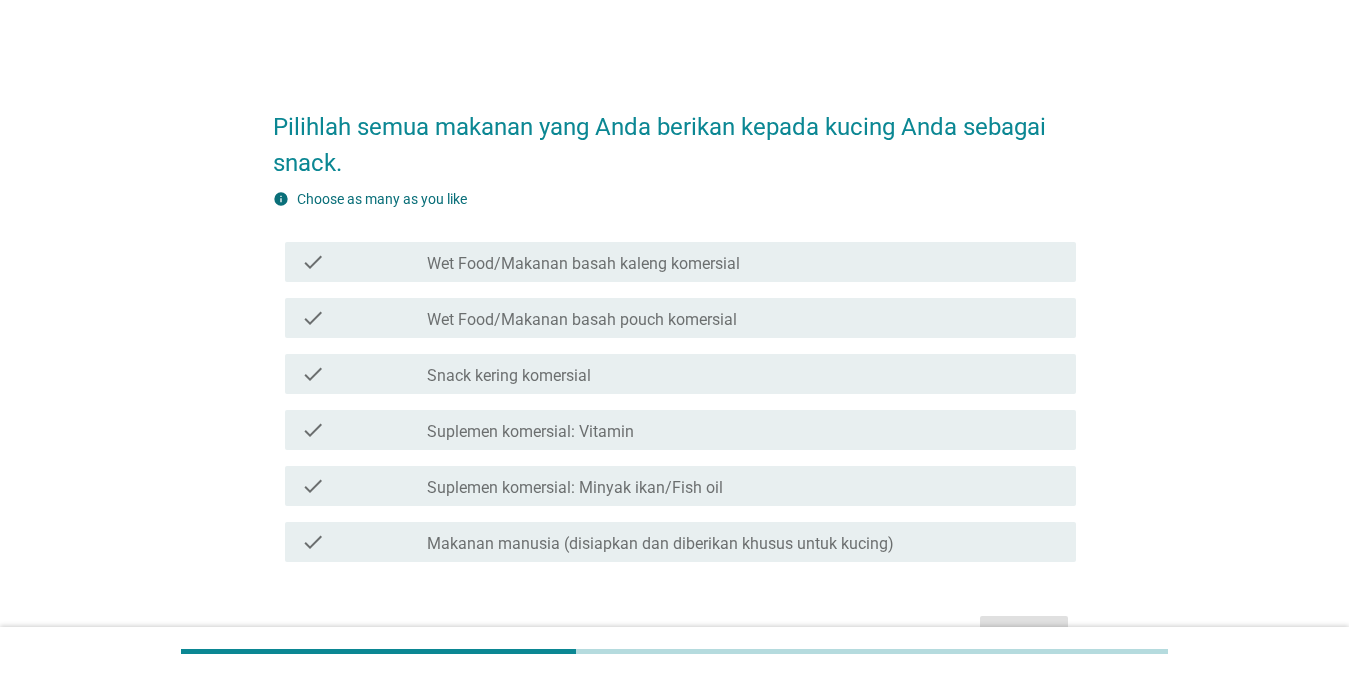 click on "check     check_box_outline_blank Suplemen komersial: Vitamin" at bounding box center (674, 430) 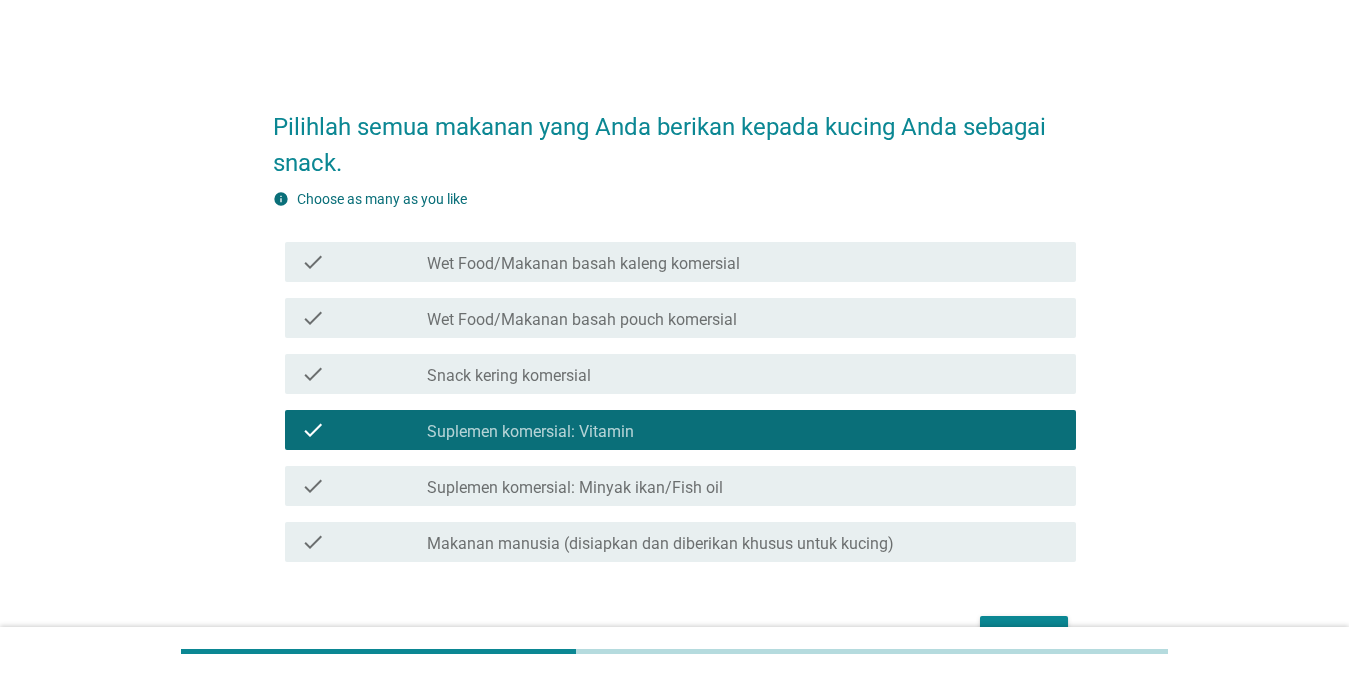 click on "Wet Food/Makanan basah pouch komersial" at bounding box center [582, 320] 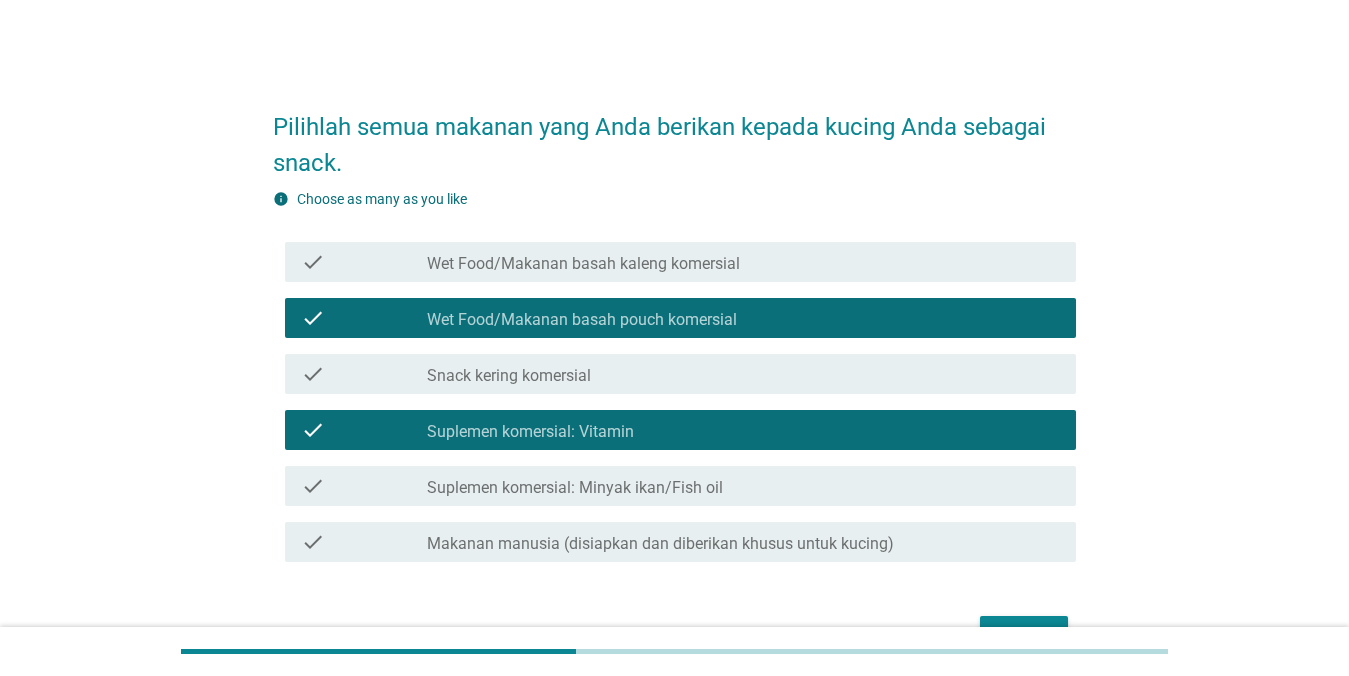click on "Wet Food/Makanan basah kaleng komersial" at bounding box center [583, 264] 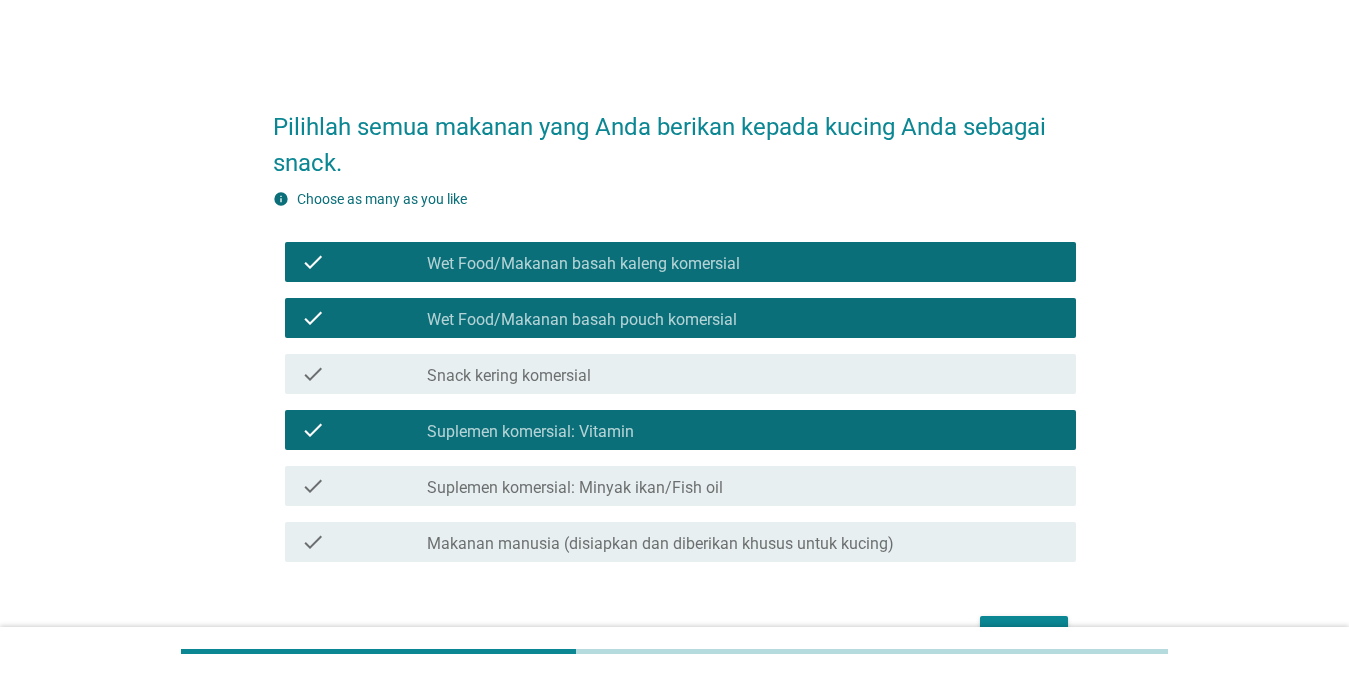 scroll, scrollTop: 119, scrollLeft: 0, axis: vertical 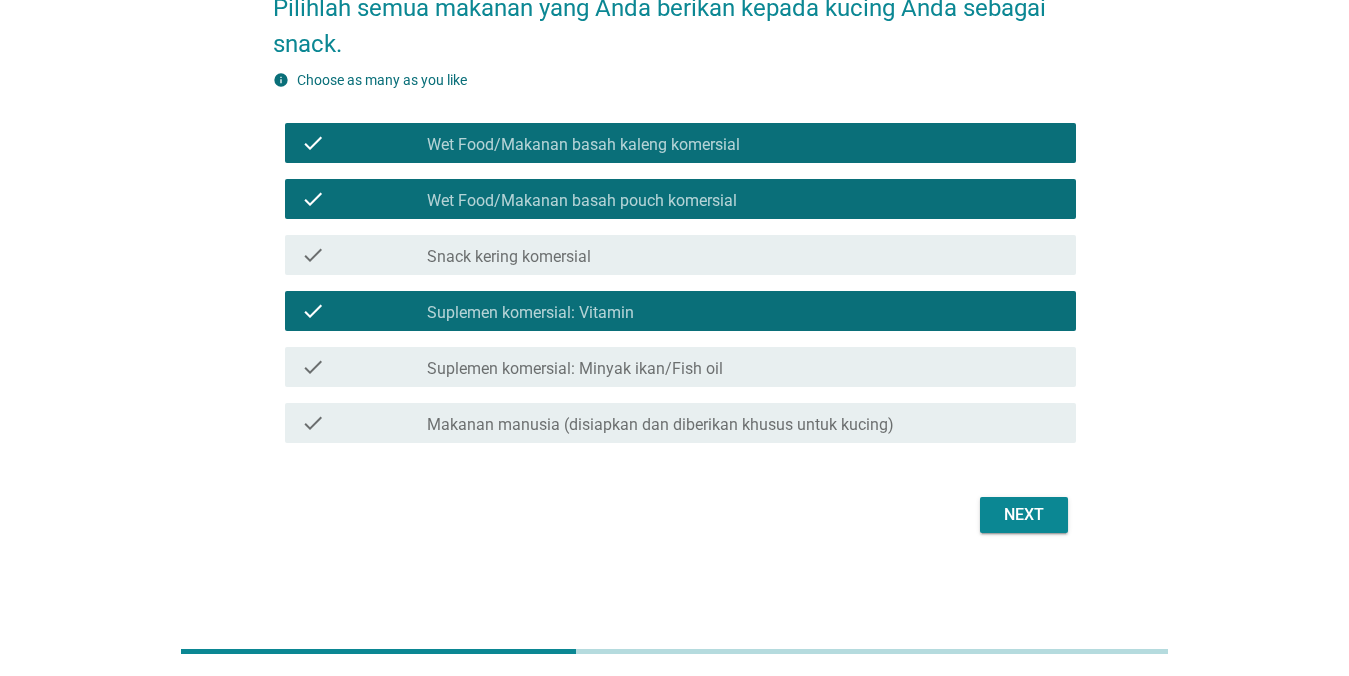 click on "Next" at bounding box center (1024, 515) 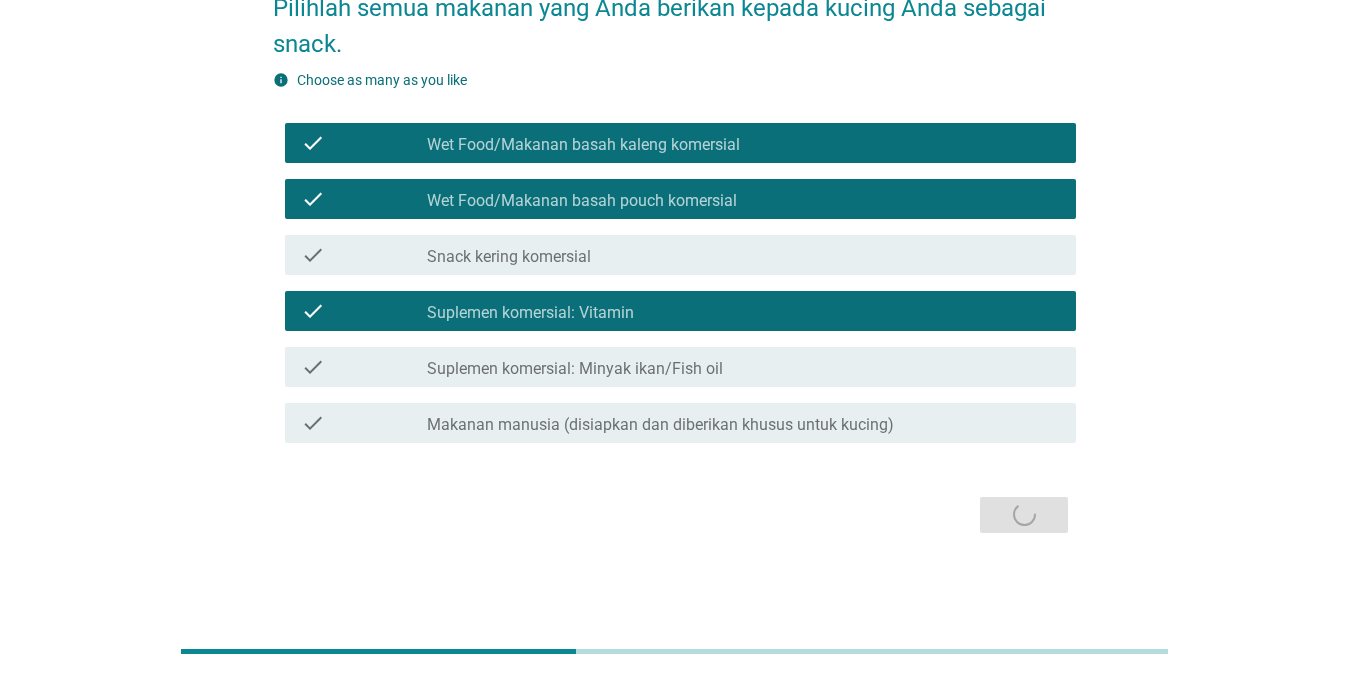 scroll, scrollTop: 0, scrollLeft: 0, axis: both 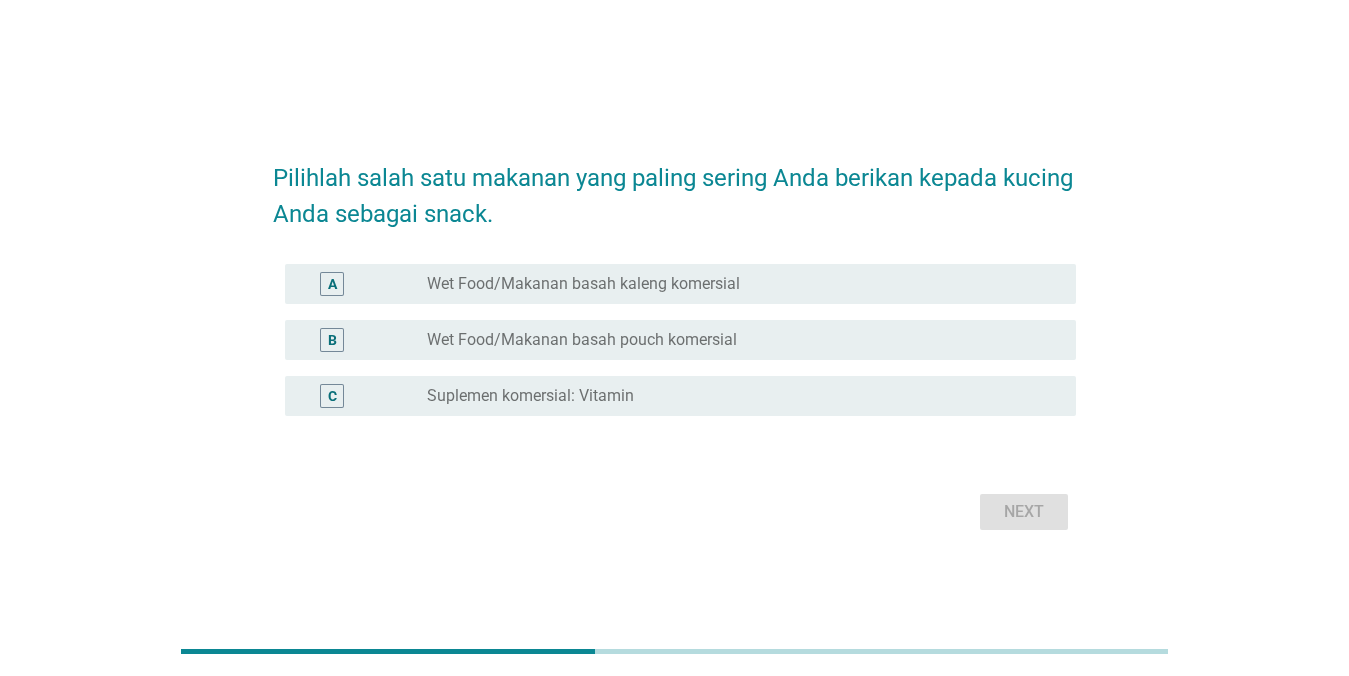 click on "A     radio_button_unchecked Wet Food/Makanan basah kaleng komersial" at bounding box center [680, 284] 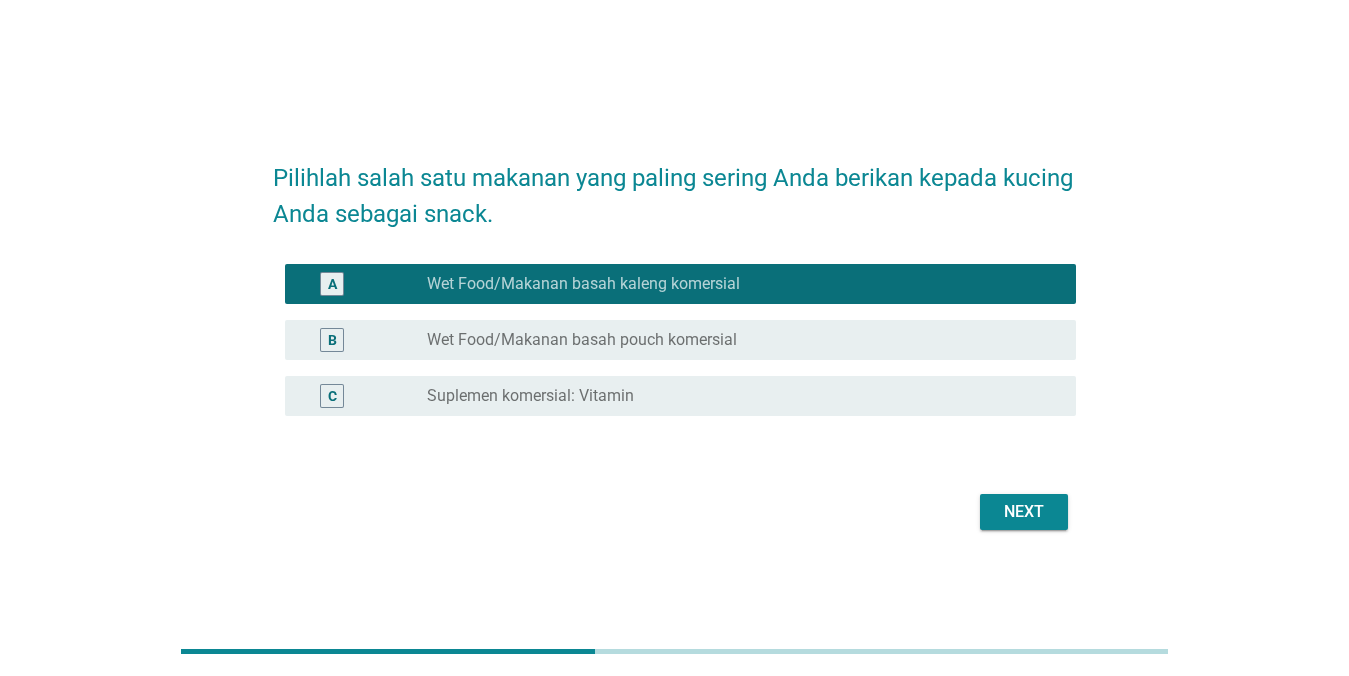 click on "Next" at bounding box center (1024, 512) 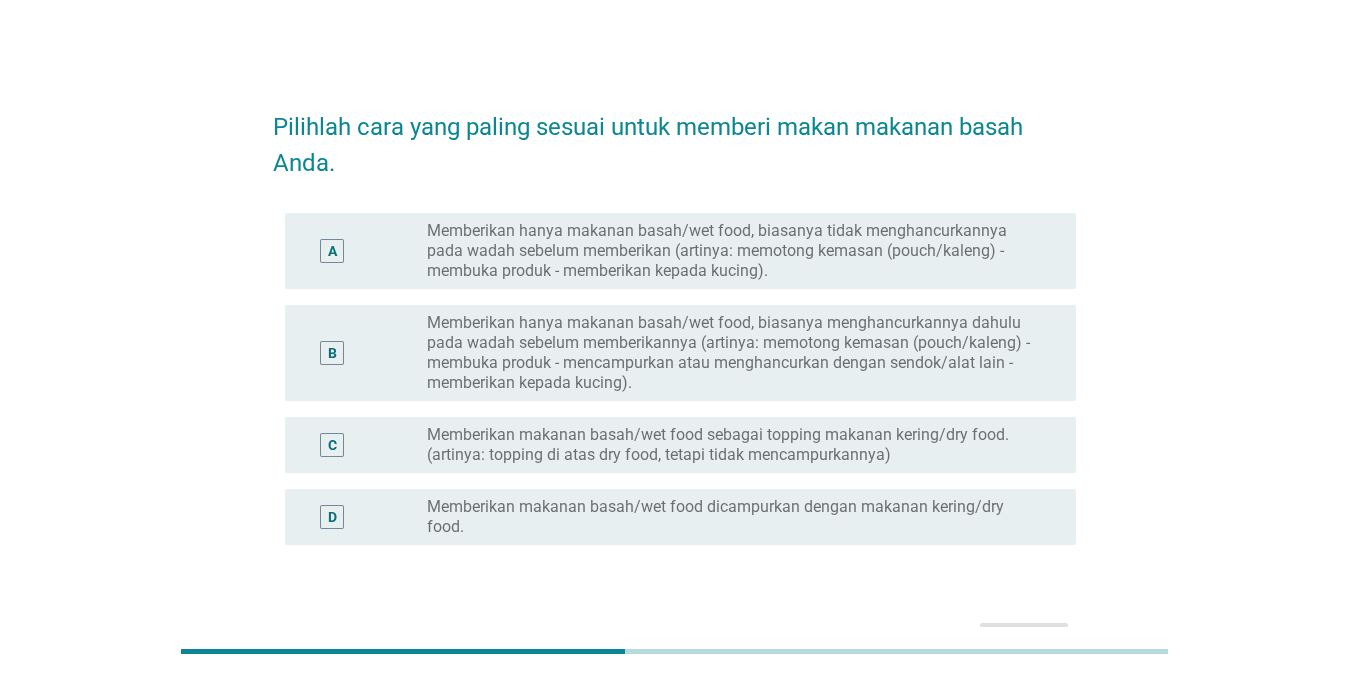click on "Memberikan hanya makanan basah/wet food, biasanya menghancurkannya dahulu pada wadah sebelum memberikannya (artinya: memotong kemasan (pouch/kaleng) - membuka produk - mencampurkan atau menghancurkan dengan sendok/alat lain - memberikan kepada kucing)." at bounding box center (735, 353) 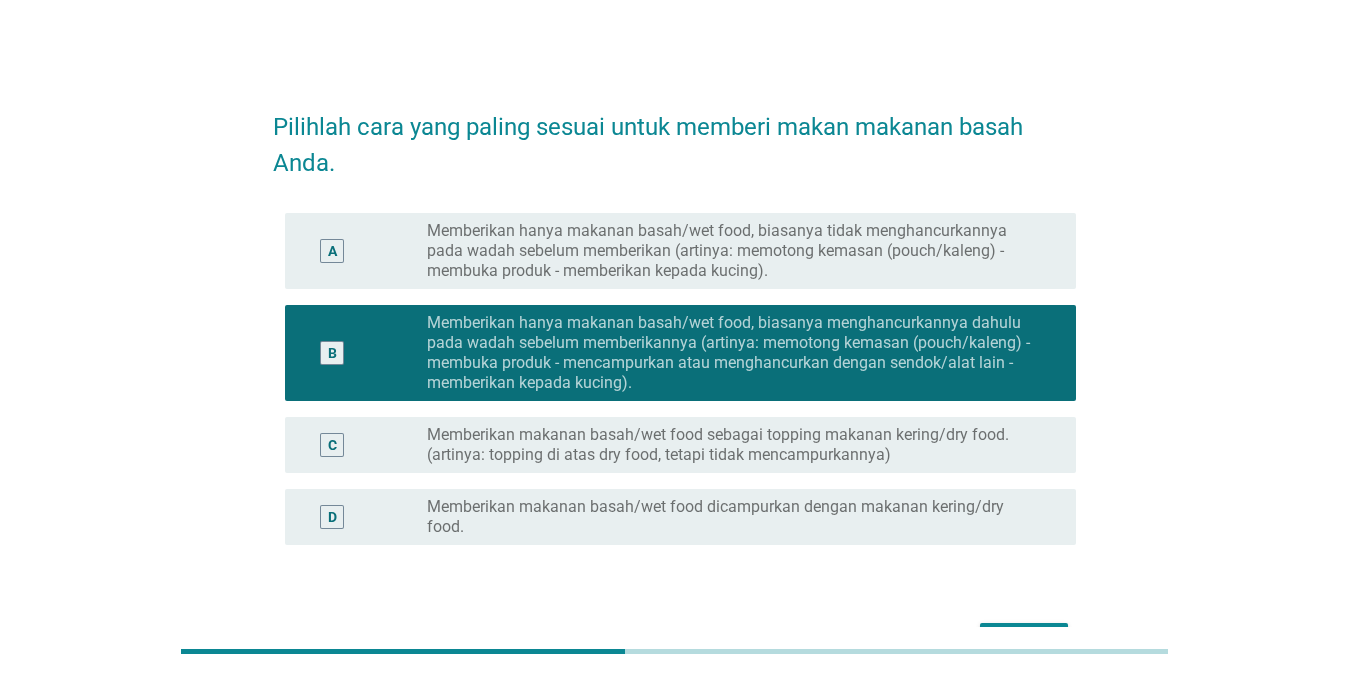 scroll, scrollTop: 126, scrollLeft: 0, axis: vertical 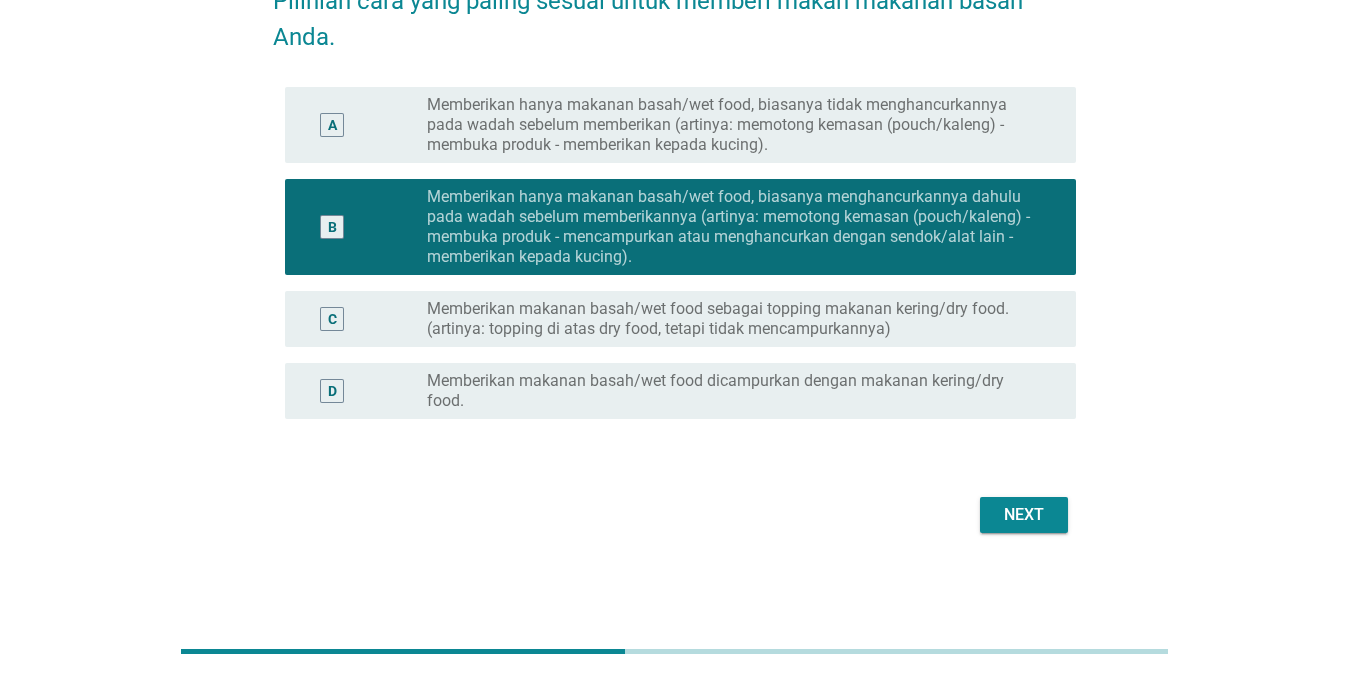 click on "Next" at bounding box center [1024, 515] 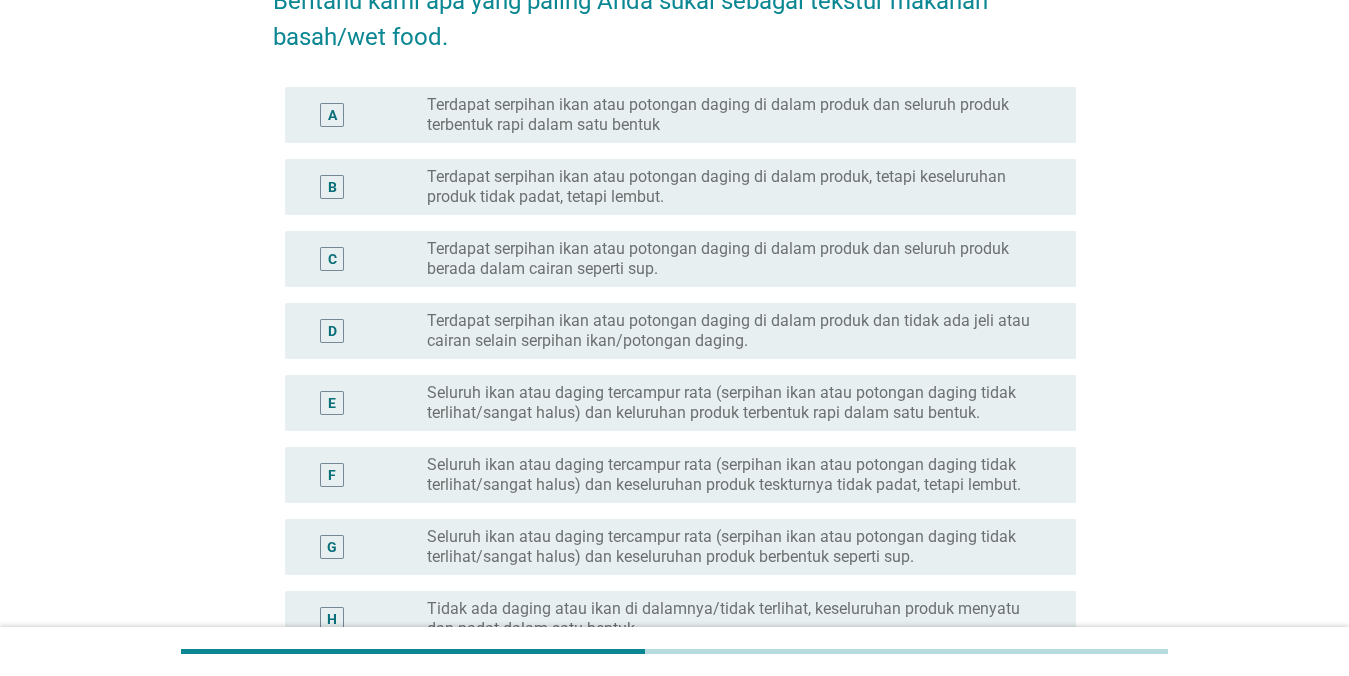 scroll, scrollTop: 0, scrollLeft: 0, axis: both 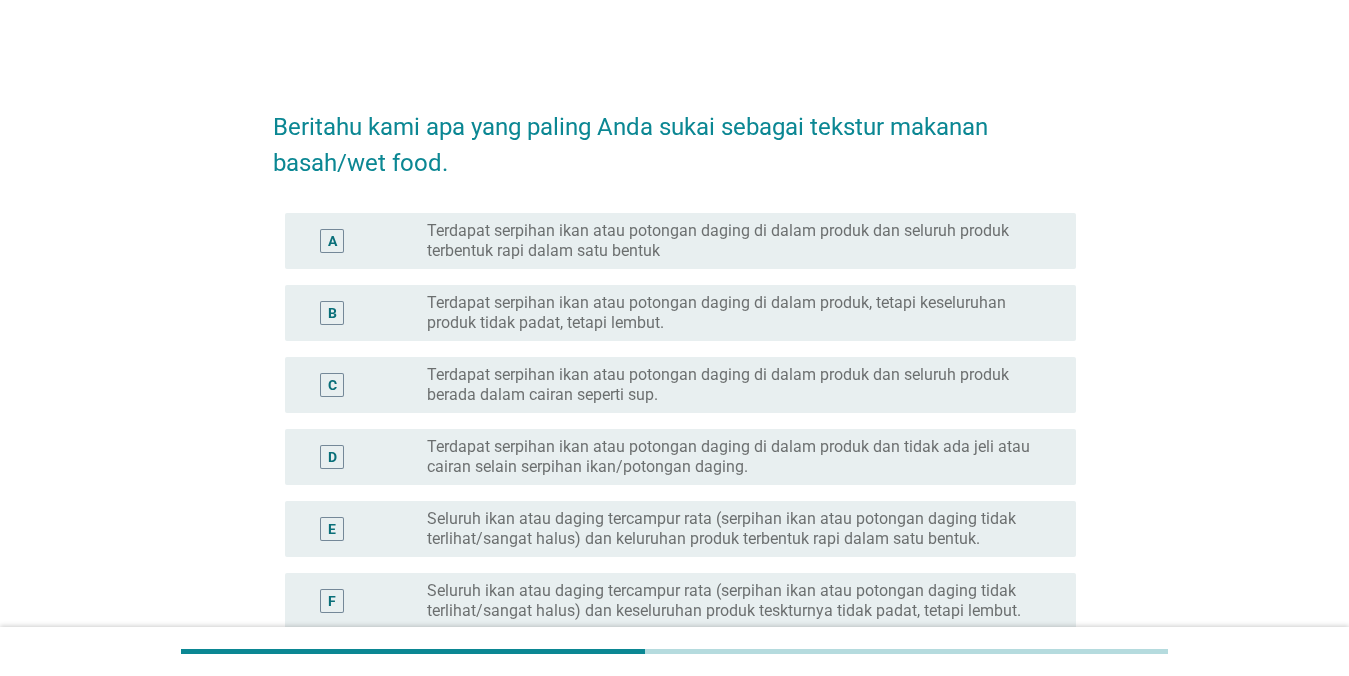 click on "Terdapat serpihan ikan atau potongan daging di dalam produk dan tidak ada jeli atau cairan selain serpihan ikan/potongan daging." at bounding box center (735, 457) 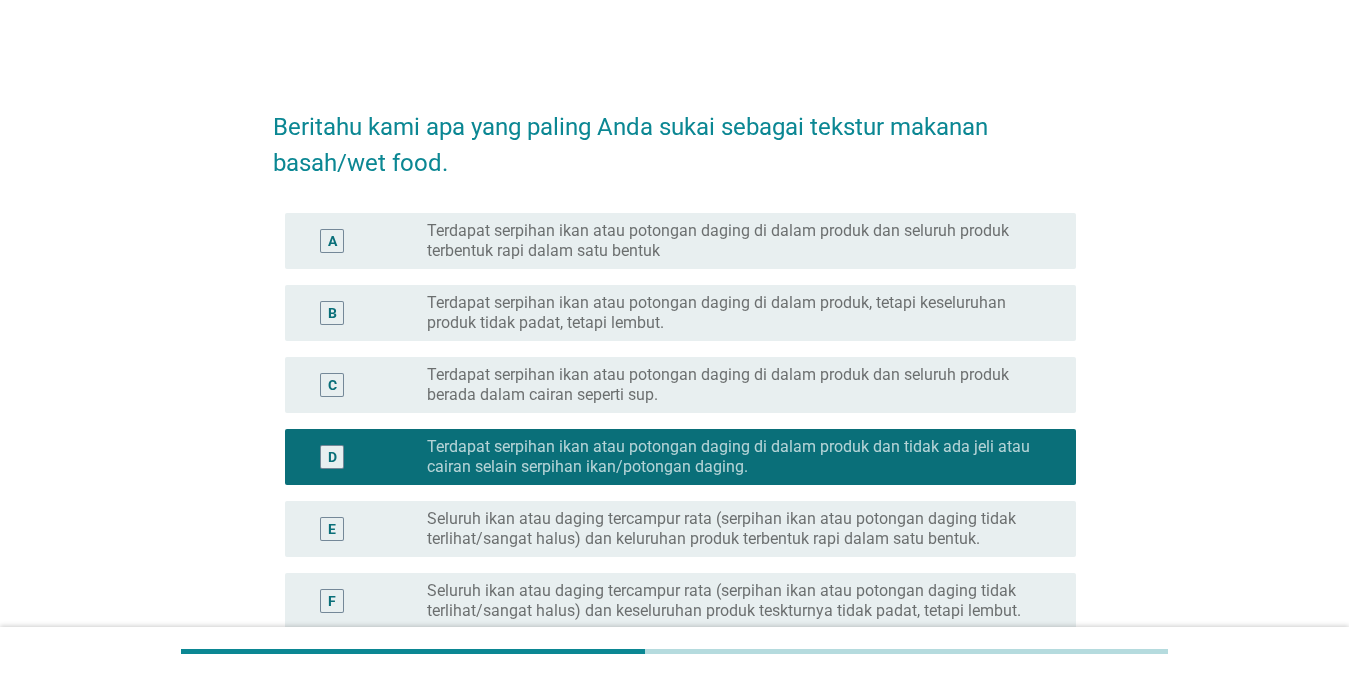 click on "Terdapat serpihan ikan atau potongan daging di dalam produk, tetapi keseluruhan produk tidak padat, tetapi lembut." at bounding box center [735, 313] 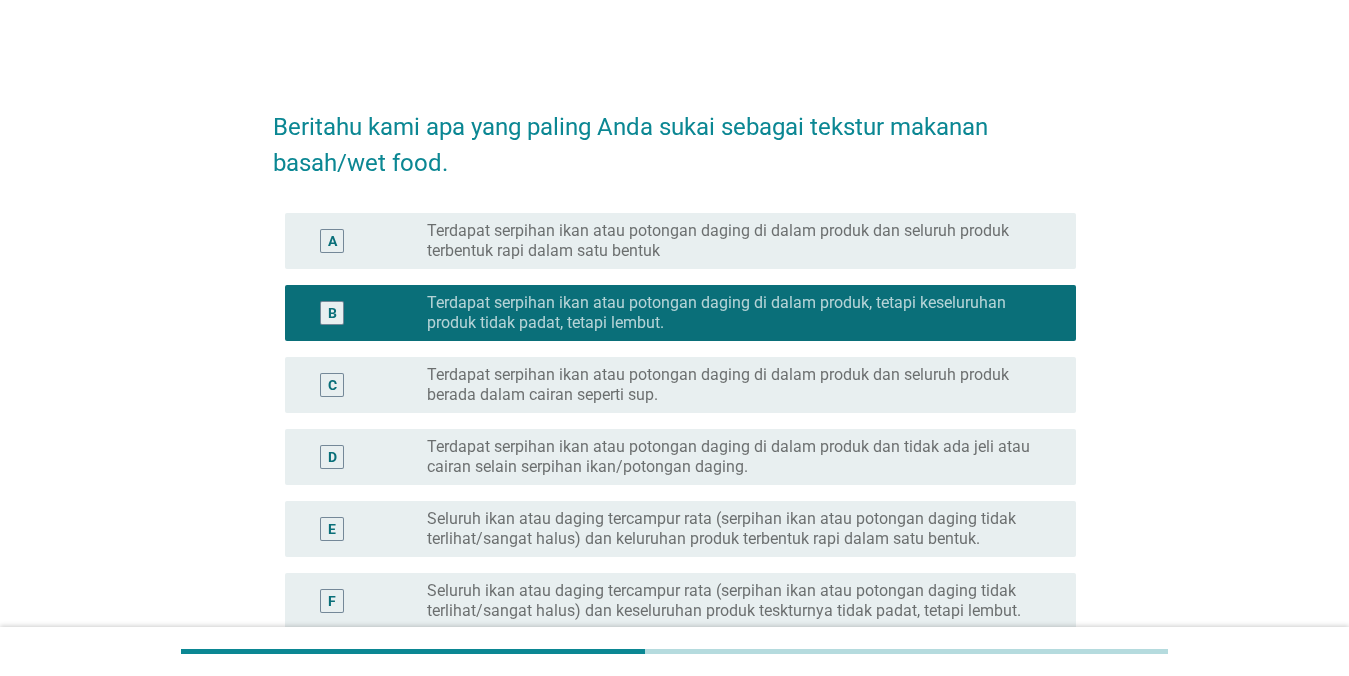 click on "C     radio_button_unchecked Terdapat serpihan ikan atau potongan daging di dalam produk dan seluruh produk berada dalam cairan seperti sup." at bounding box center [680, 385] 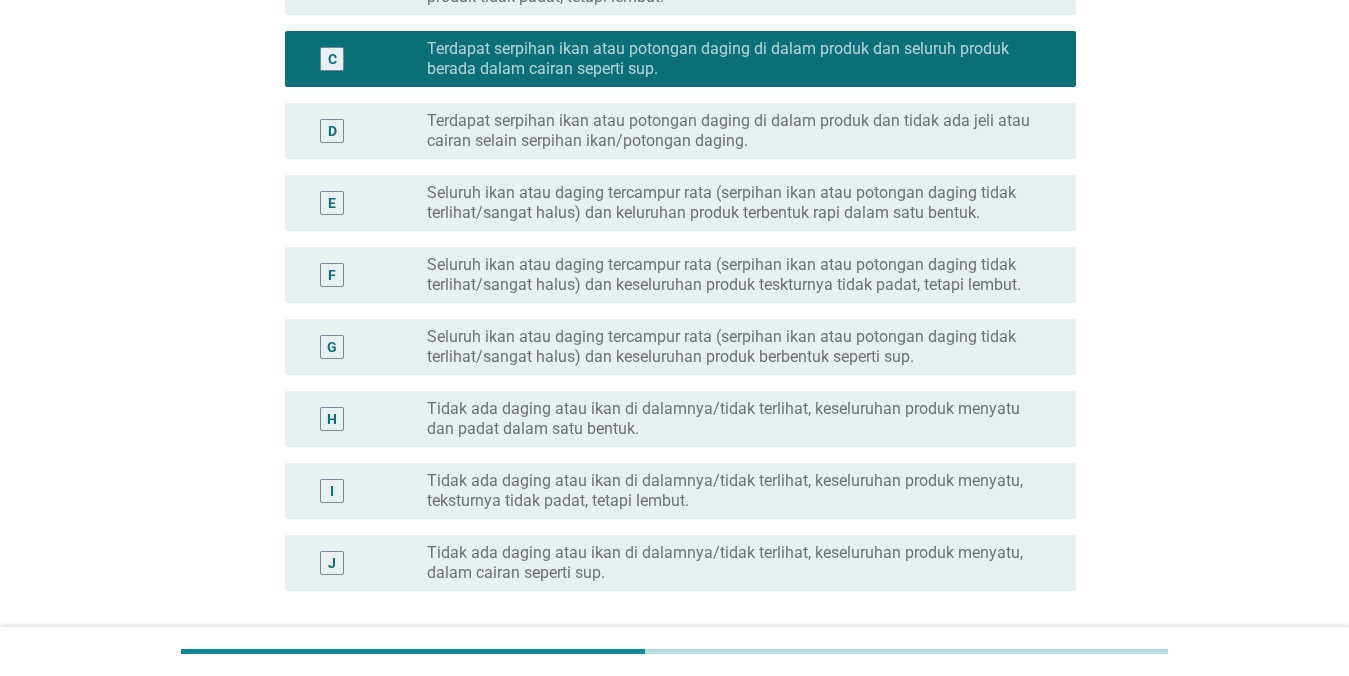 scroll, scrollTop: 498, scrollLeft: 0, axis: vertical 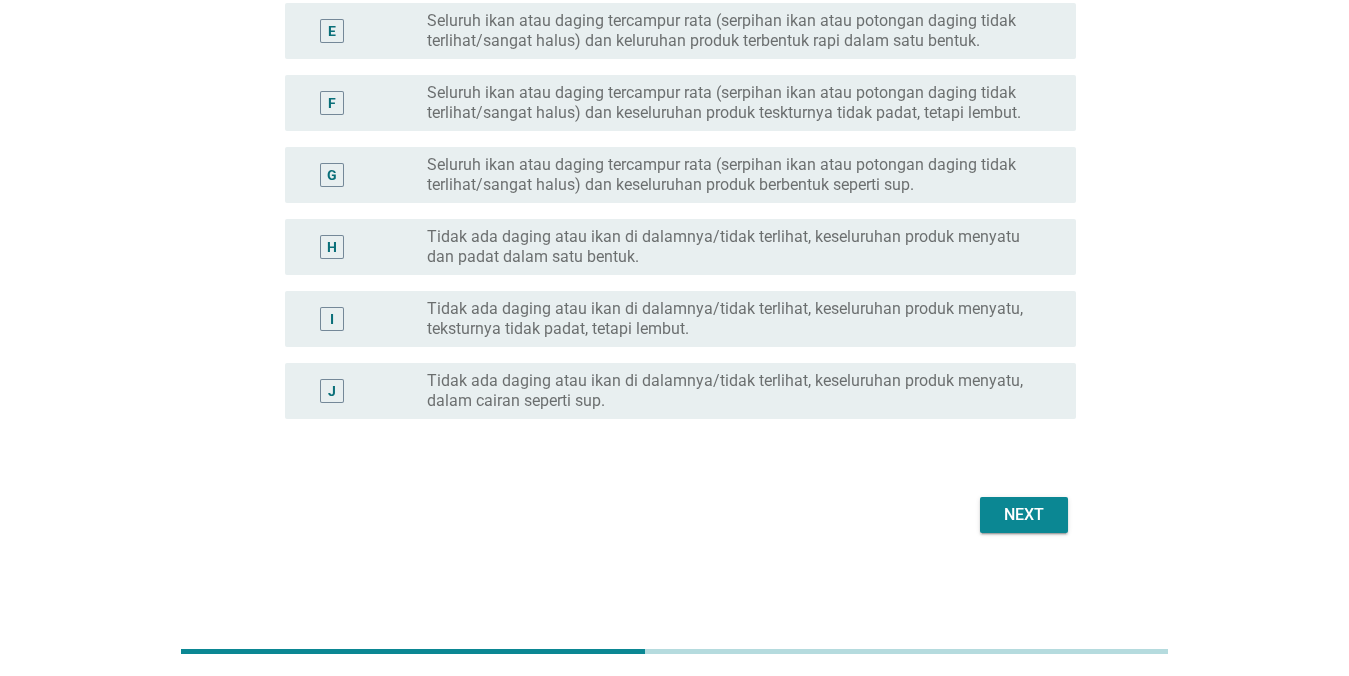 click on "Next" at bounding box center (1024, 515) 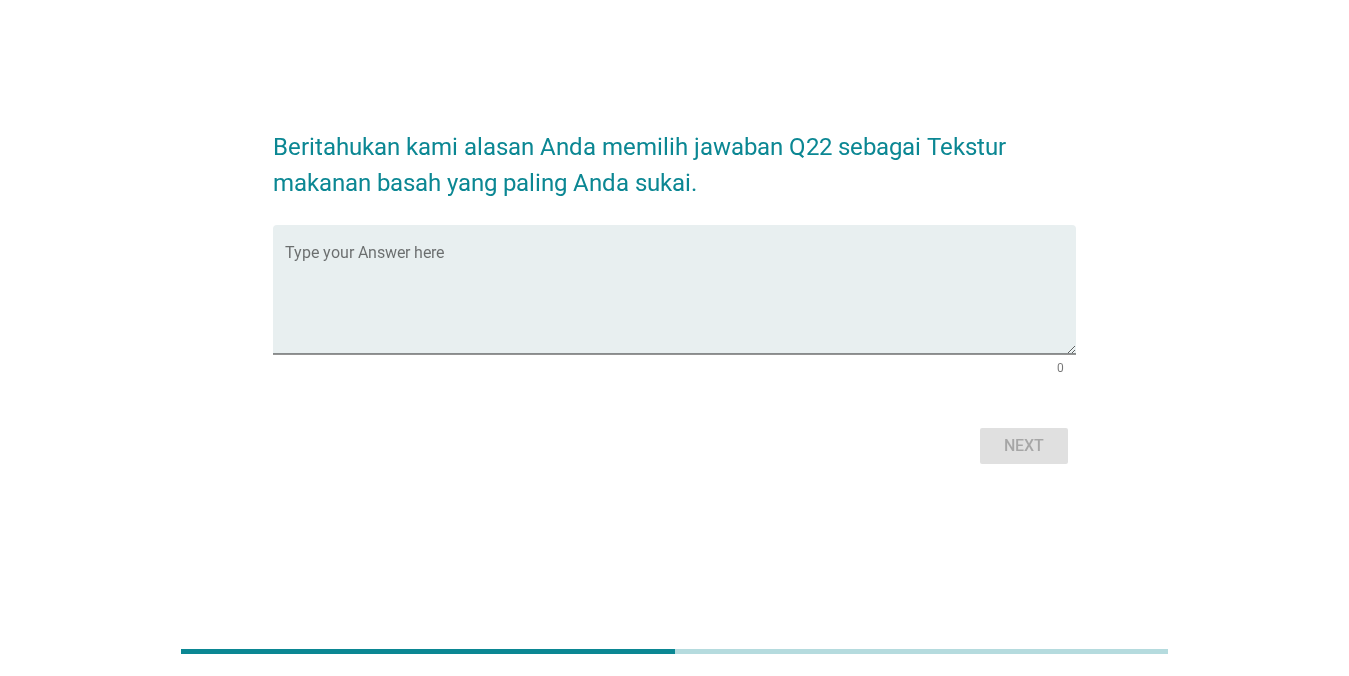 scroll, scrollTop: 0, scrollLeft: 0, axis: both 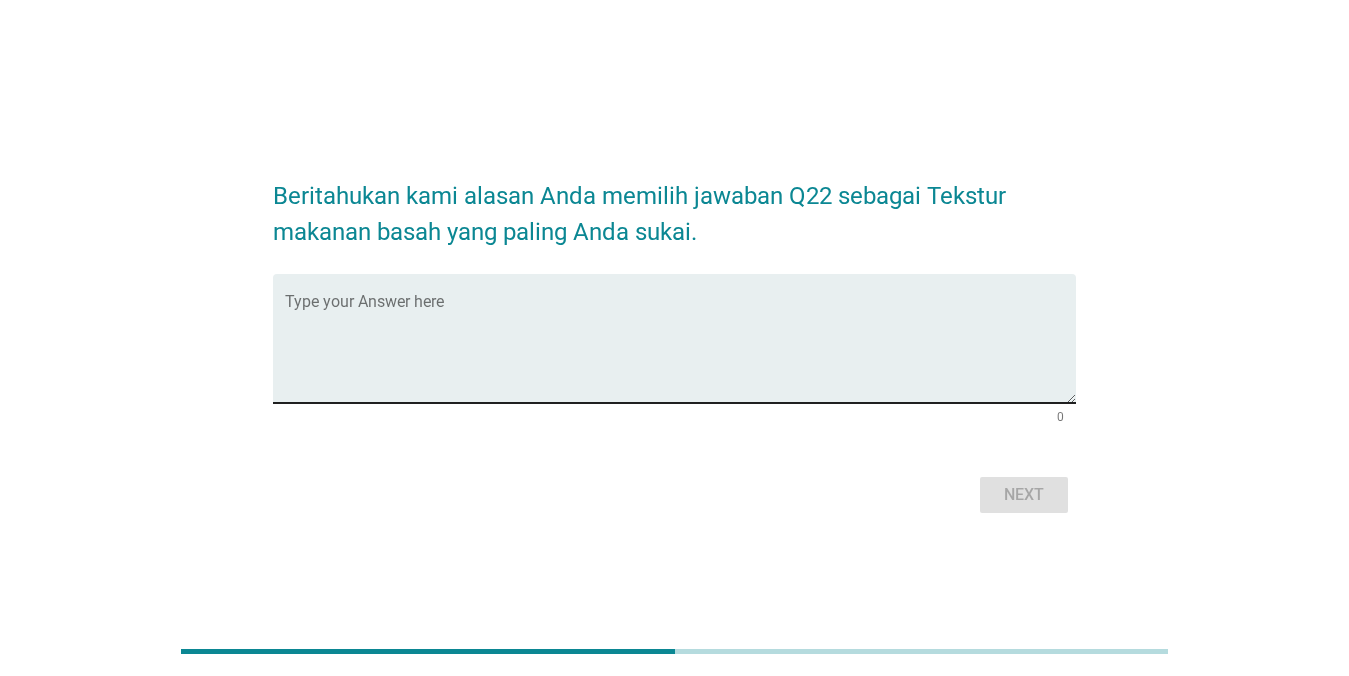 click on "Type your Answer here" at bounding box center (680, 338) 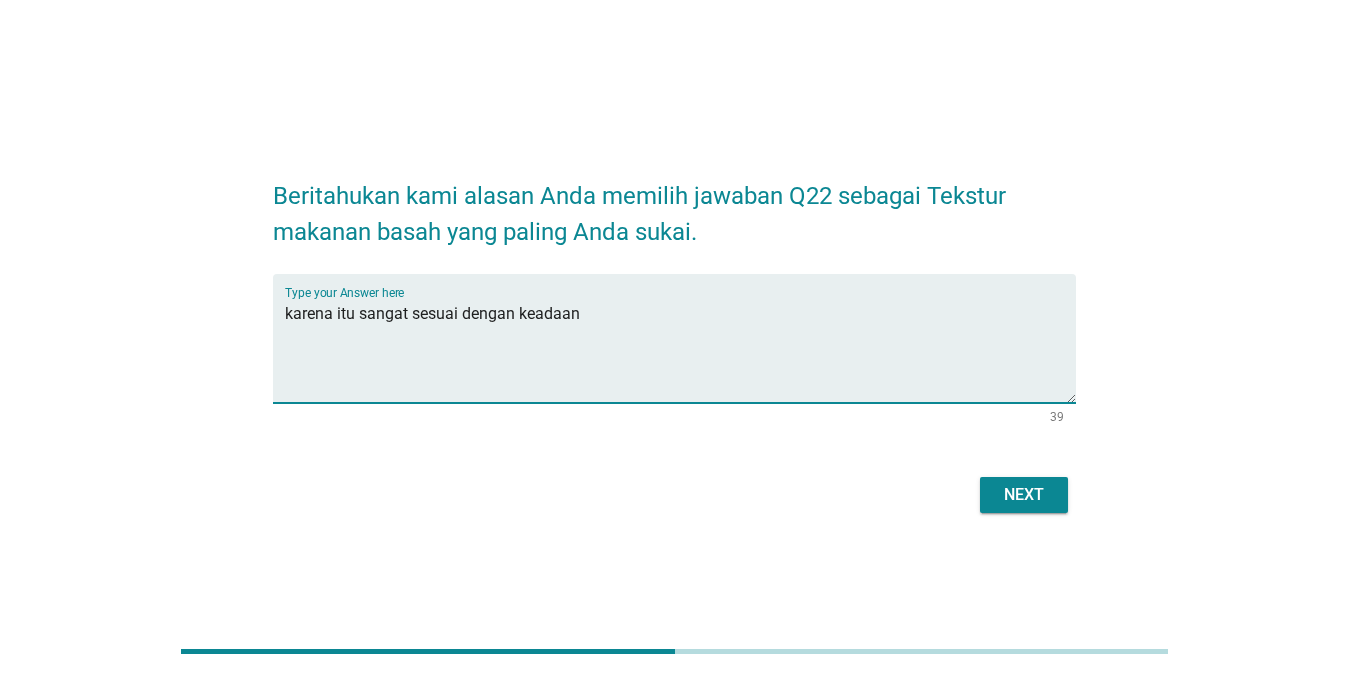 type on "karena itu sangat sesuai dengan keadaan" 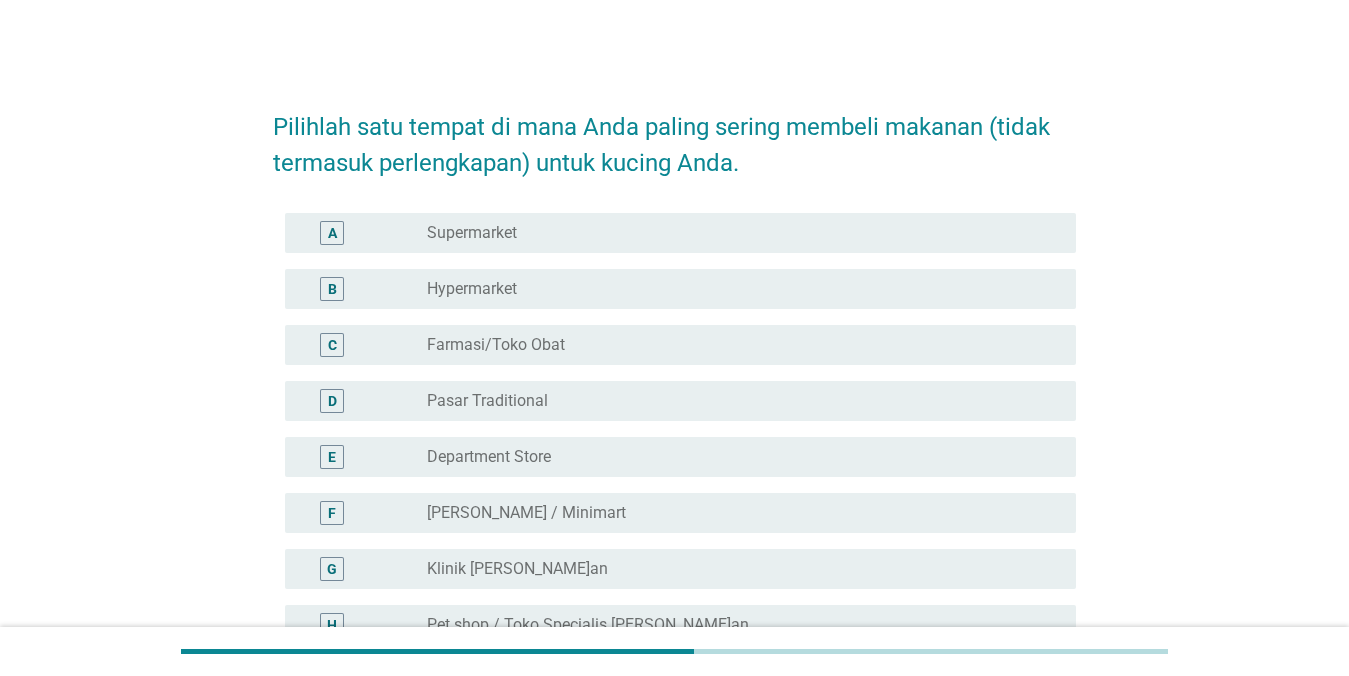 click on "radio_button_unchecked Department Store" at bounding box center (743, 457) 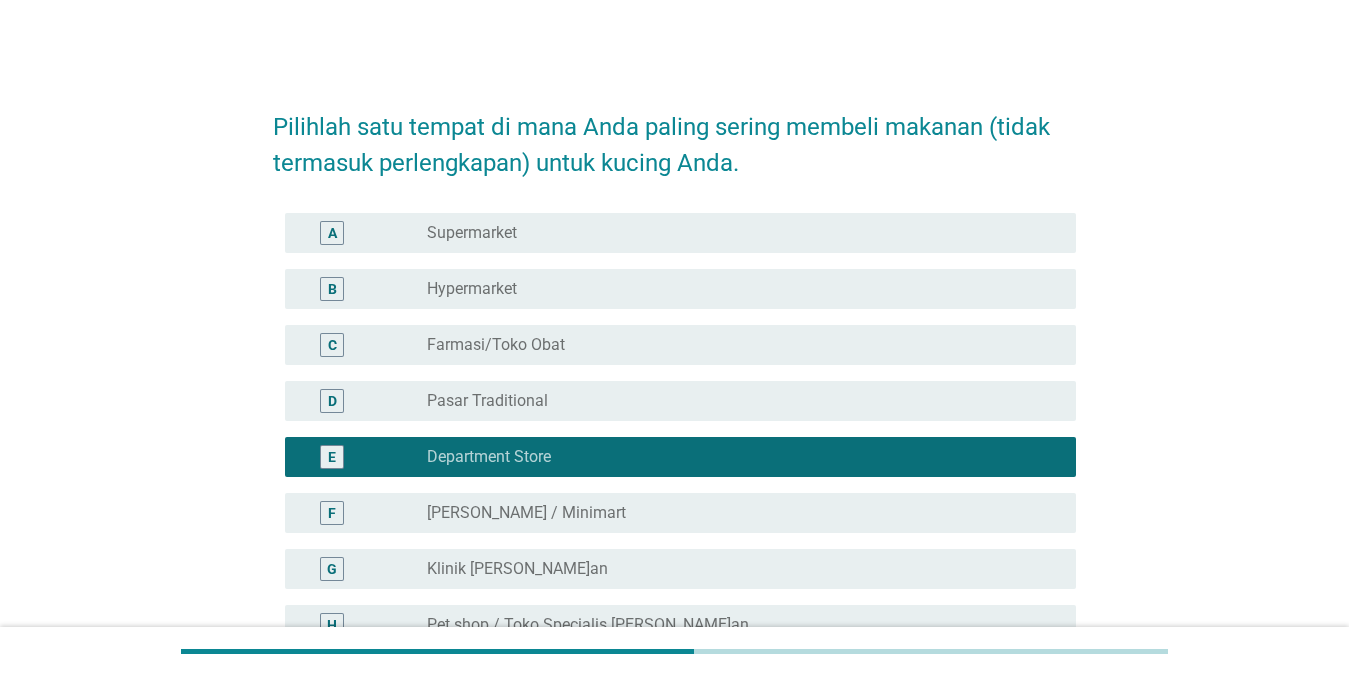 click on "radio_button_unchecked Farmasi/Toko Obat" at bounding box center [735, 345] 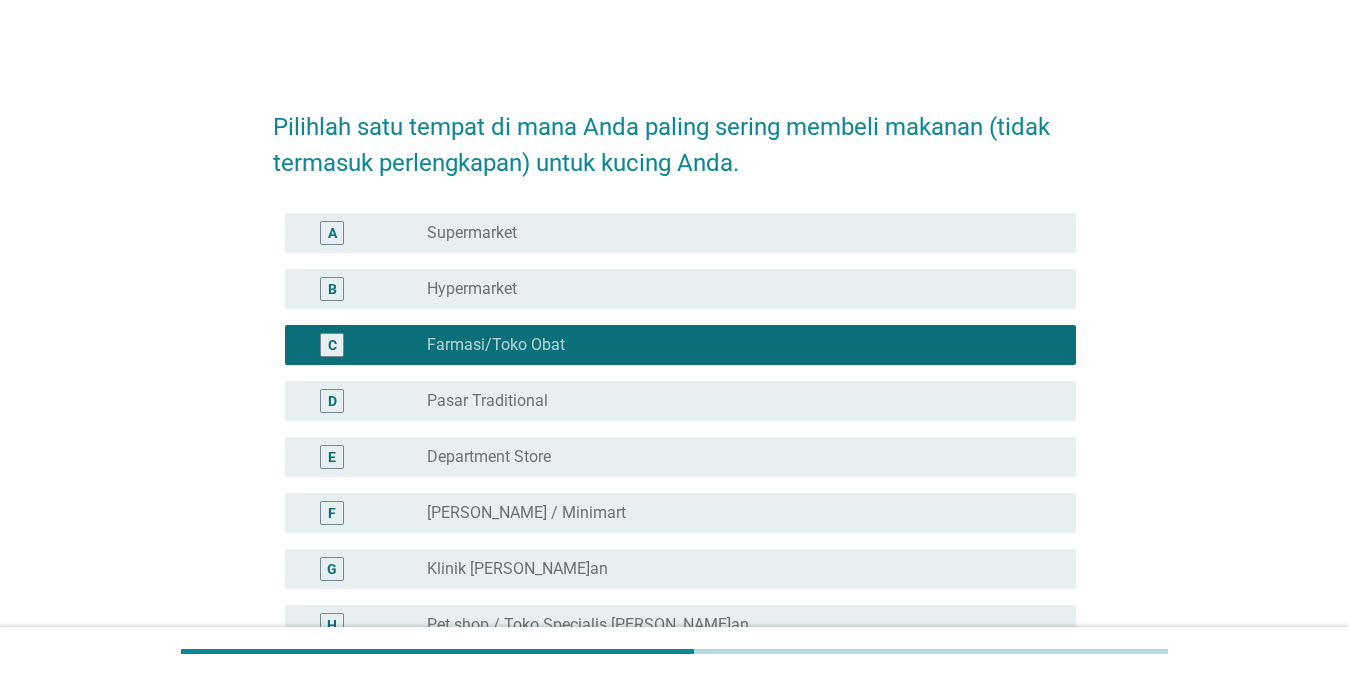 click on "radio_button_unchecked Hypermarket" at bounding box center (735, 289) 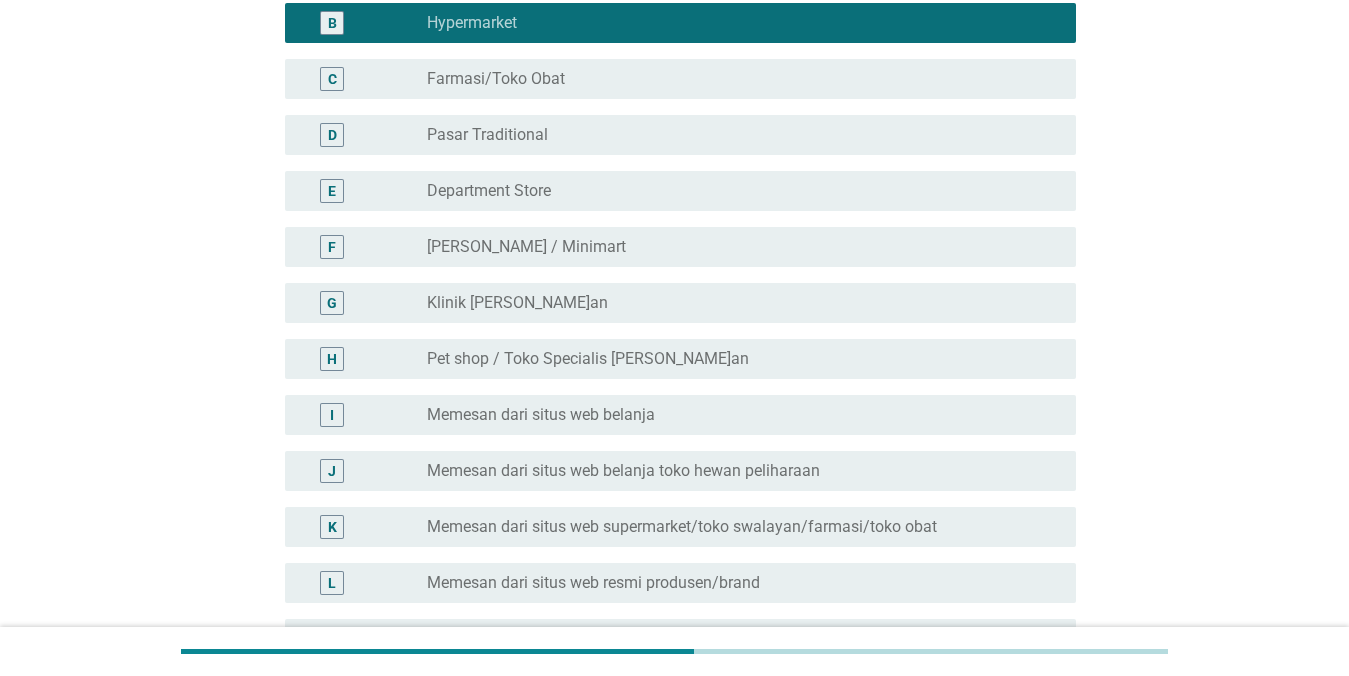 scroll, scrollTop: 618, scrollLeft: 0, axis: vertical 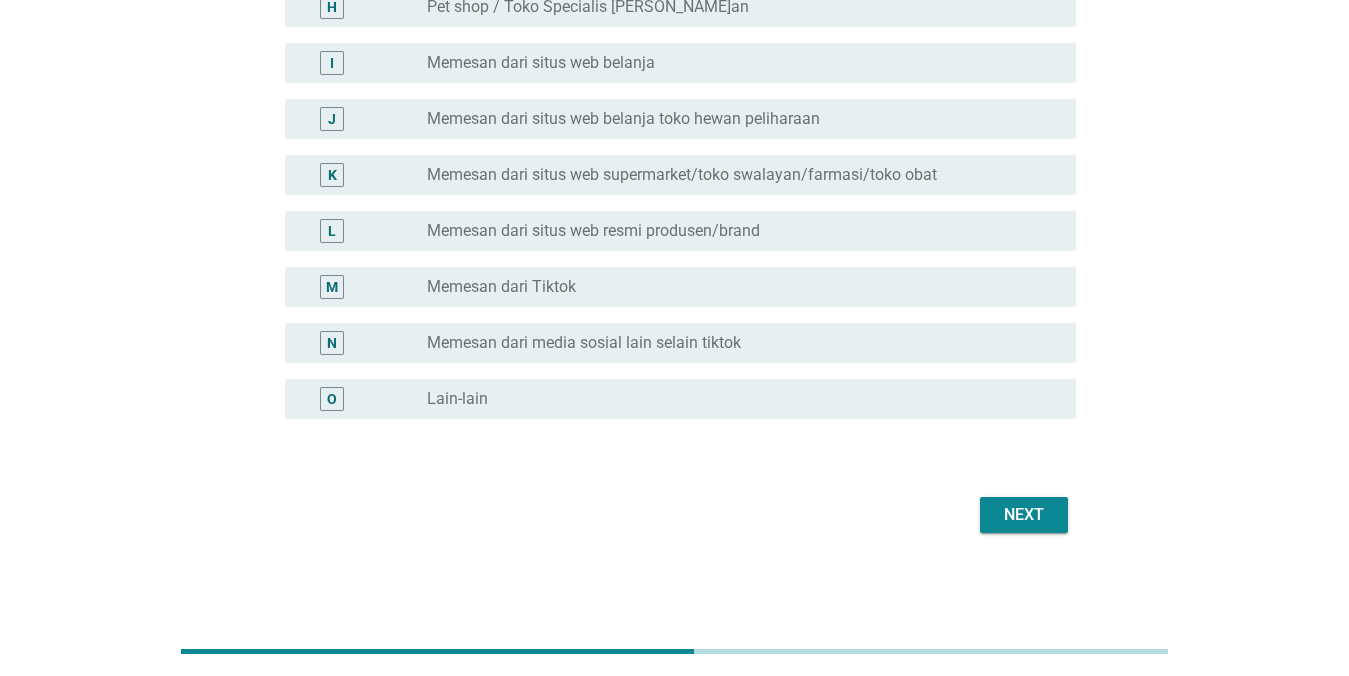 click on "Next" at bounding box center [1024, 515] 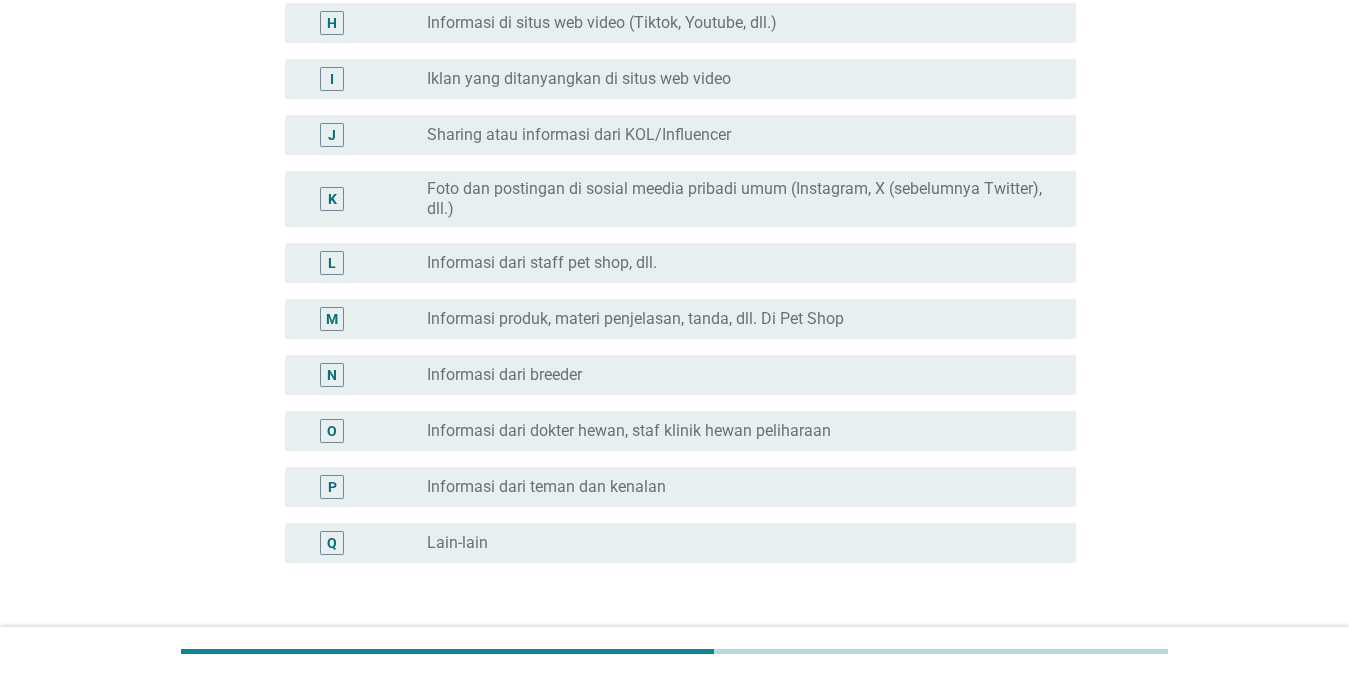 scroll, scrollTop: 0, scrollLeft: 0, axis: both 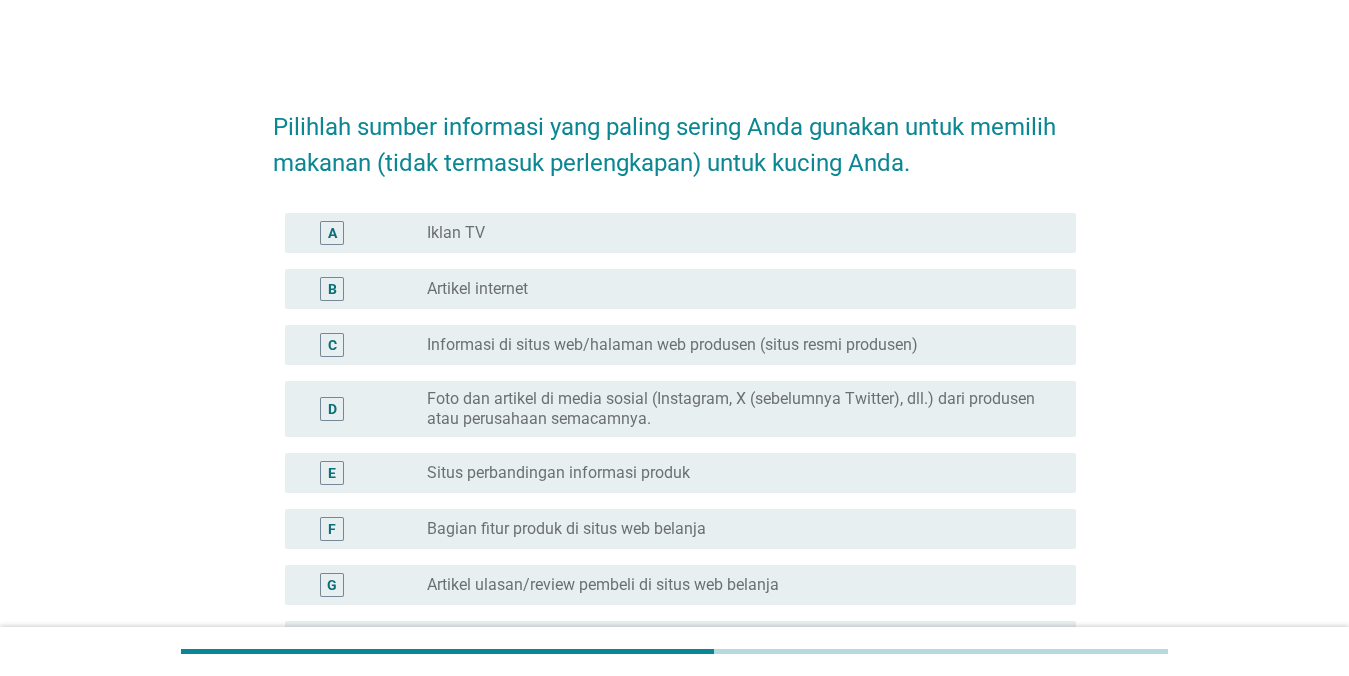 click on "C     radio_button_unchecked Informasi di situs web/halaman web produsen (situs resmi produsen)" at bounding box center [680, 345] 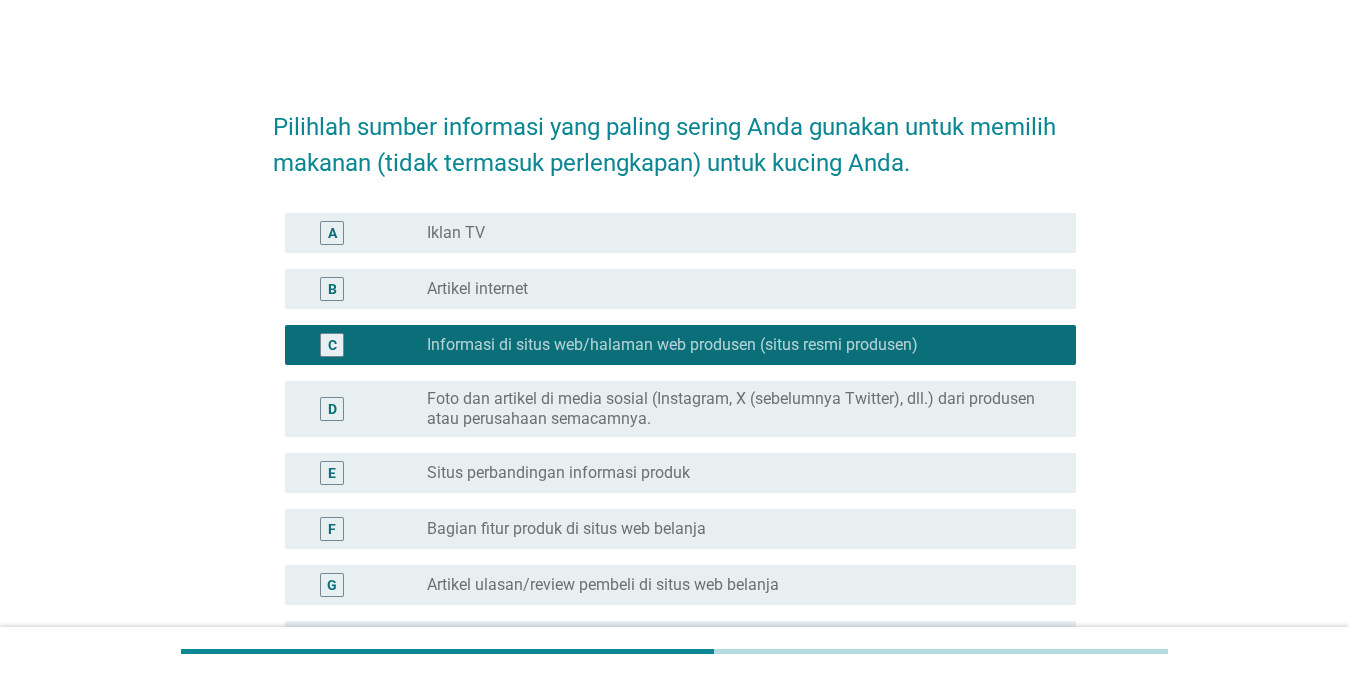 click on "radio_button_unchecked Artikel internet" at bounding box center (735, 289) 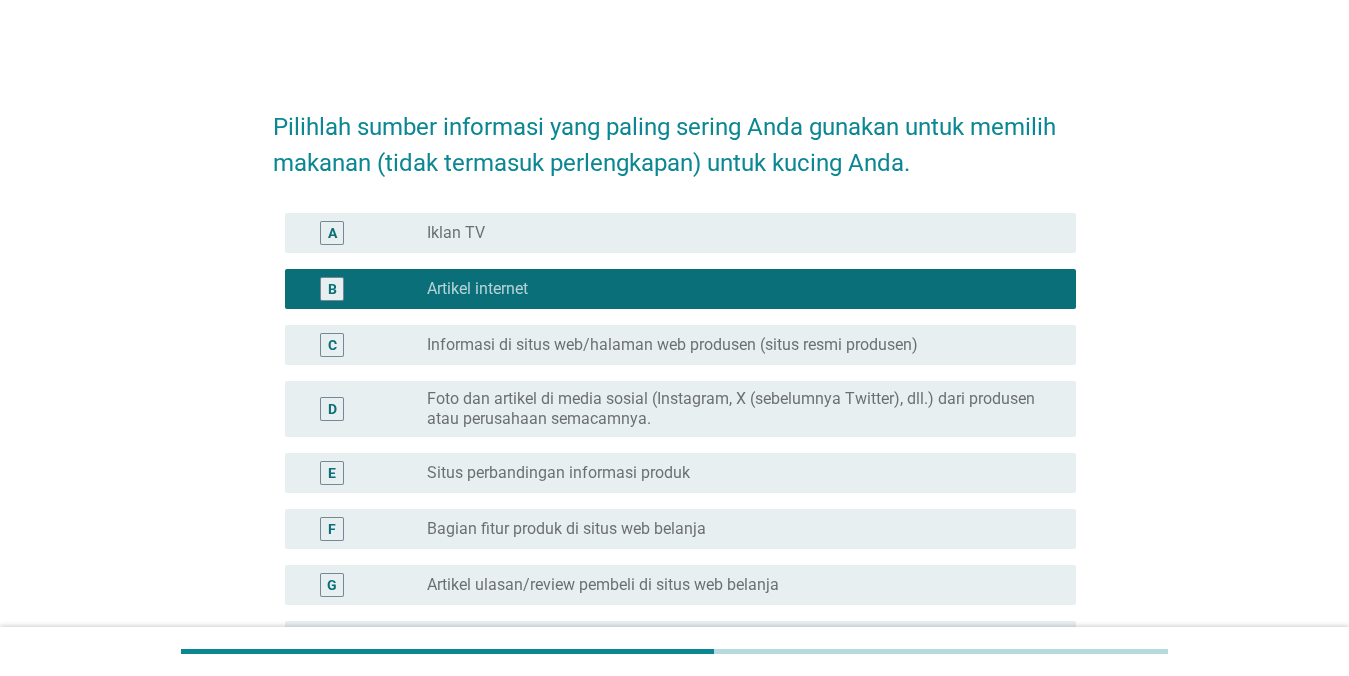click on "Informasi di situs web/halaman web produsen (situs resmi produsen)" at bounding box center [672, 345] 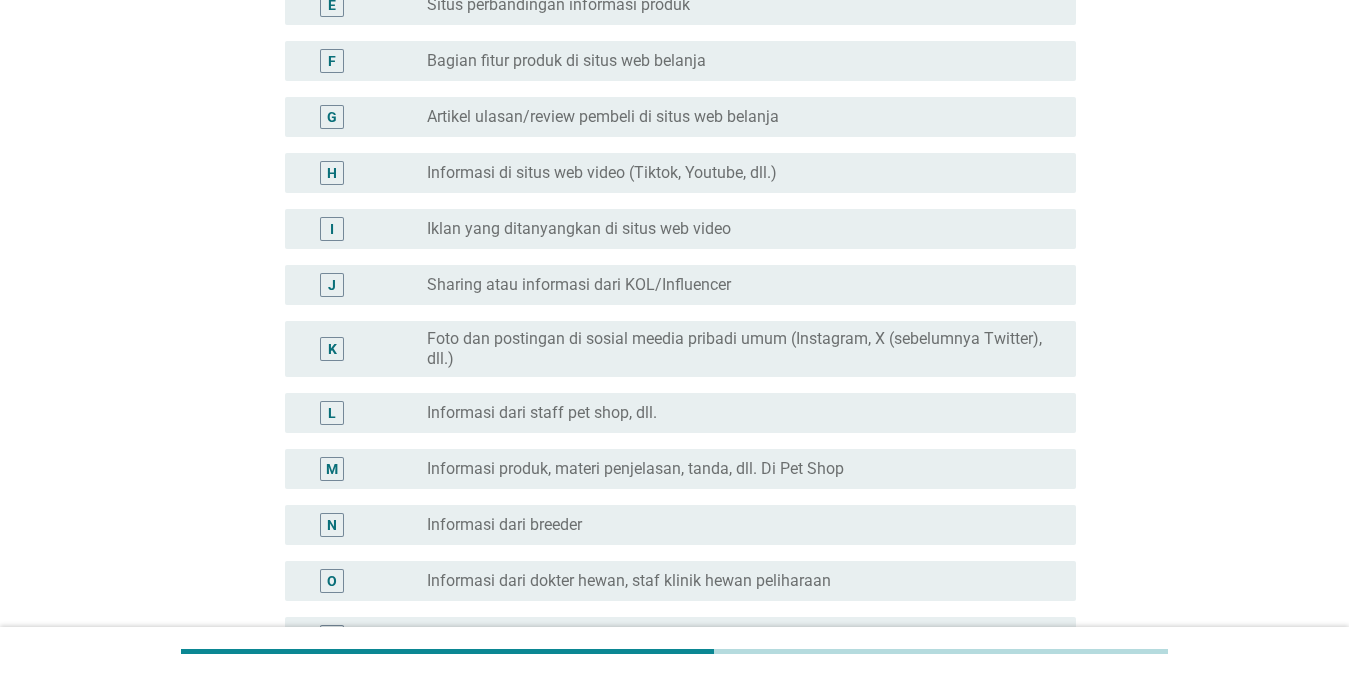 scroll, scrollTop: 762, scrollLeft: 0, axis: vertical 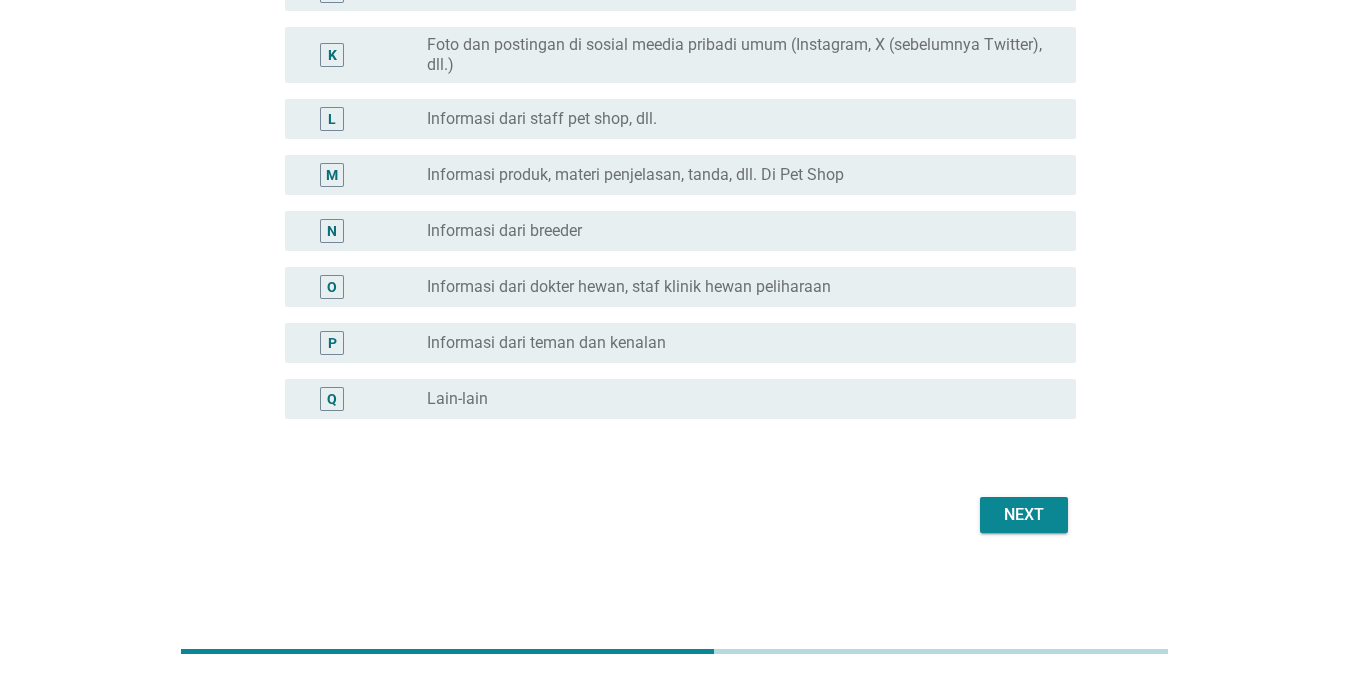 click on "Next" at bounding box center [1024, 515] 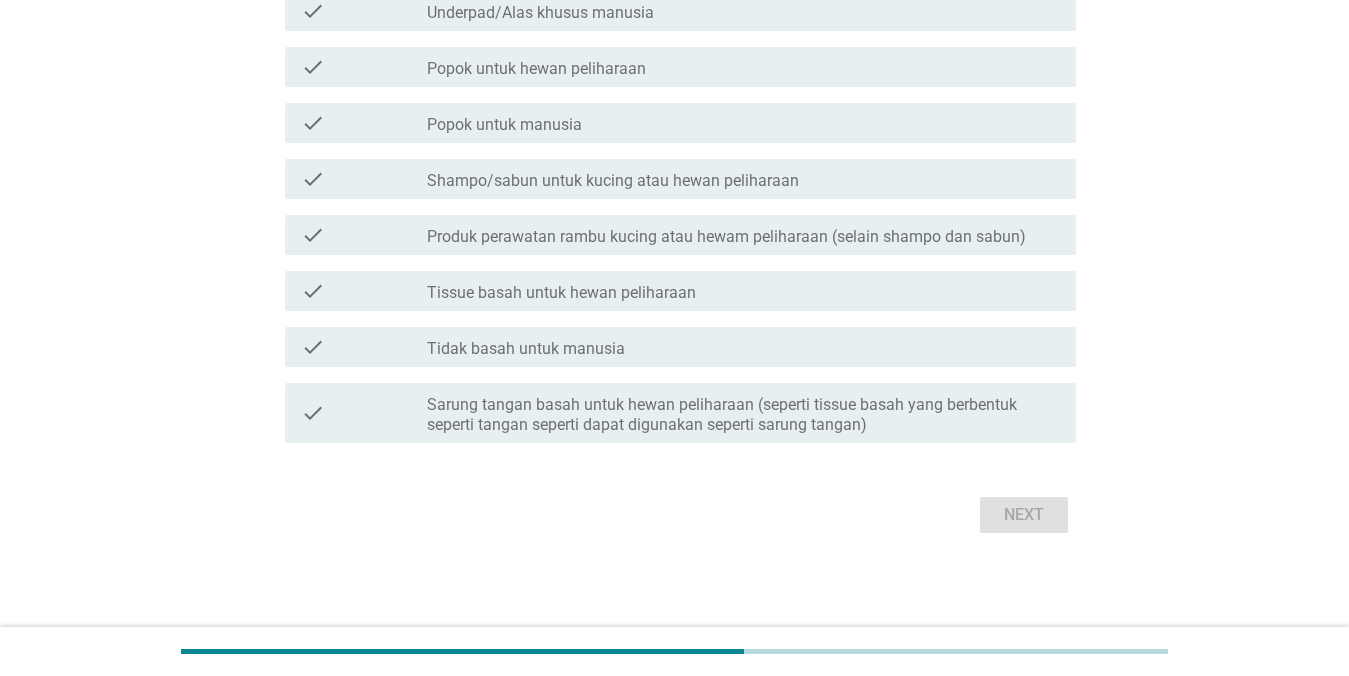 scroll, scrollTop: 0, scrollLeft: 0, axis: both 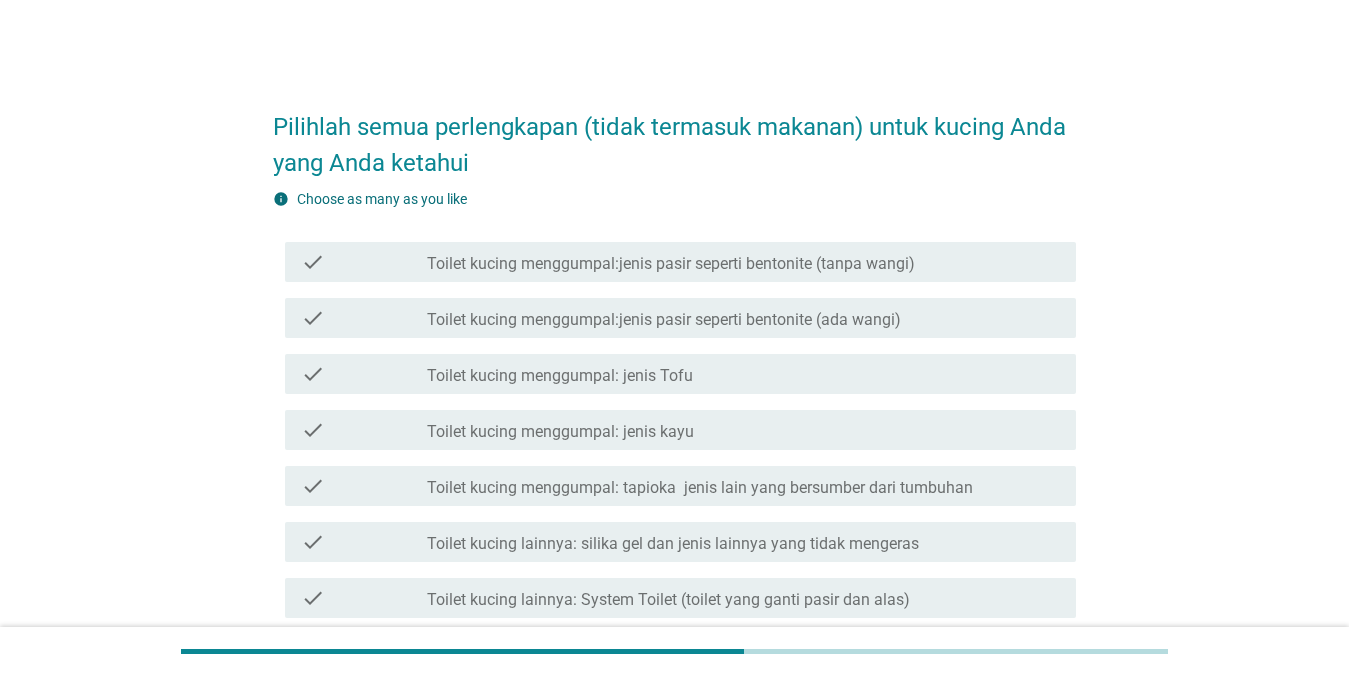 click on "Toilet kucing menggumpal: tapioka  jenis lain yang bersumber dari tumbuhan" at bounding box center (700, 488) 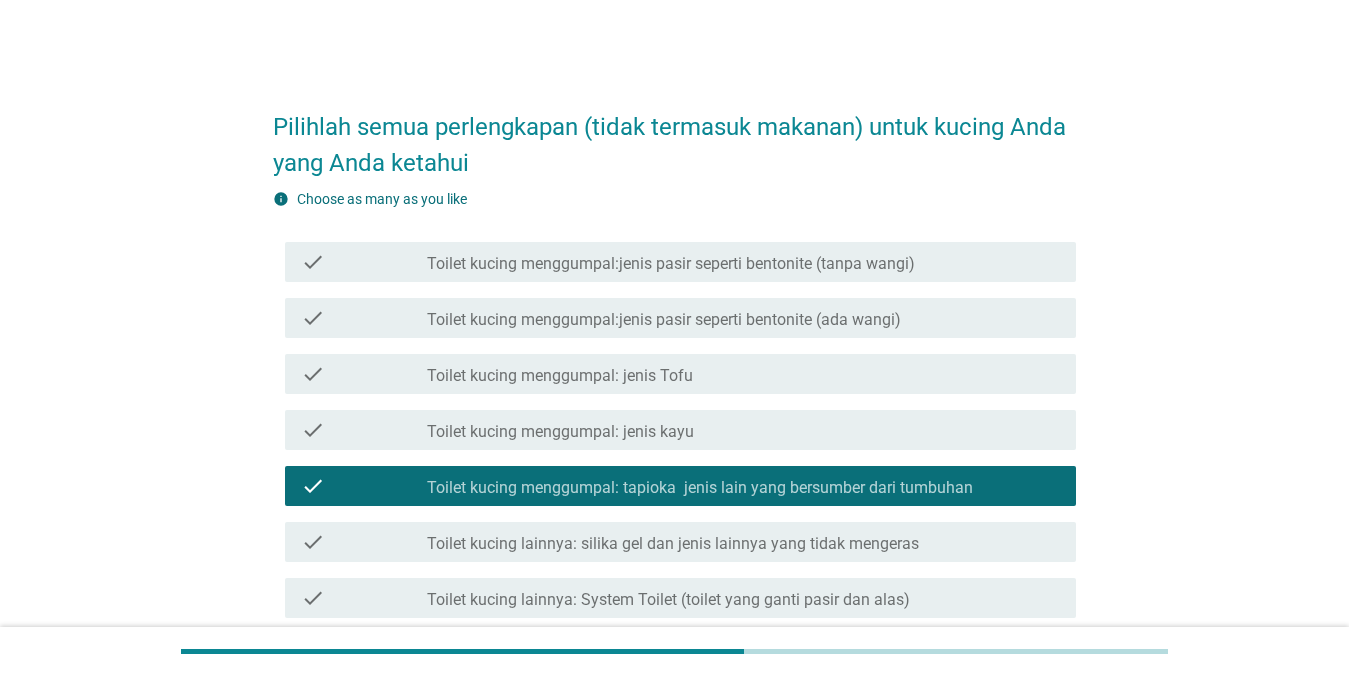 click on "check_box_outline_blank Toilet kucing menggumpal: jenis Tofu" at bounding box center (743, 374) 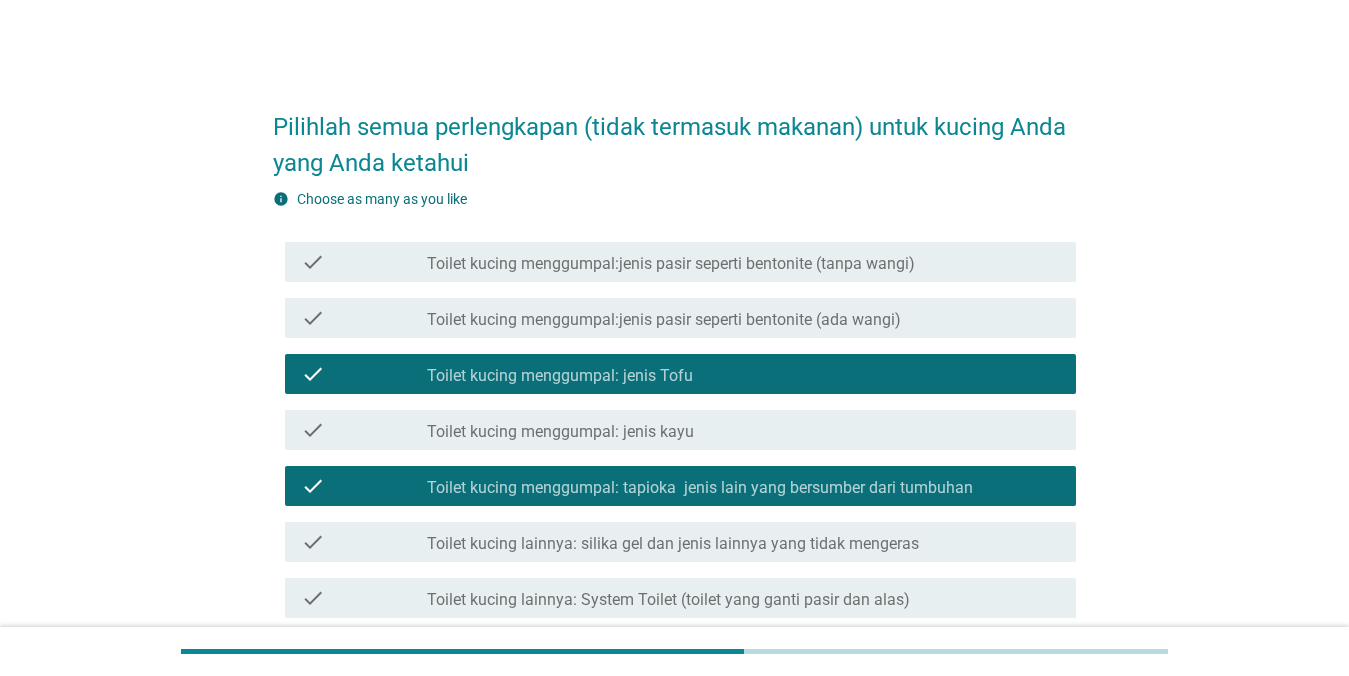 click on "check     check_box_outline_blank Toilet kucing menggumpal:jenis pasir seperti bentonite (ada wangi)" at bounding box center (680, 318) 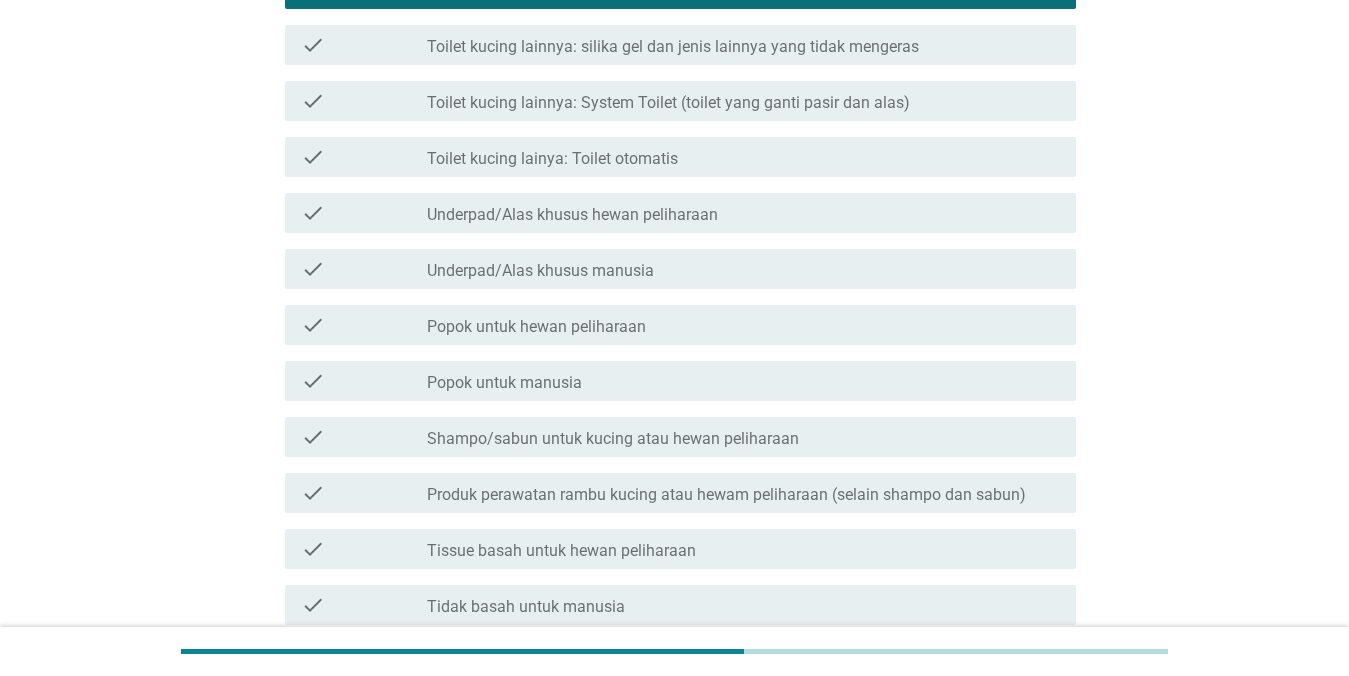 scroll, scrollTop: 506, scrollLeft: 0, axis: vertical 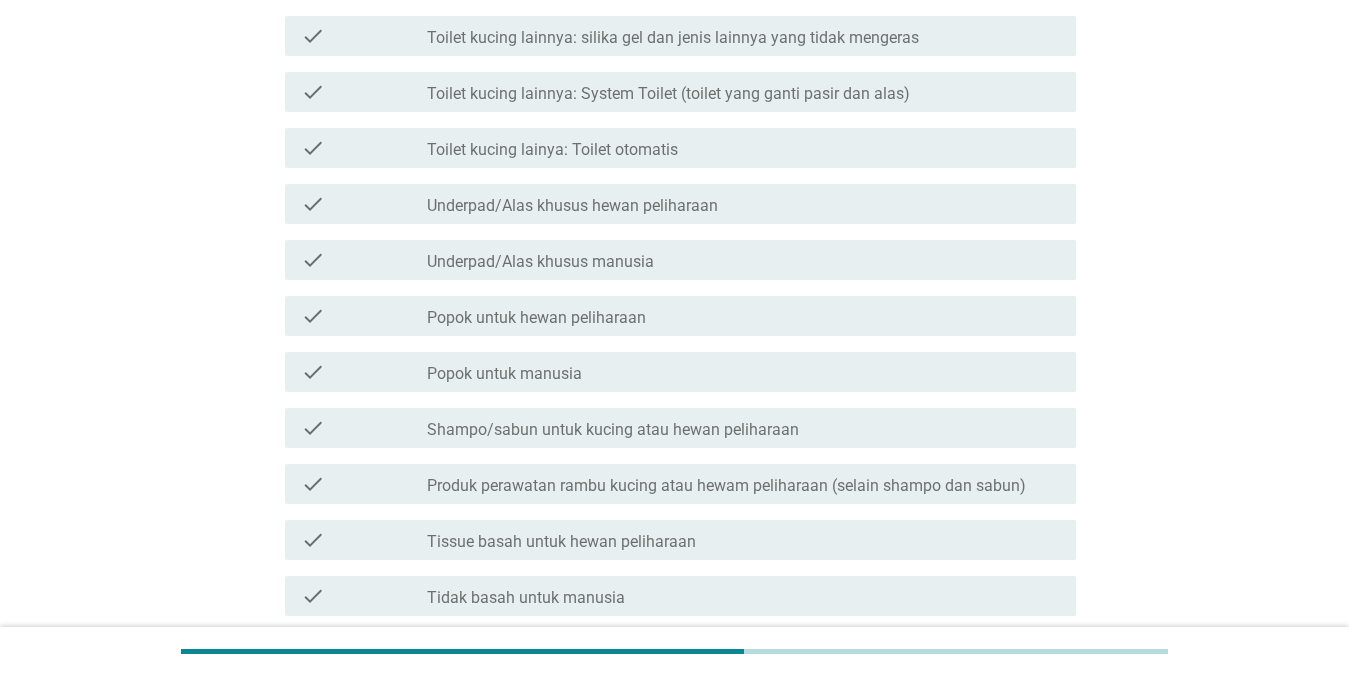 click on "check_box_outline_blank Popok untuk hewan peliharaan" at bounding box center (743, 316) 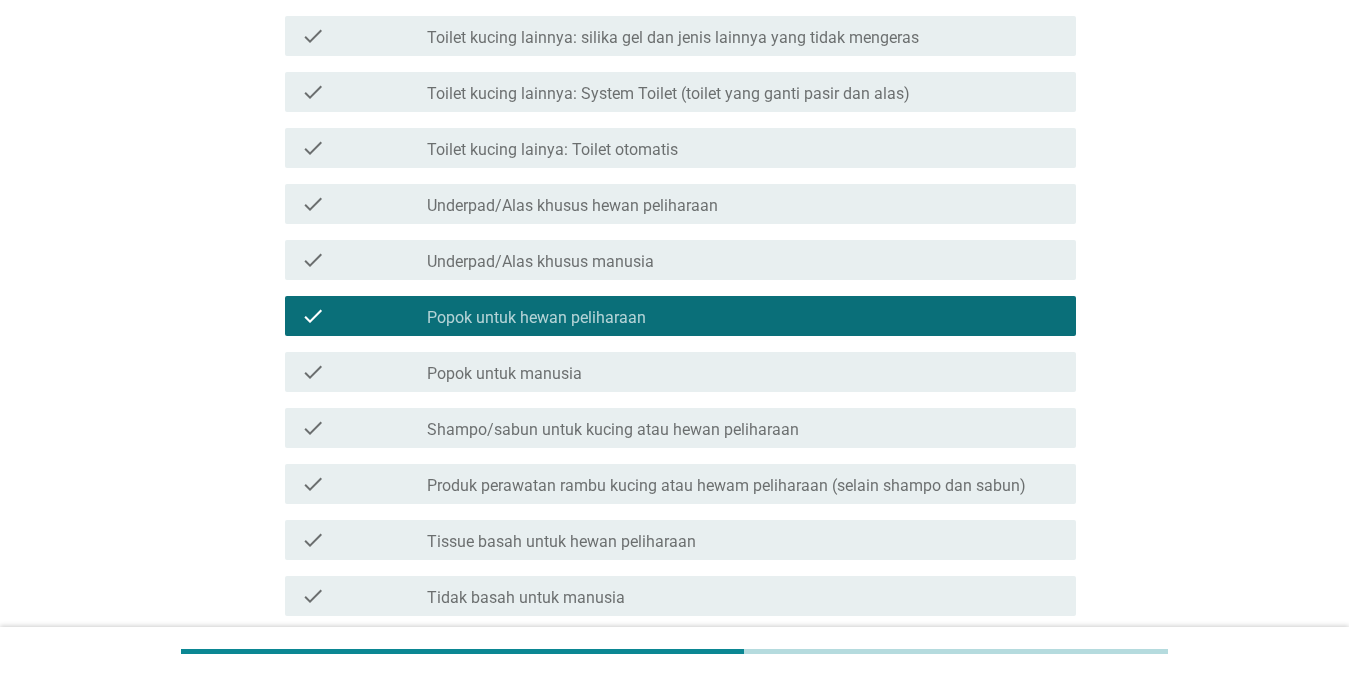 click on "Underpad/Alas khusus hewan peliharaan" at bounding box center (572, 206) 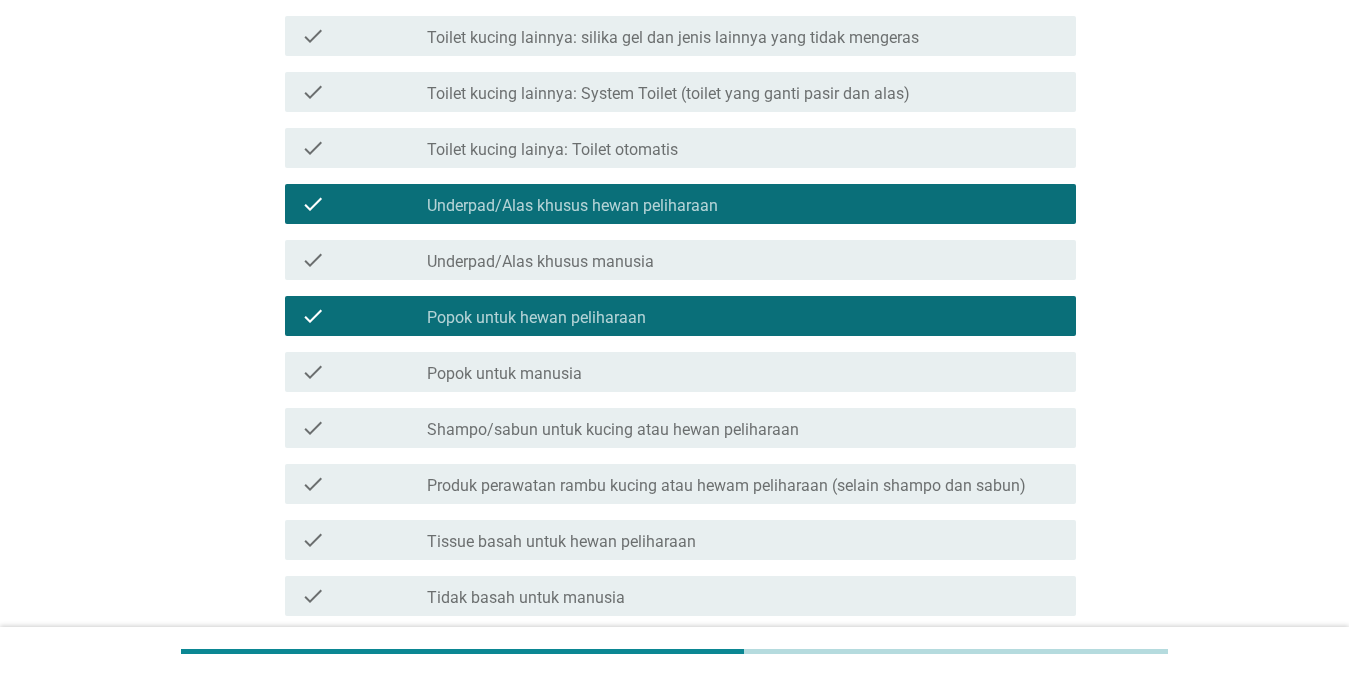 click on "check_box_outline_blank Toilet kucing lainya: Toilet otomatis" at bounding box center [743, 148] 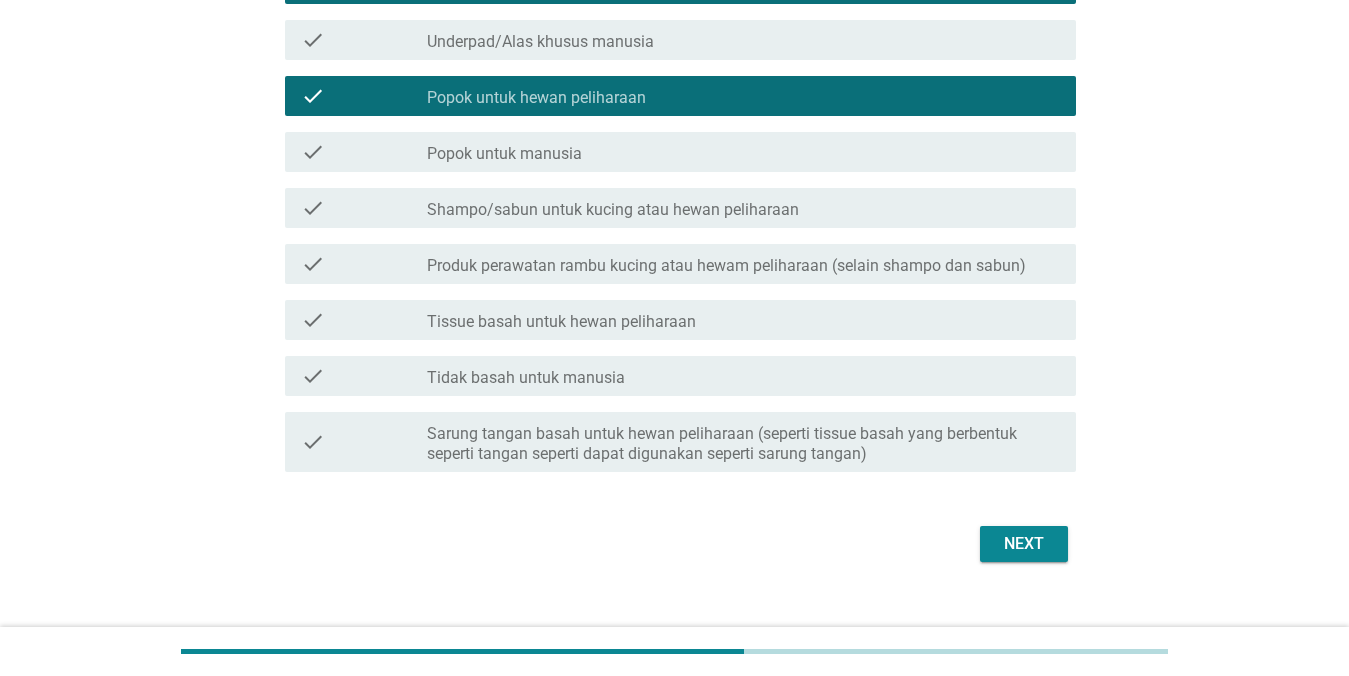 scroll, scrollTop: 755, scrollLeft: 0, axis: vertical 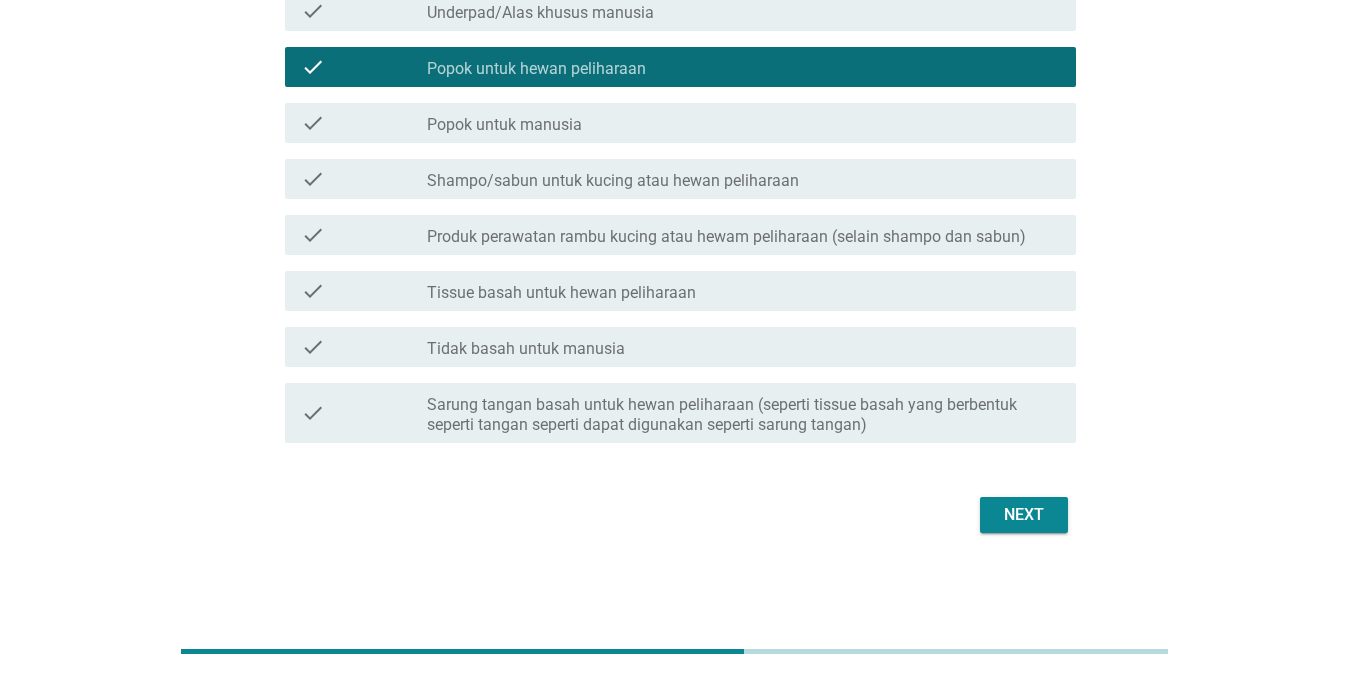 click on "Next" at bounding box center [1024, 515] 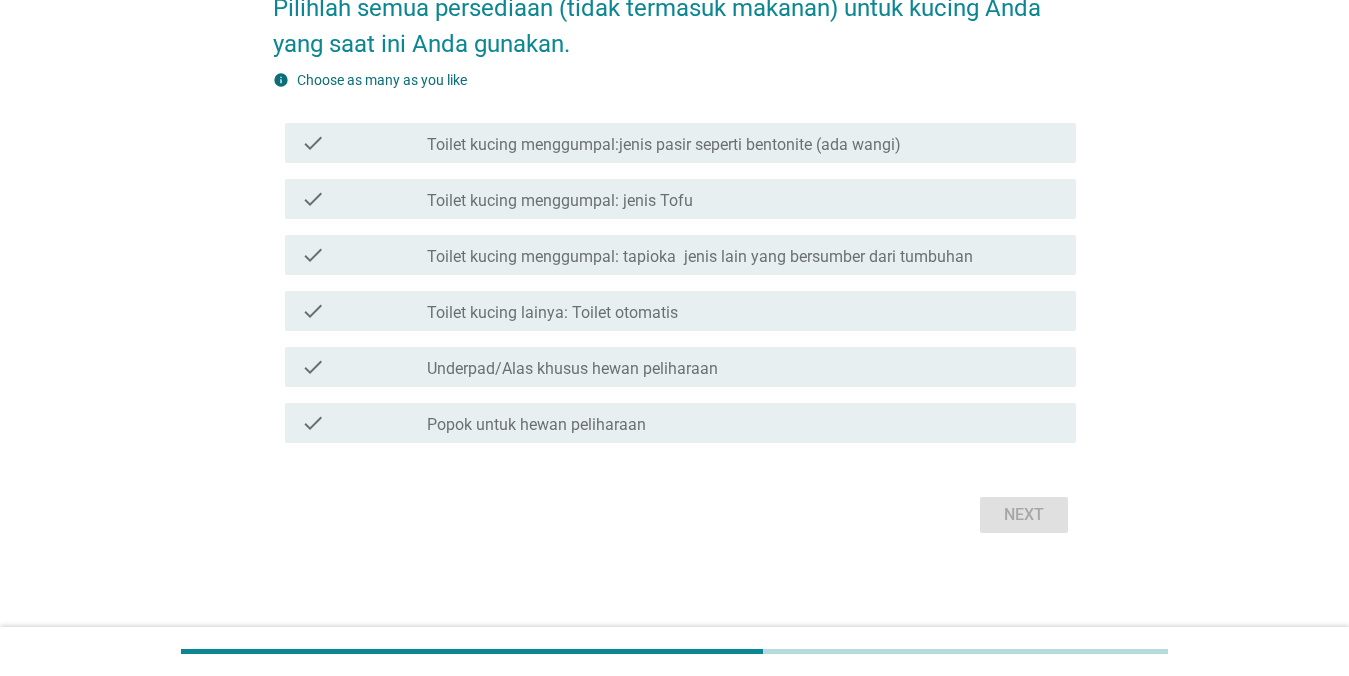 scroll, scrollTop: 0, scrollLeft: 0, axis: both 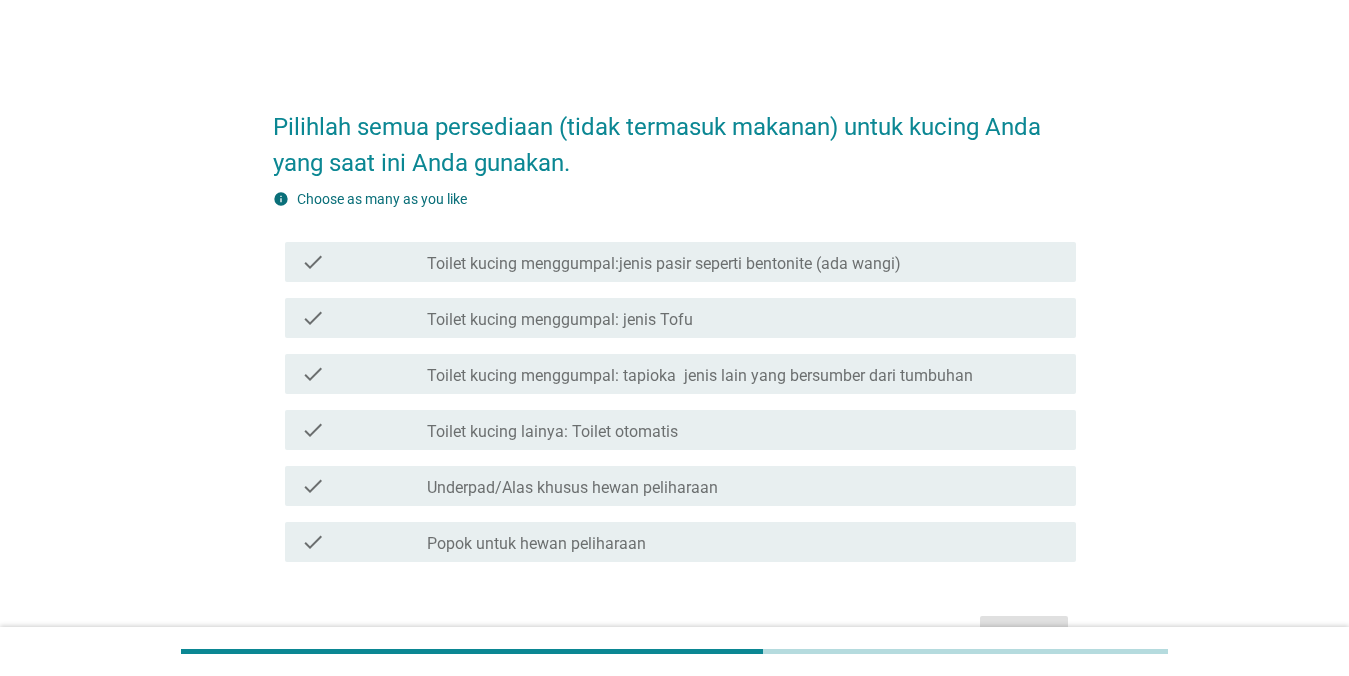 click on "check_box_outline_blank Toilet kucing lainya: Toilet otomatis" at bounding box center (743, 430) 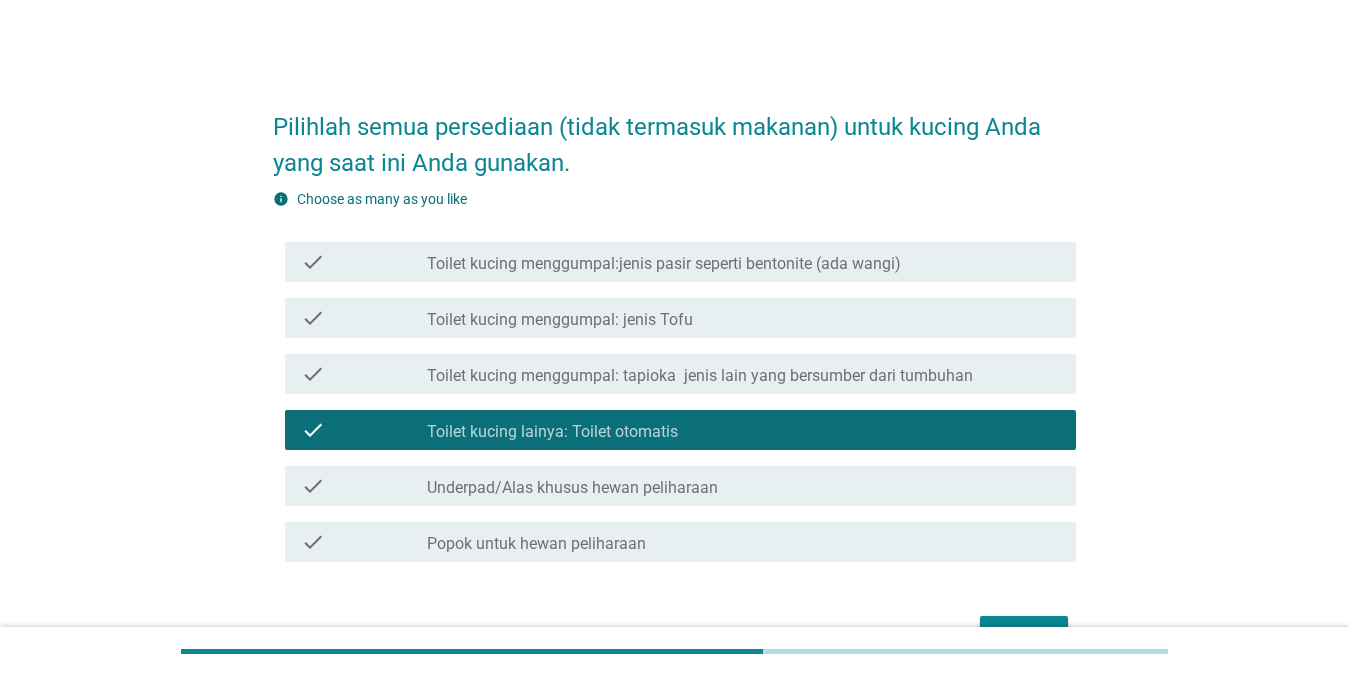 click on "check     check_box_outline_blank Toilet kucing menggumpal: jenis Tofu" at bounding box center (680, 318) 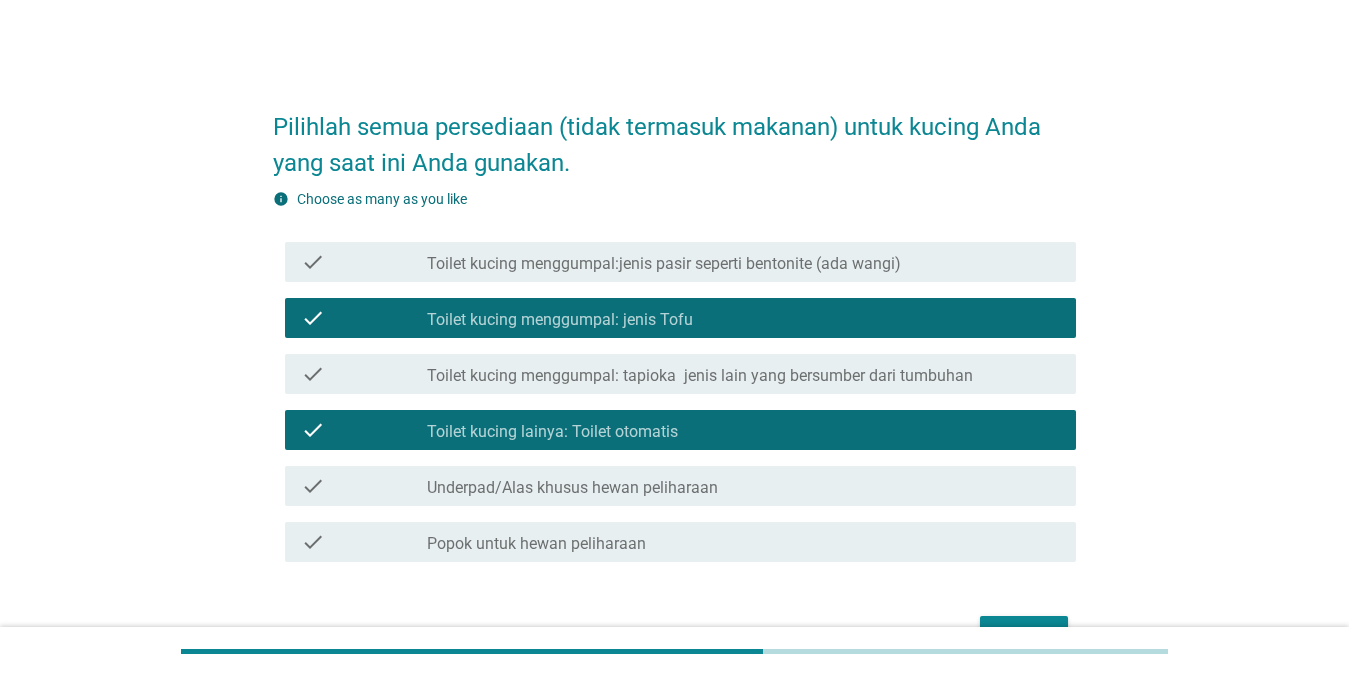 click on "check_box_outline_blank Toilet kucing menggumpal:jenis pasir seperti bentonite (ada wangi)" at bounding box center [743, 262] 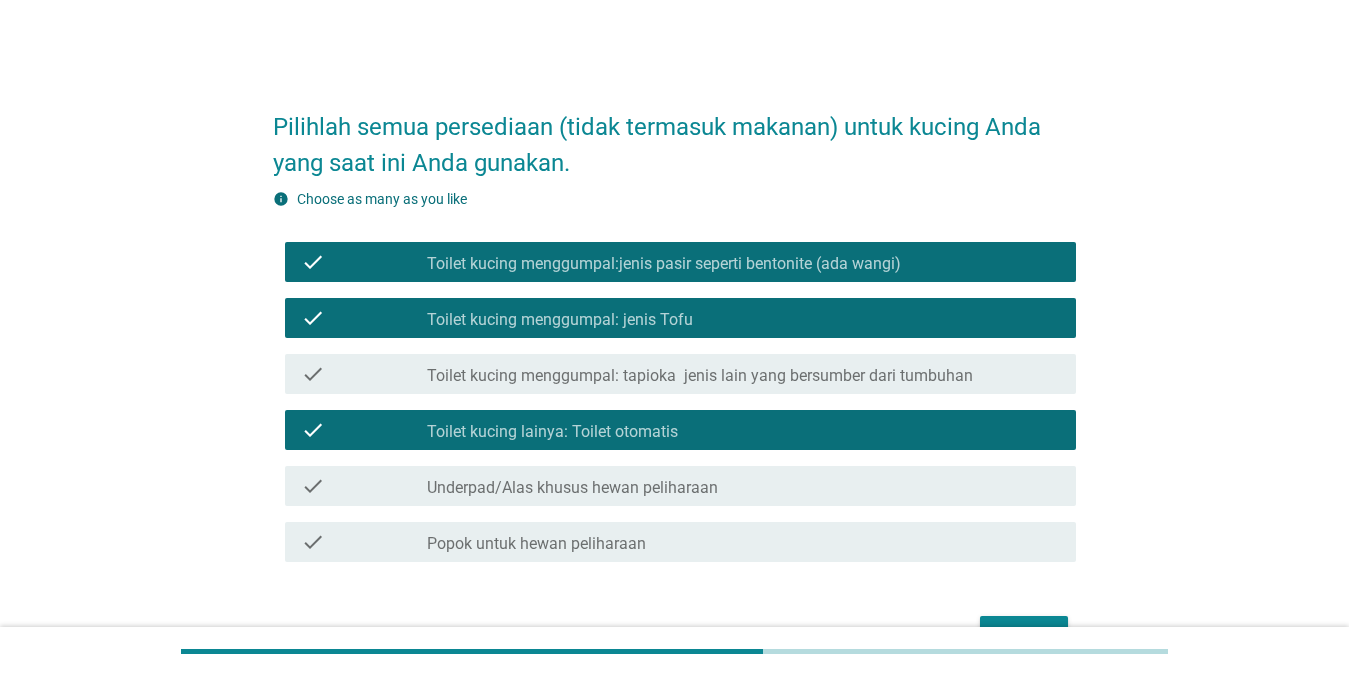 scroll, scrollTop: 119, scrollLeft: 0, axis: vertical 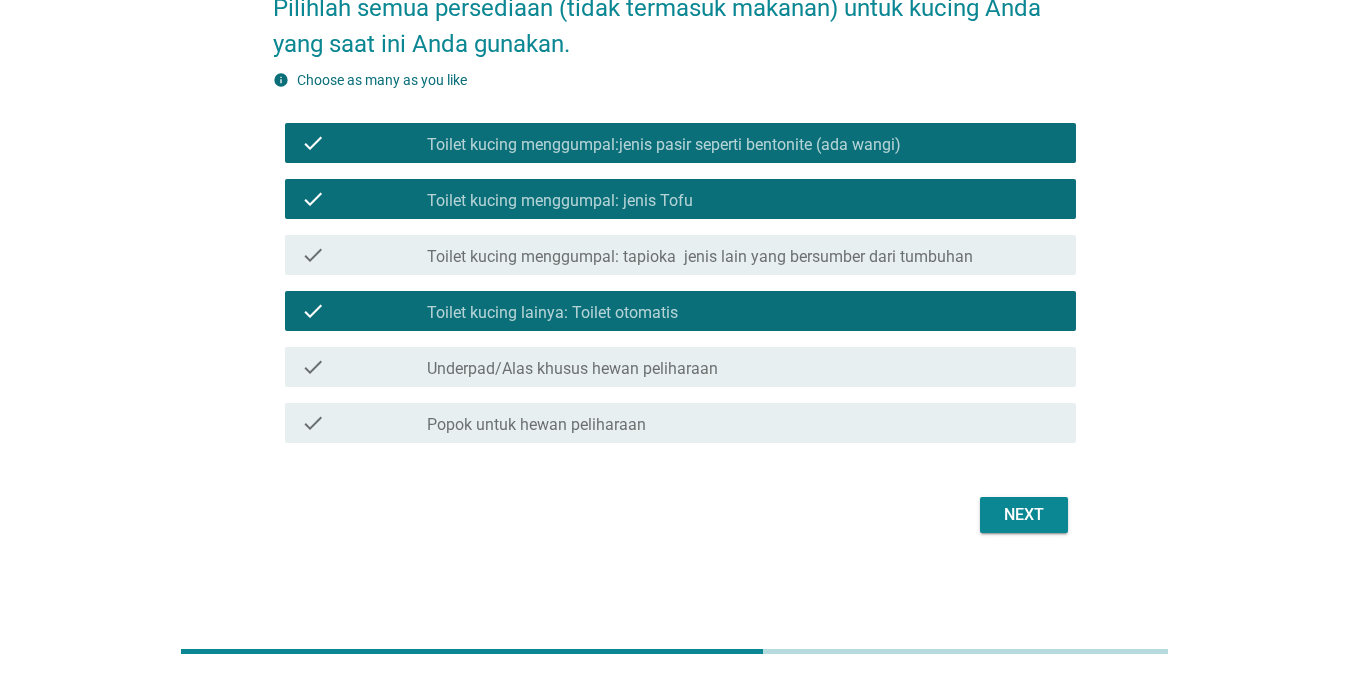 click on "Next" at bounding box center [1024, 515] 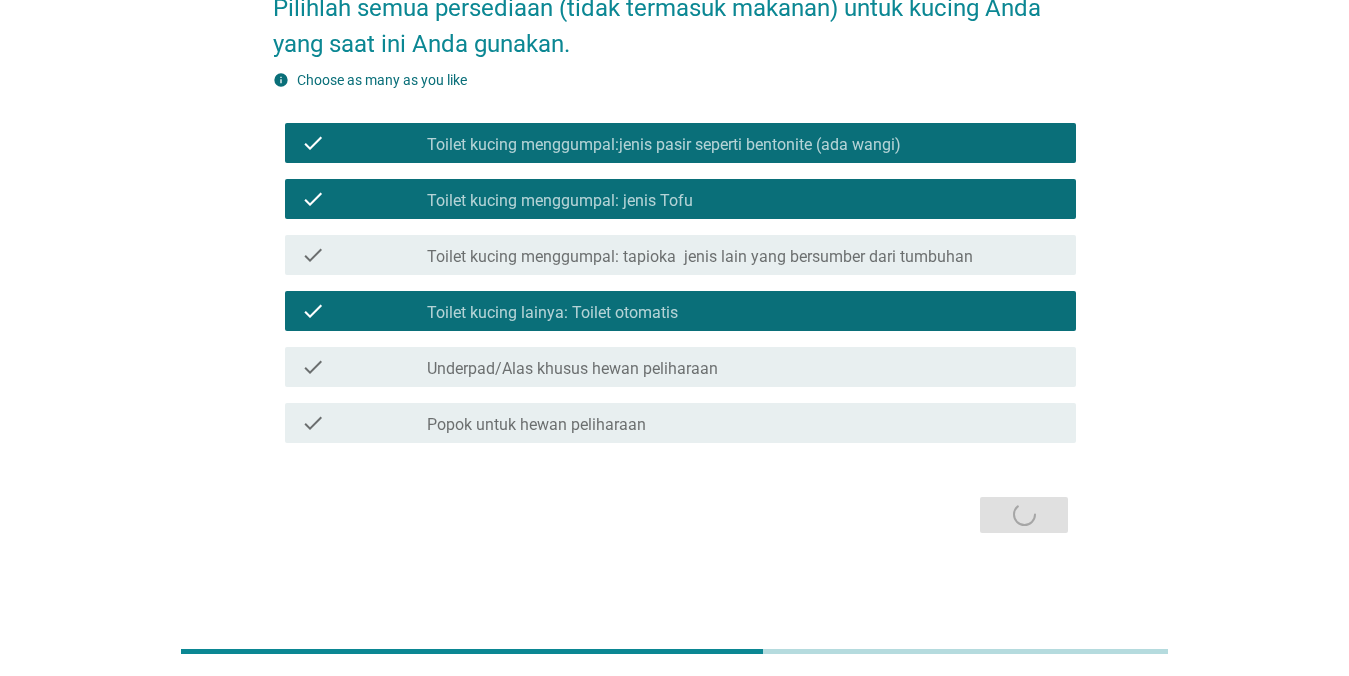 scroll, scrollTop: 0, scrollLeft: 0, axis: both 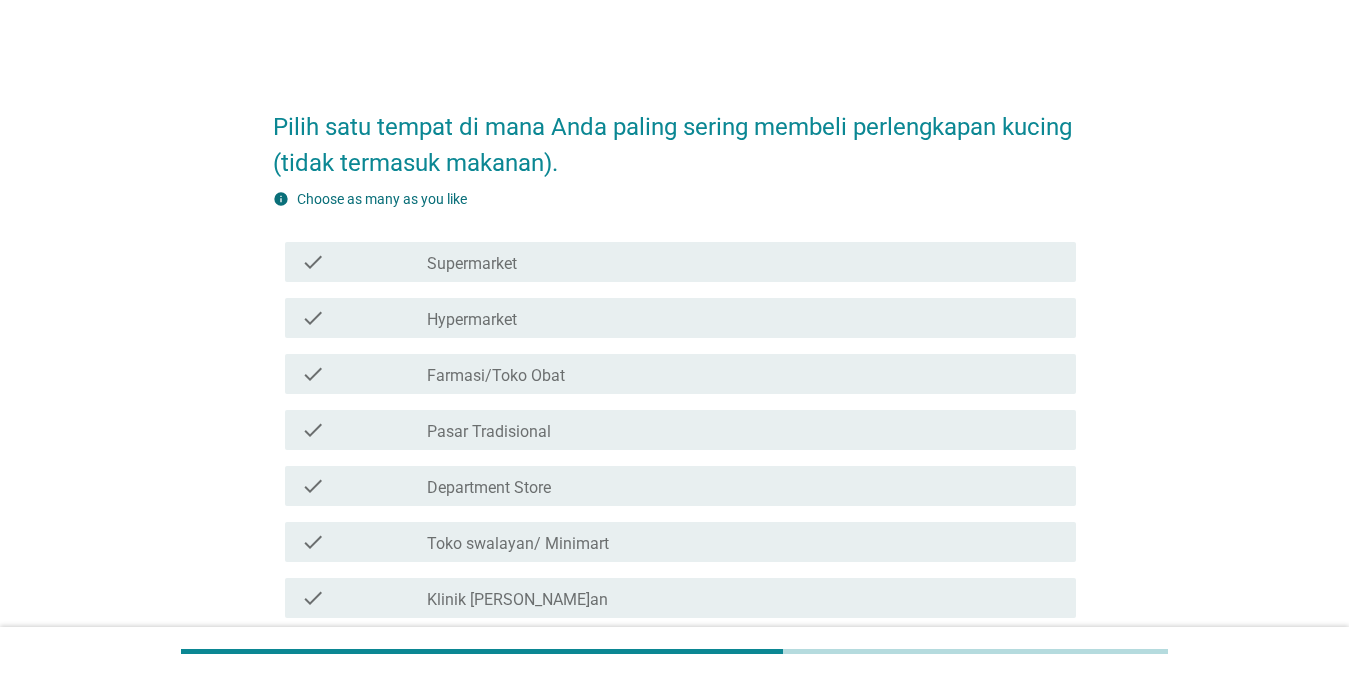 click on "check_box_outline_blank Pasar Tradisional" at bounding box center (743, 430) 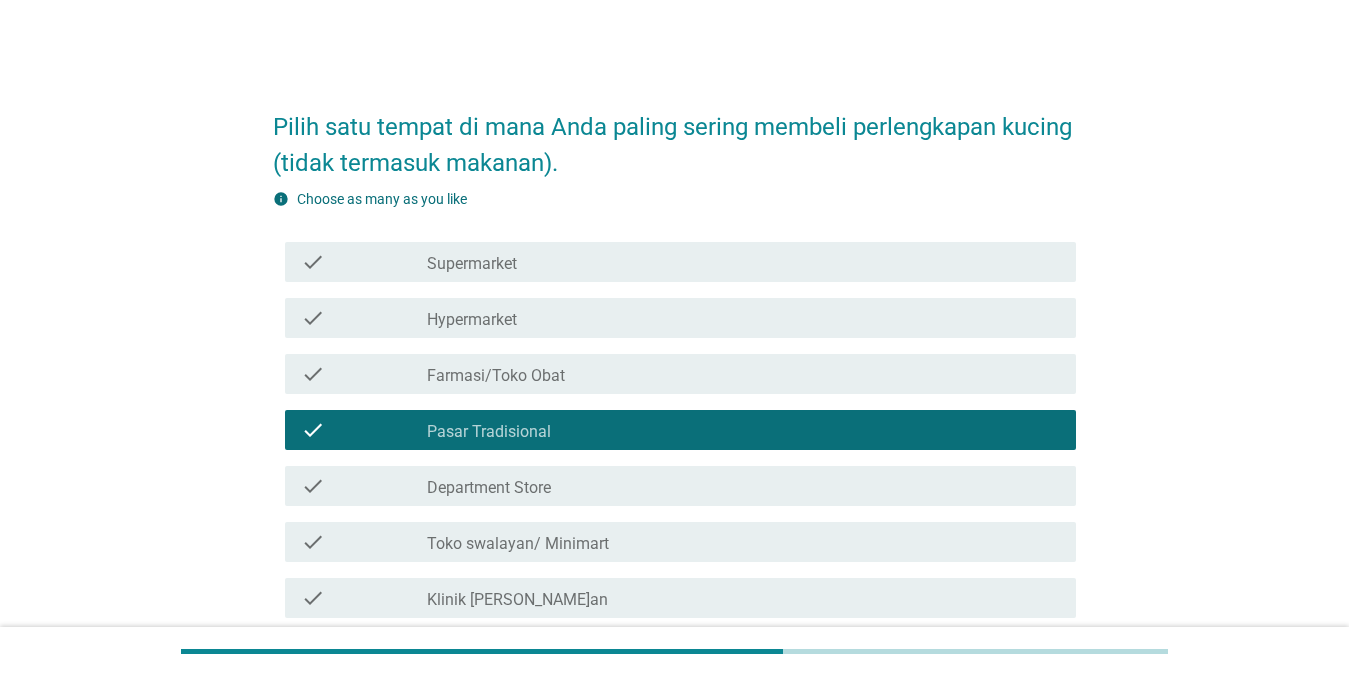 click on "check_box_outline_blank Supermarket" at bounding box center (743, 262) 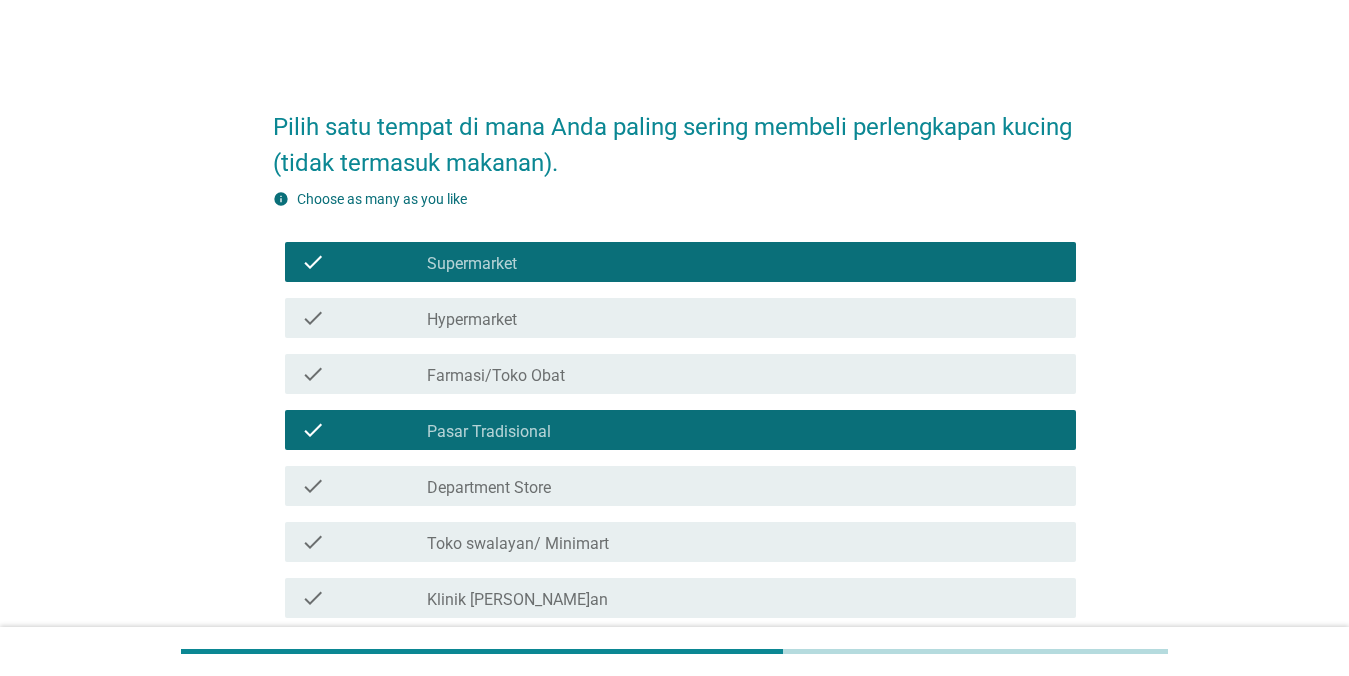 click on "check     check_box_outline_blank Pasar Tradisional" at bounding box center [680, 430] 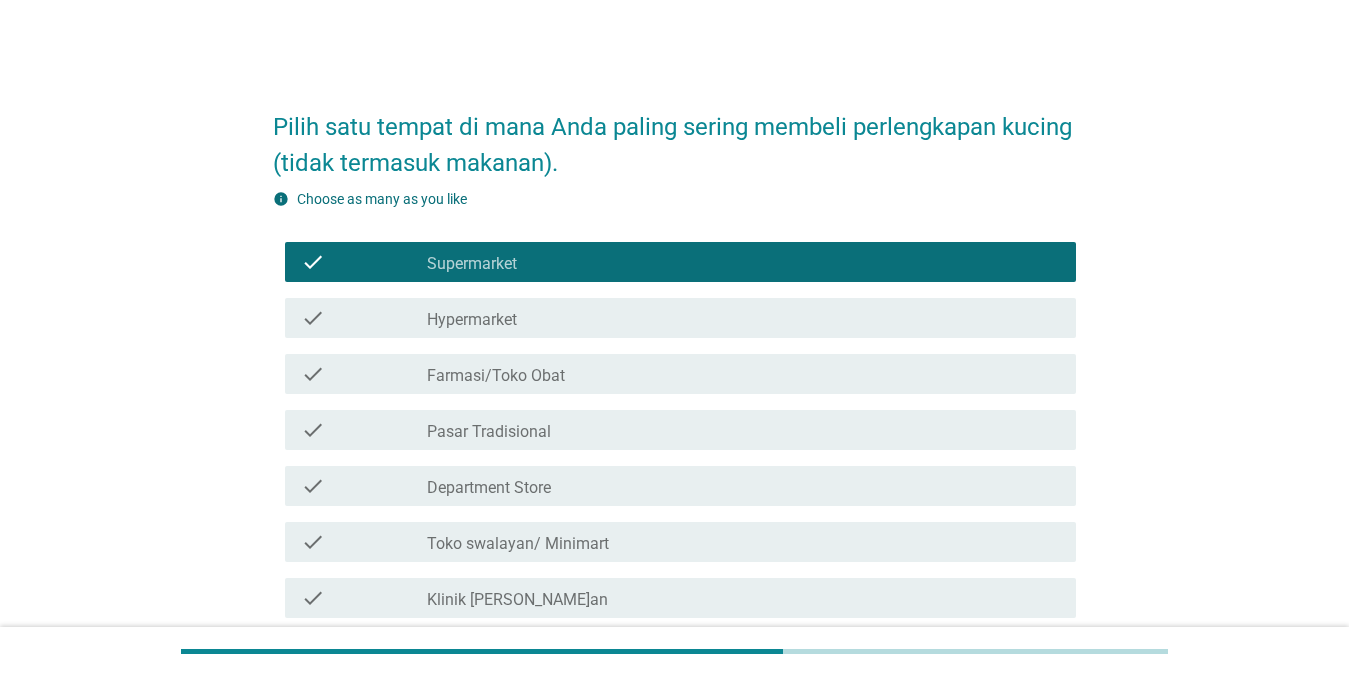 click on "check_box_outline_blank Hypermarket" at bounding box center (743, 318) 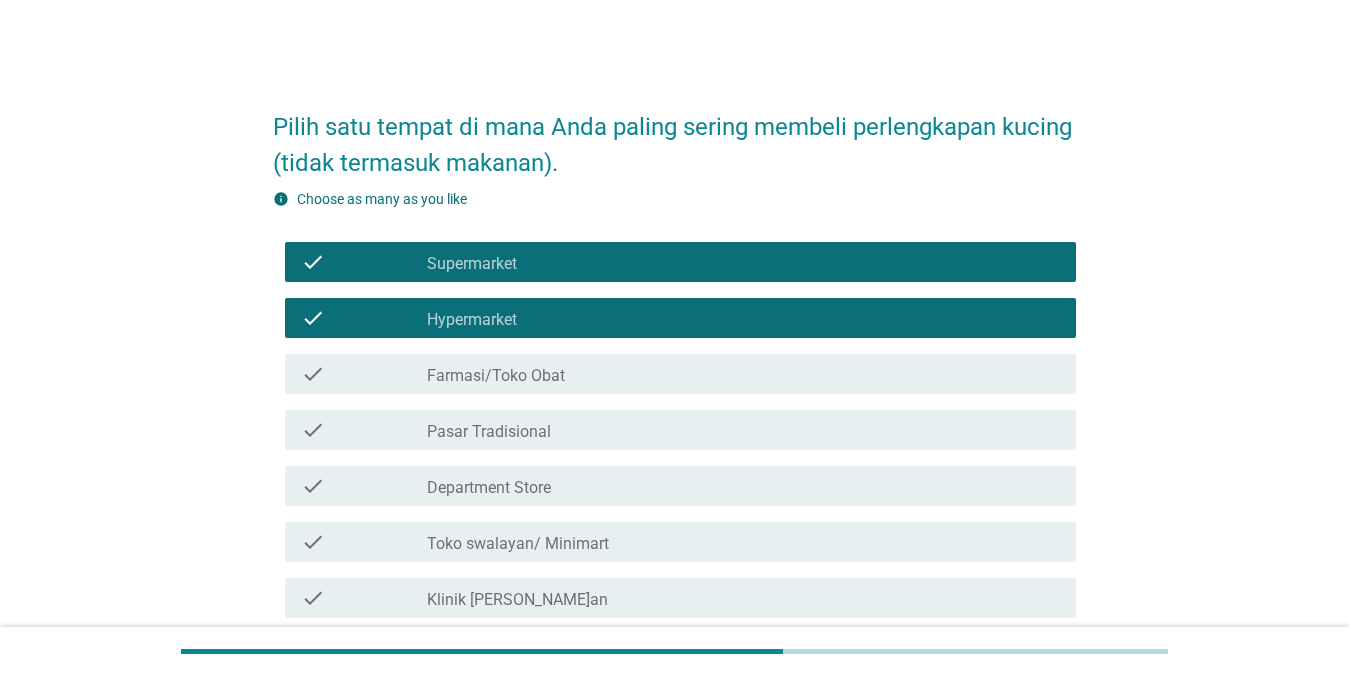 click on "check_box_outline_blank Department Store" at bounding box center (743, 486) 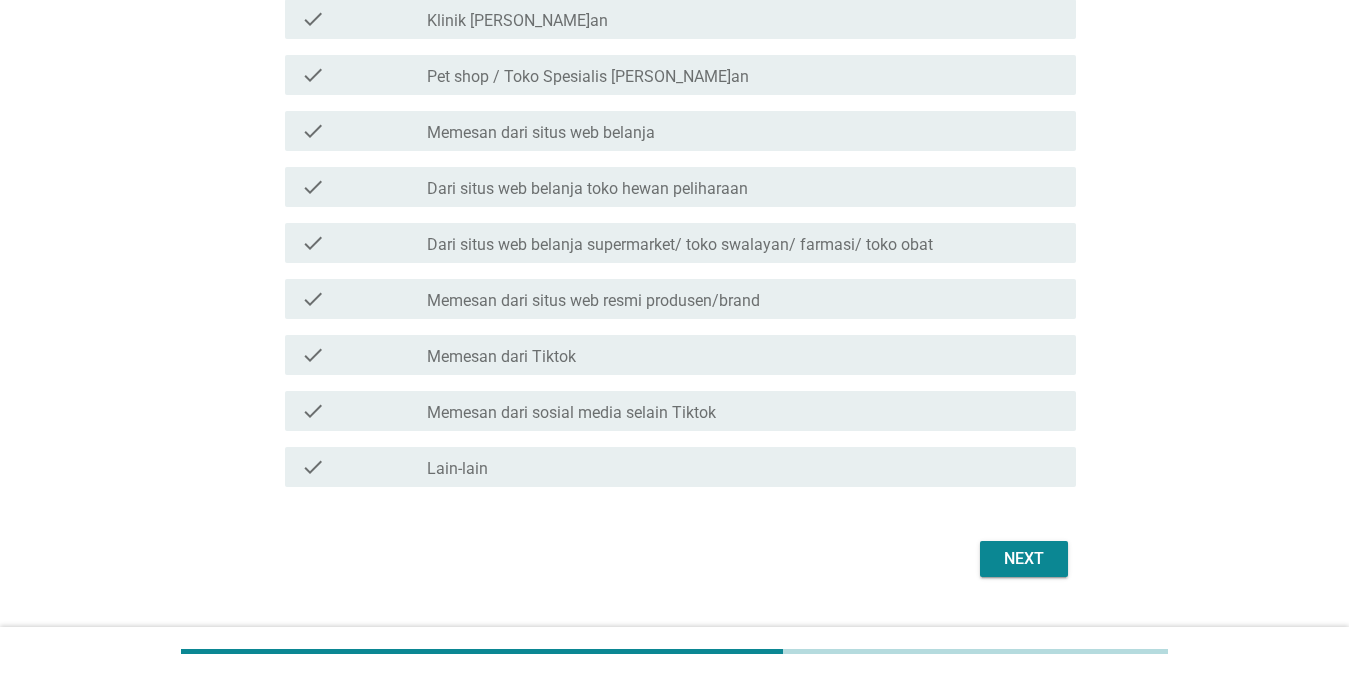 scroll, scrollTop: 581, scrollLeft: 0, axis: vertical 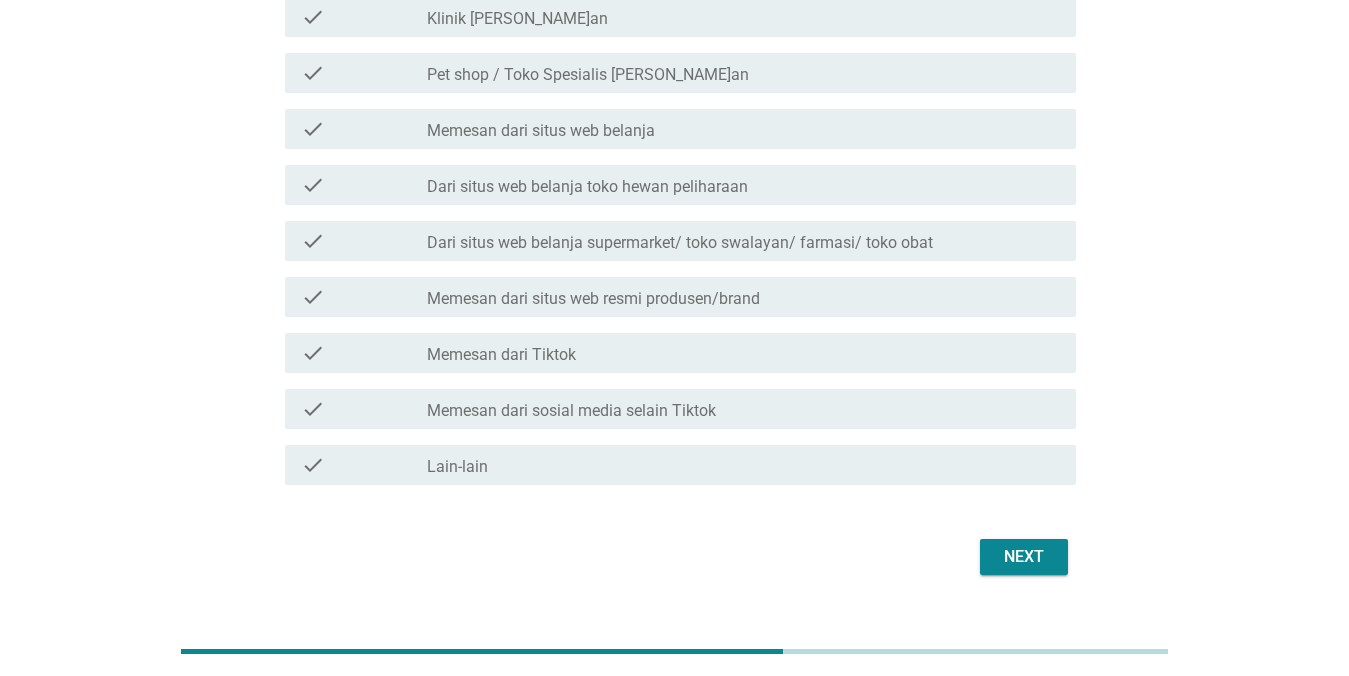 click on "check_box_outline_blank Dari situs web belanja toko hewan peliharaan" at bounding box center (743, 185) 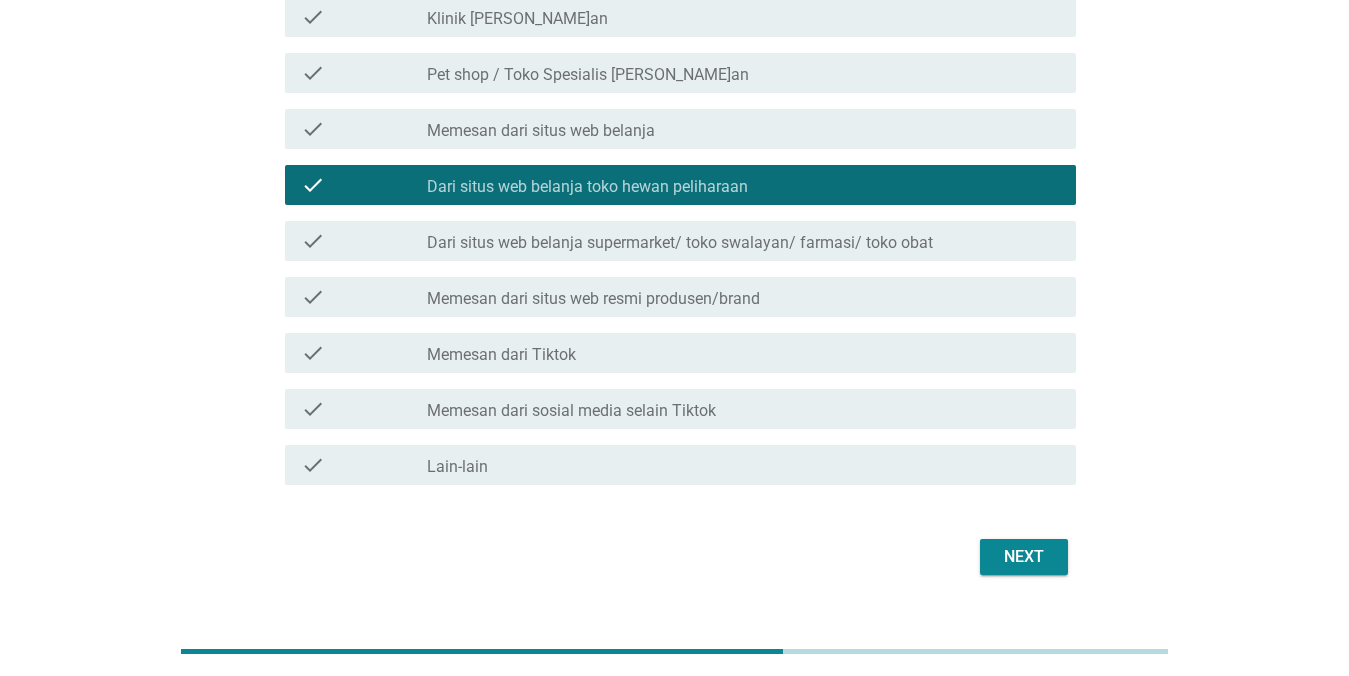 click on "check     check_box_outline_blank Pet shop / Toko Spesialis [PERSON_NAME]an" at bounding box center [680, 73] 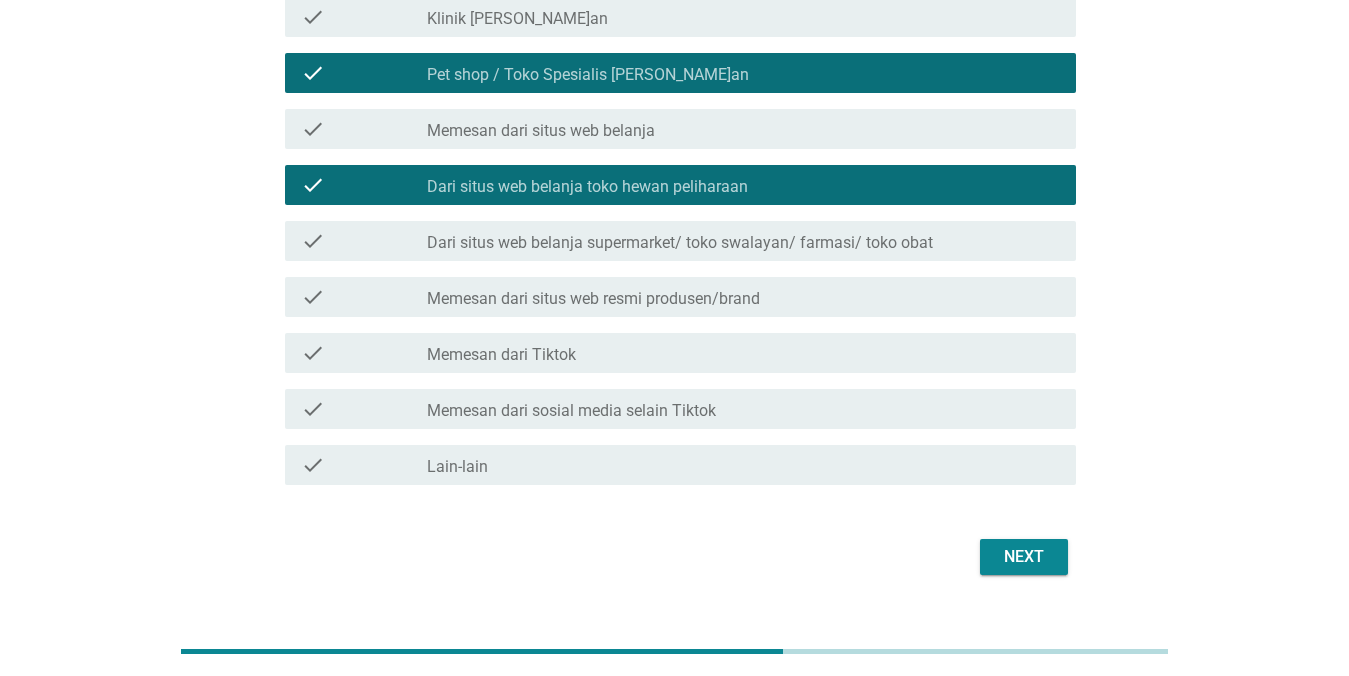 click on "Next" at bounding box center [1024, 557] 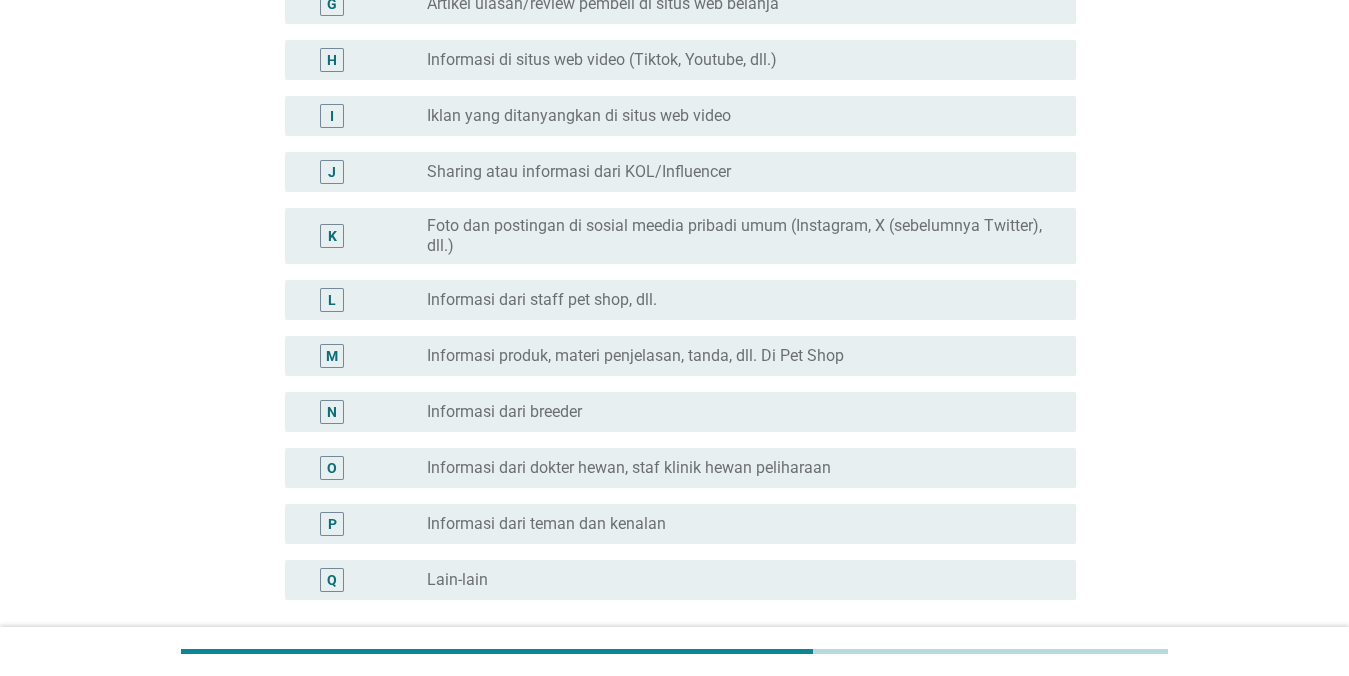 scroll, scrollTop: 0, scrollLeft: 0, axis: both 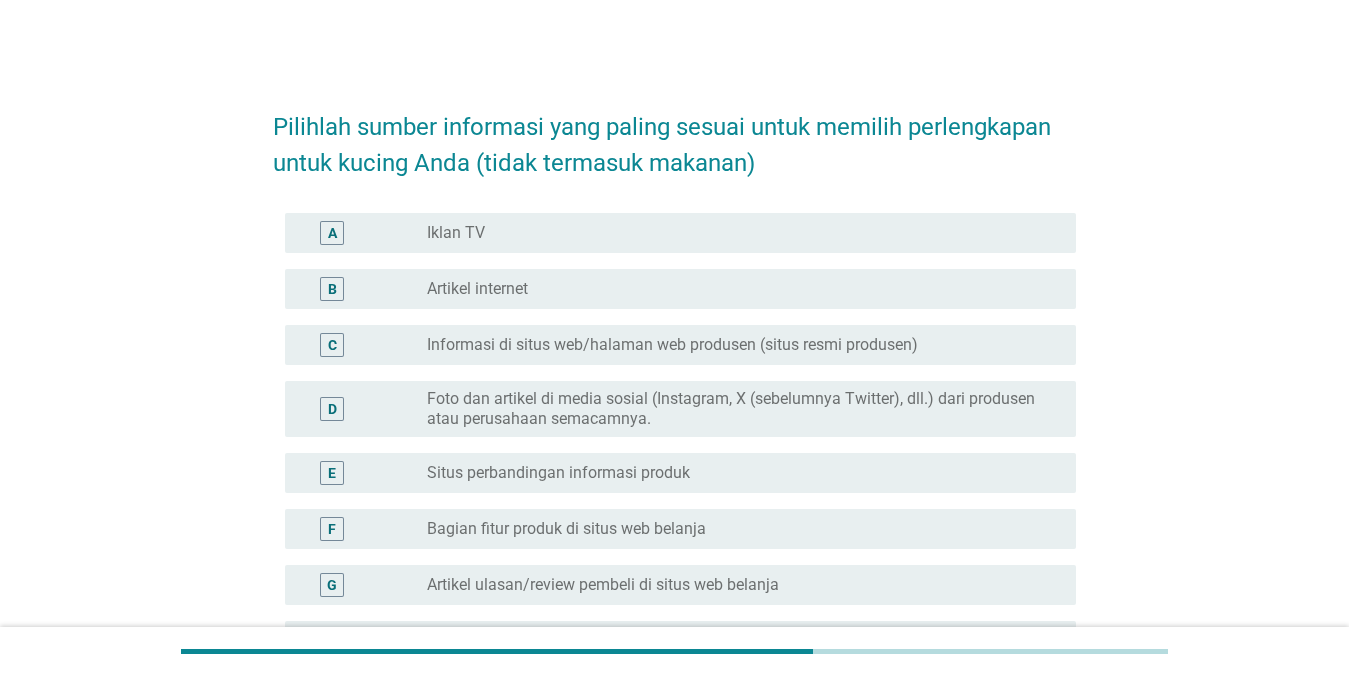 click on "Foto dan artikel di media sosial (Instagram, X (sebelumnya Twitter), dll.) dari produsen atau perusahaan semacamnya." at bounding box center [735, 409] 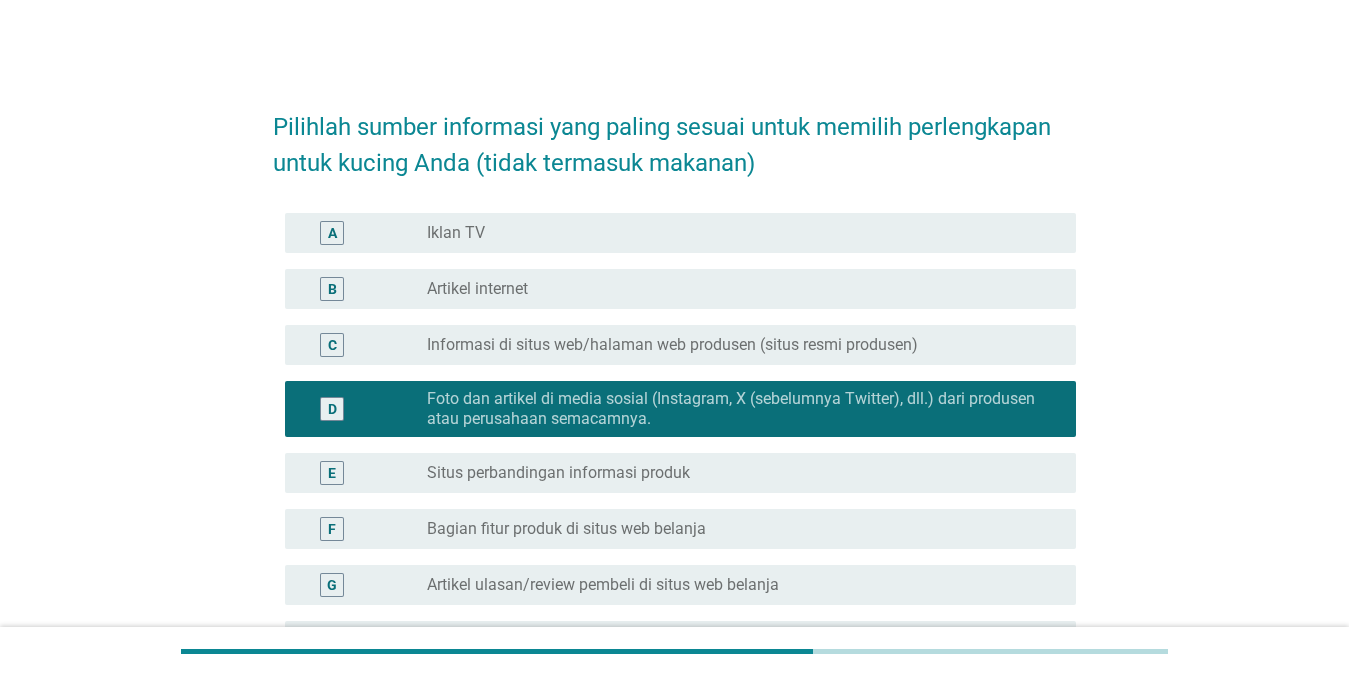 click on "Informasi di situs web/halaman web produsen (situs resmi produsen)" at bounding box center [672, 345] 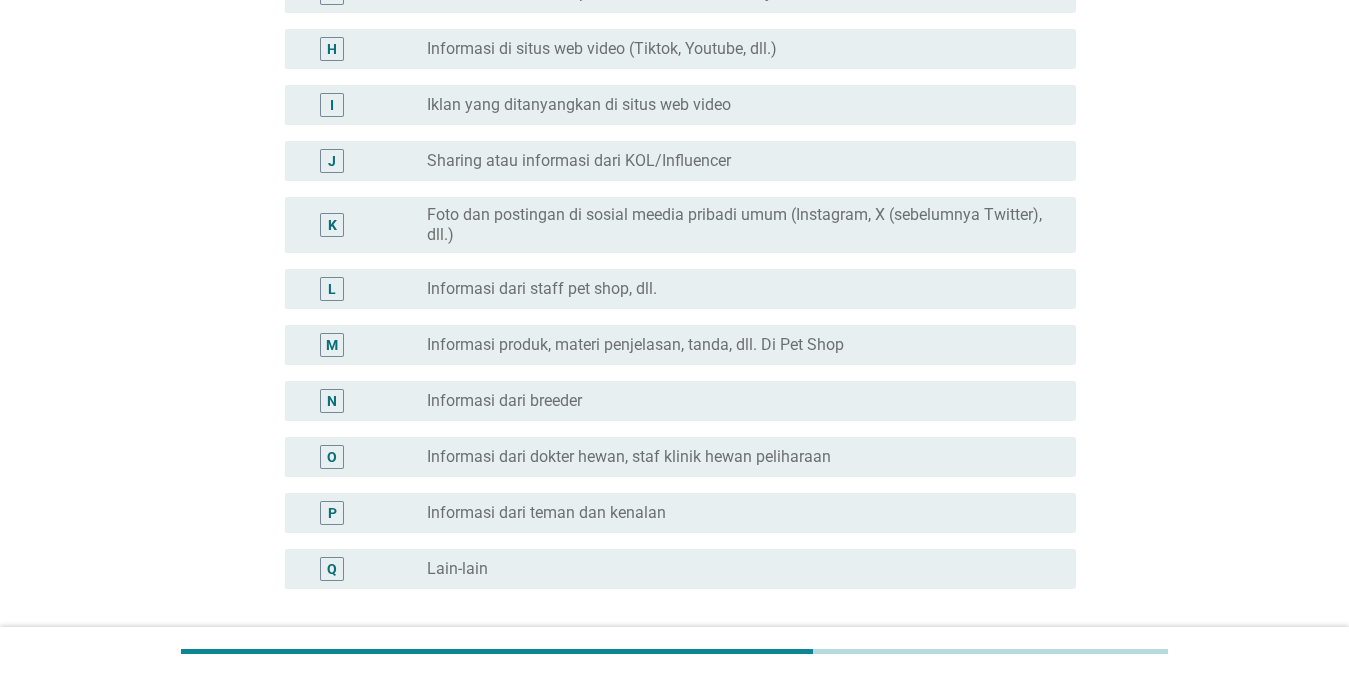 scroll, scrollTop: 762, scrollLeft: 0, axis: vertical 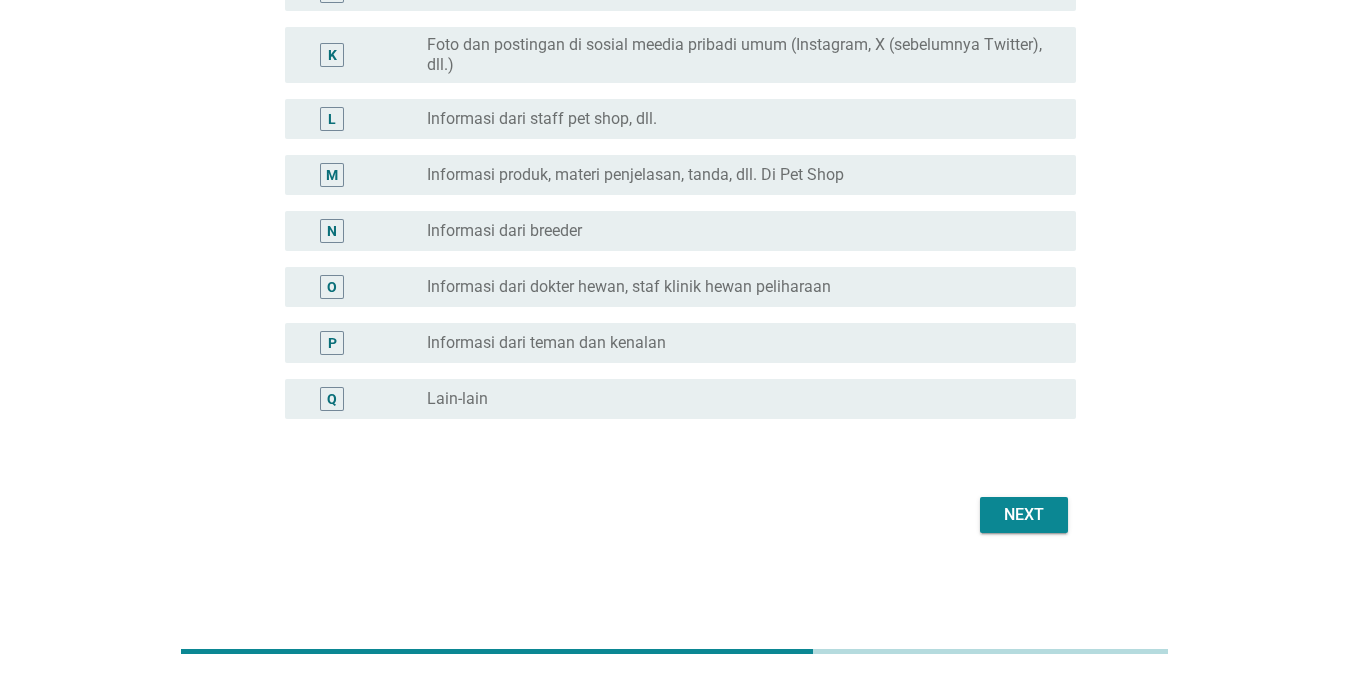 click on "L     radio_button_unchecked Informasi dari staff pet shop, dll." at bounding box center (680, 119) 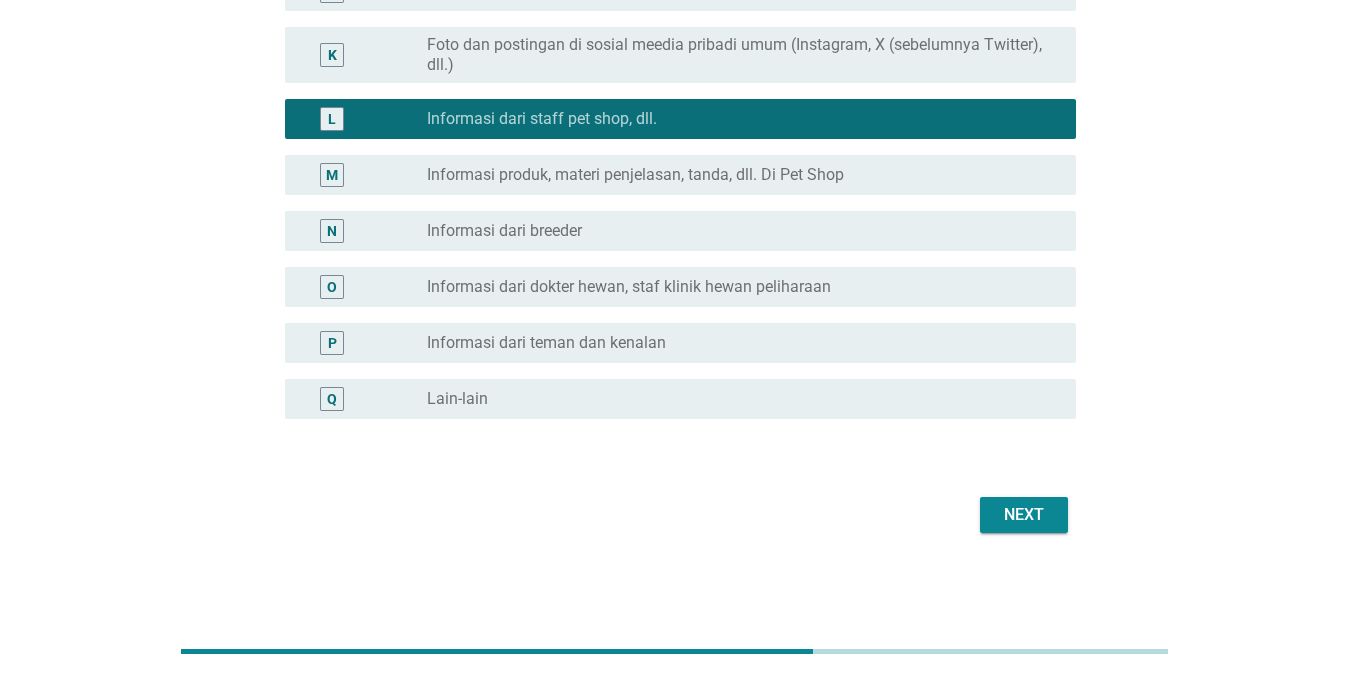 click on "Next" at bounding box center [1024, 515] 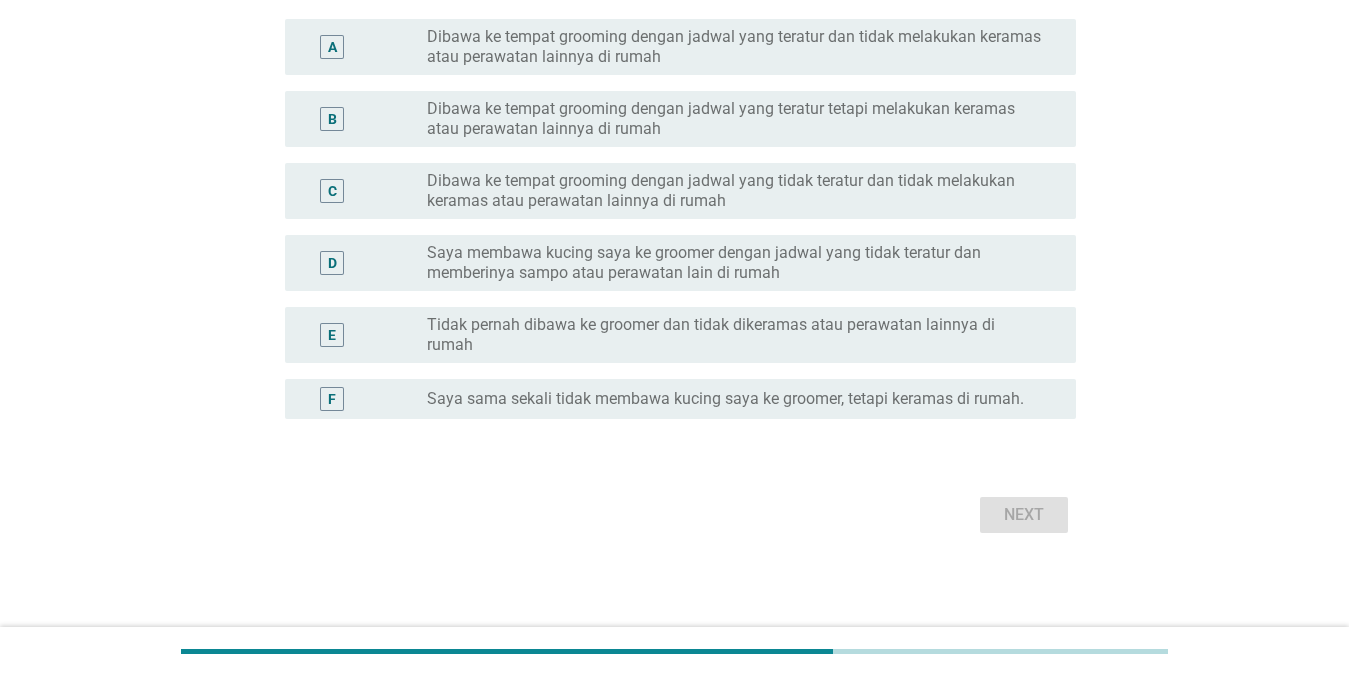 scroll, scrollTop: 0, scrollLeft: 0, axis: both 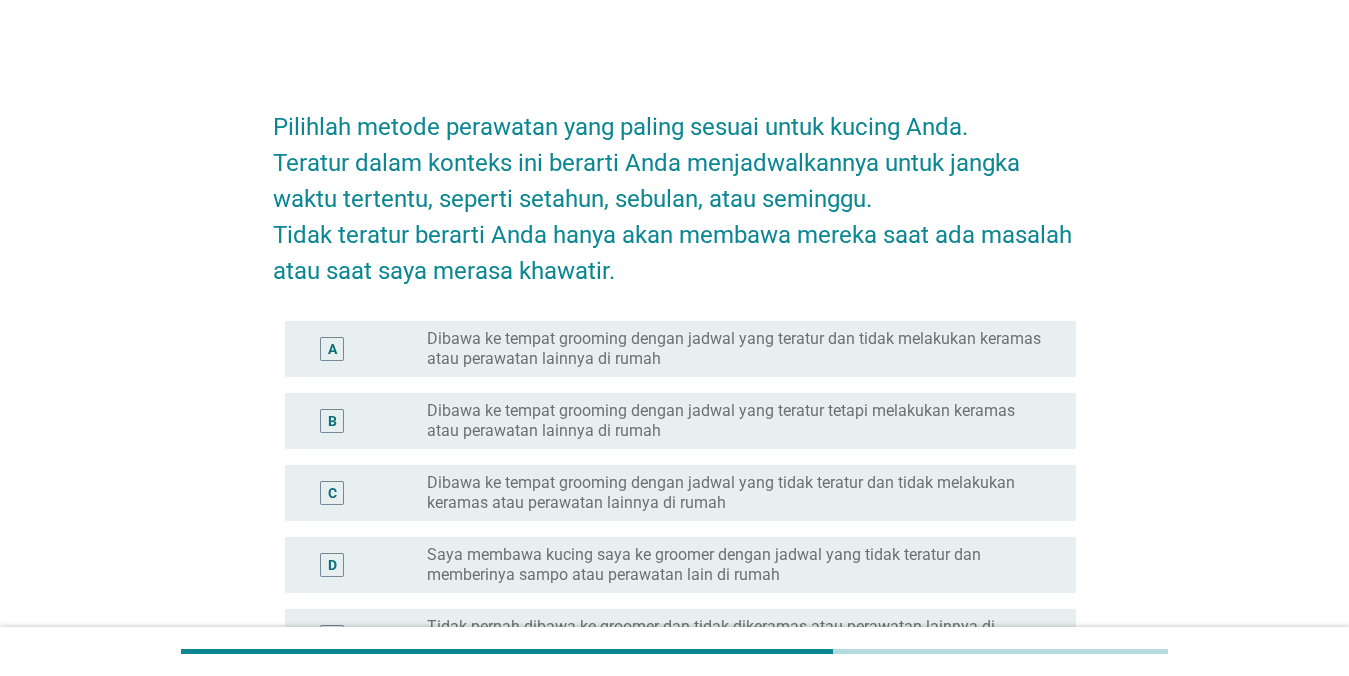 click on "C     radio_button_unchecked Dibawa ke tempat grooming dengan jadwal yang tidak teratur dan tidak melakukan keramas atau perawatan lainnya di rumah" at bounding box center [674, 493] 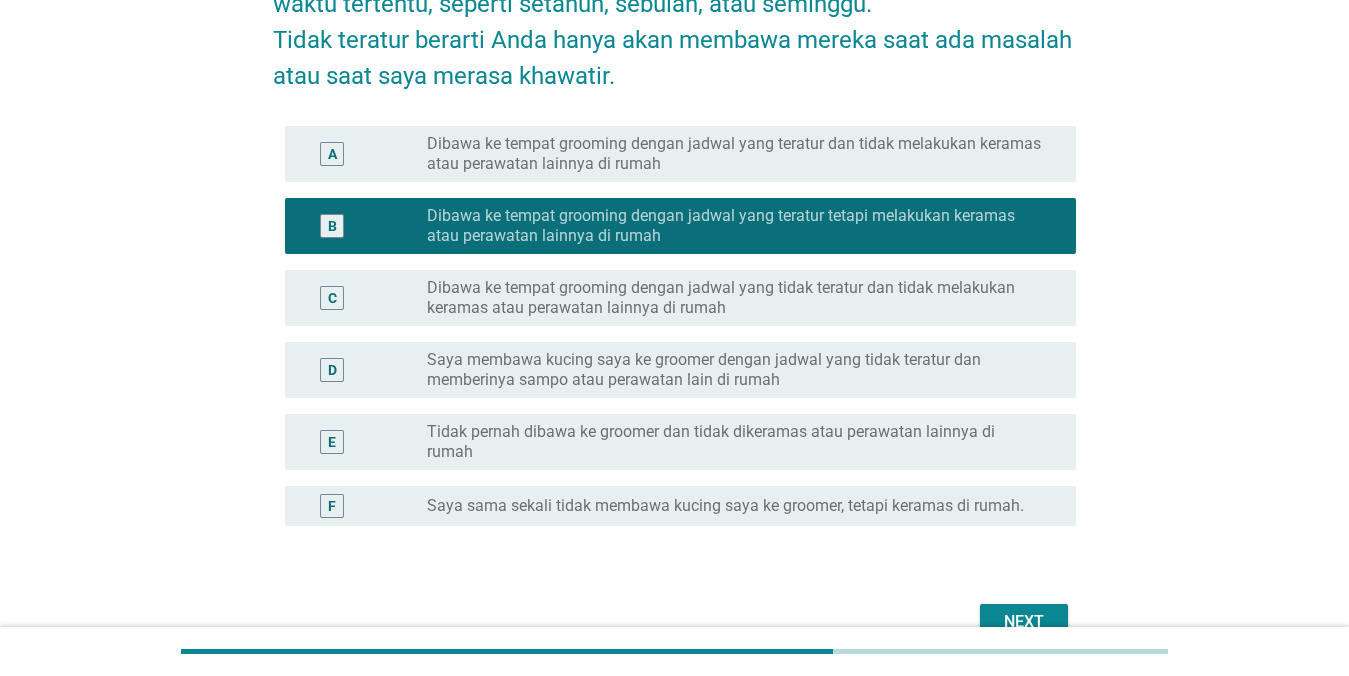scroll, scrollTop: 302, scrollLeft: 0, axis: vertical 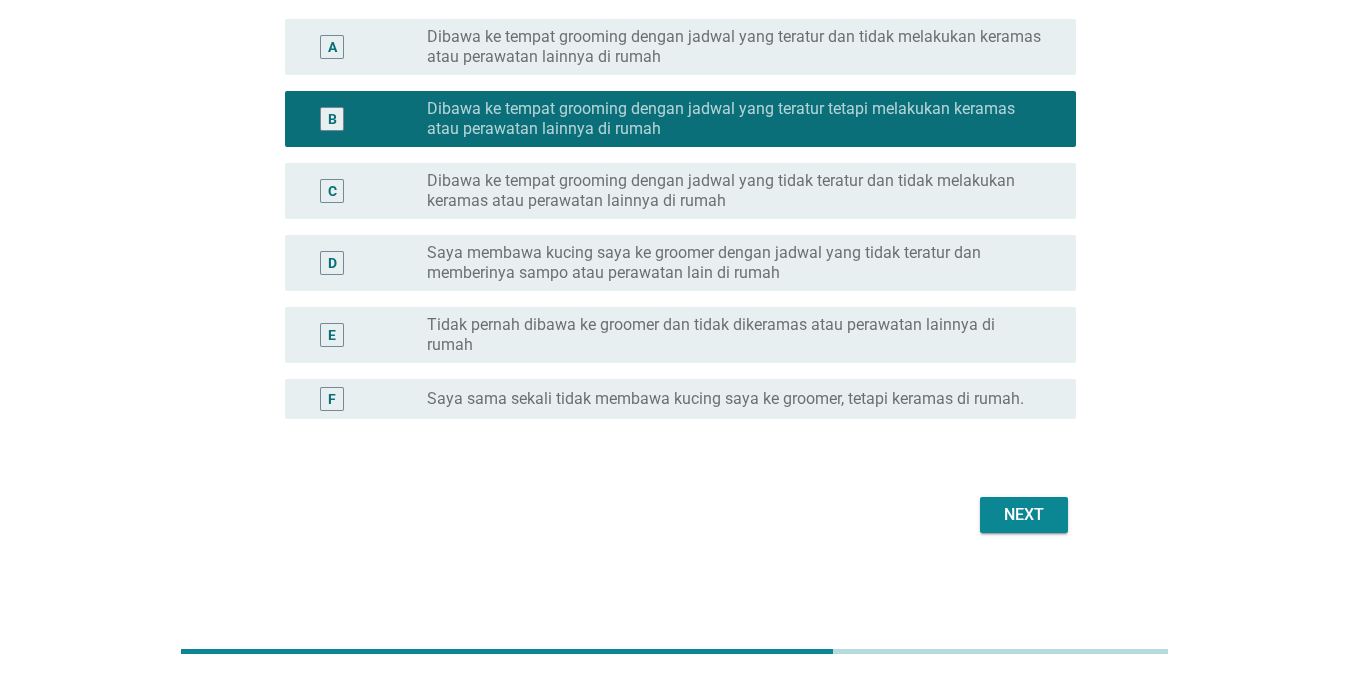 click on "Next" at bounding box center (1024, 515) 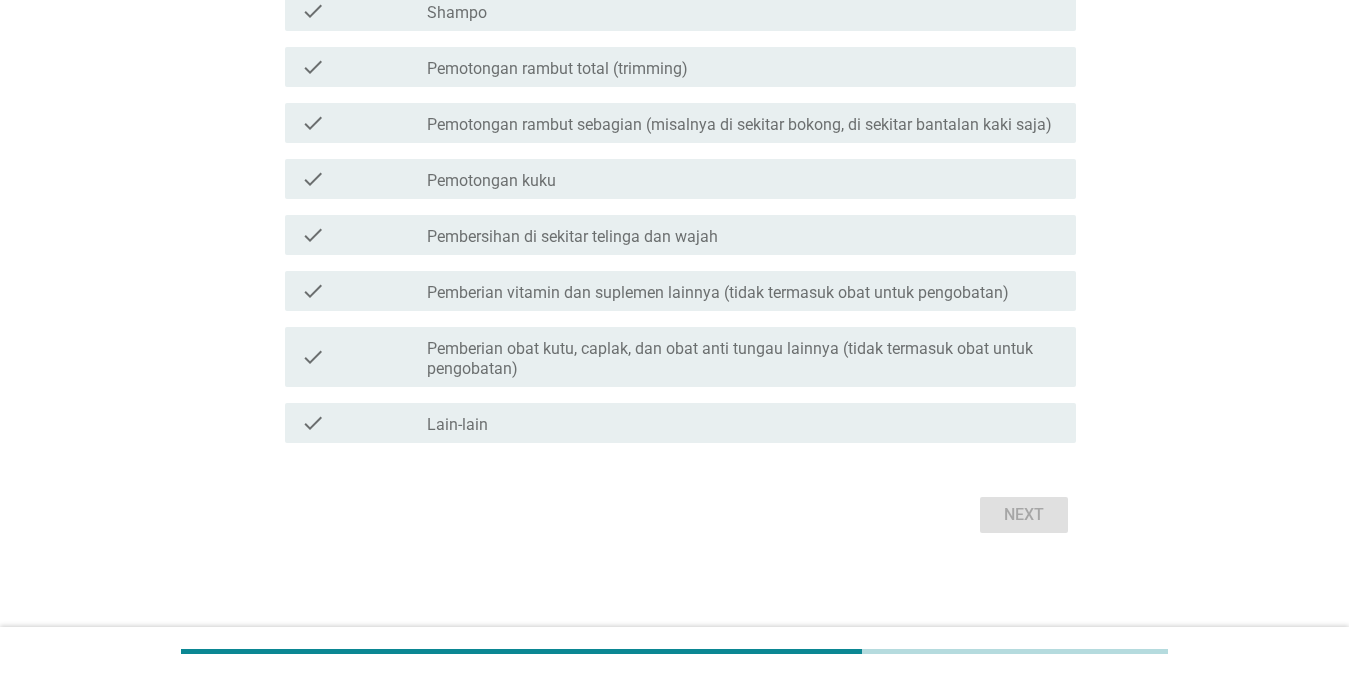 scroll, scrollTop: 0, scrollLeft: 0, axis: both 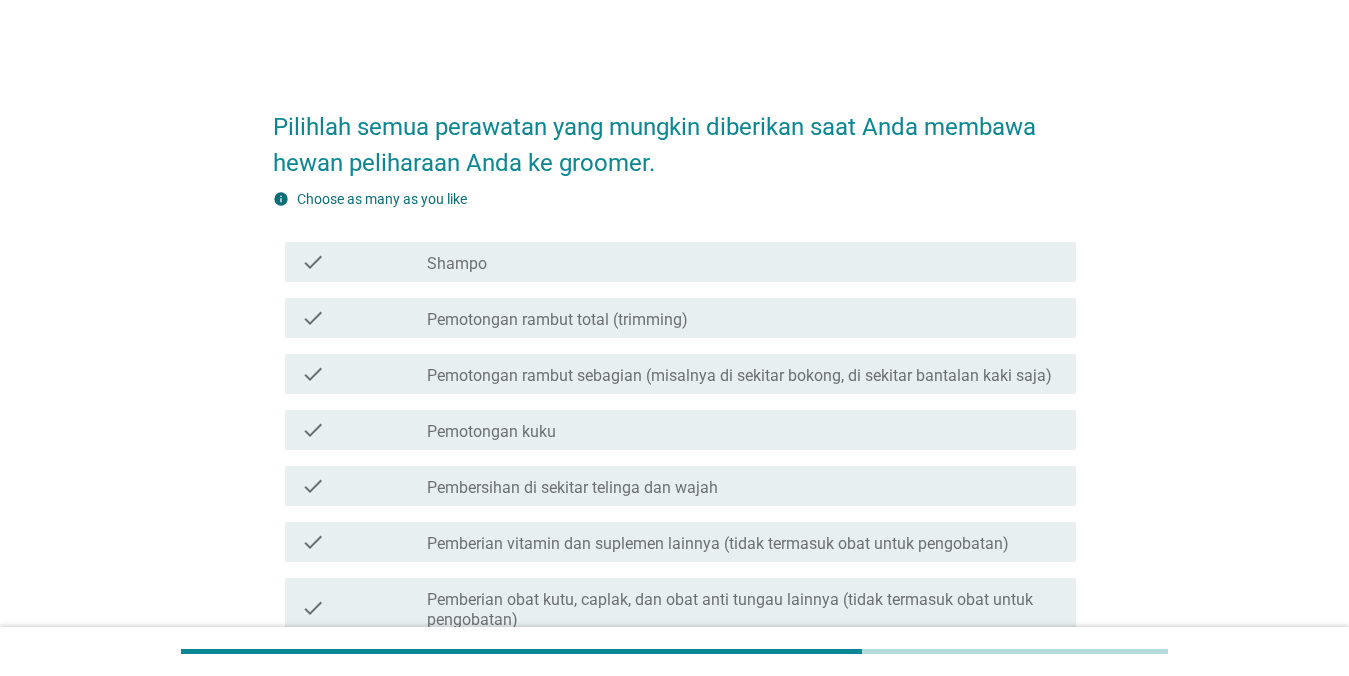 click on "check_box_outline_blank Pemotongan kuku" at bounding box center (743, 430) 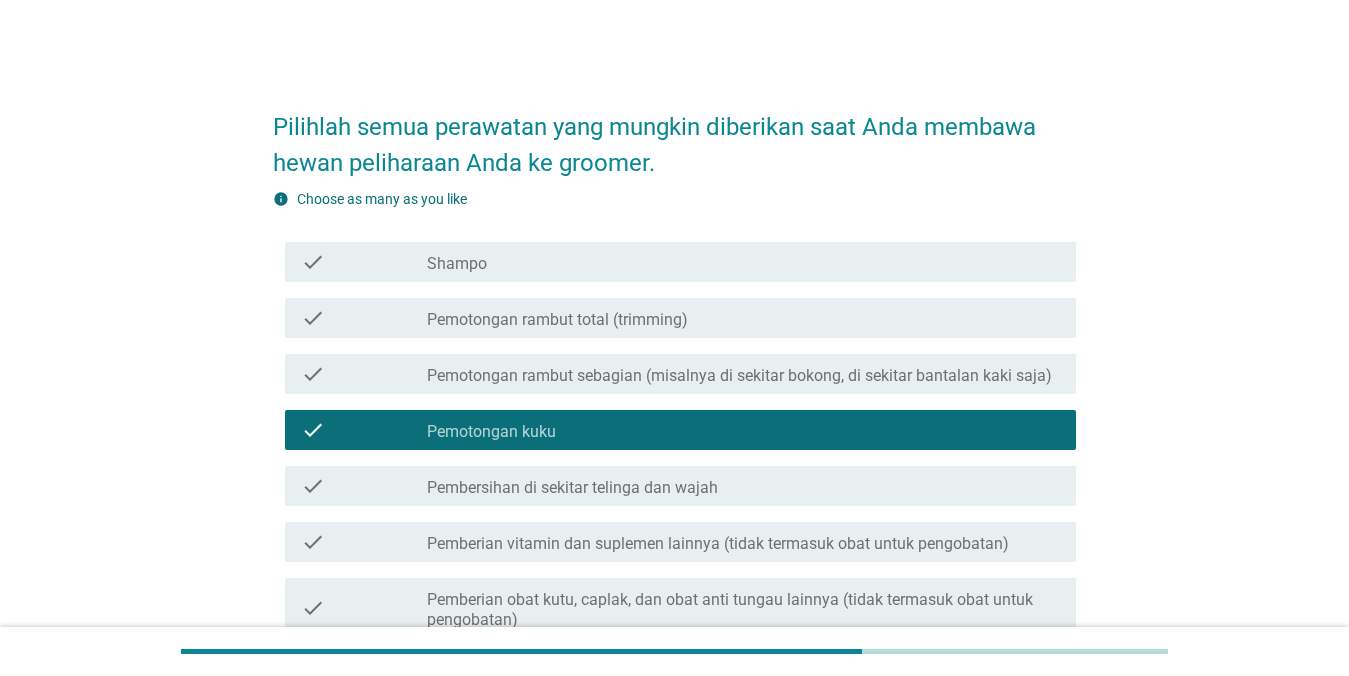 click on "Pemotongan rambut total (trimming)" at bounding box center (557, 320) 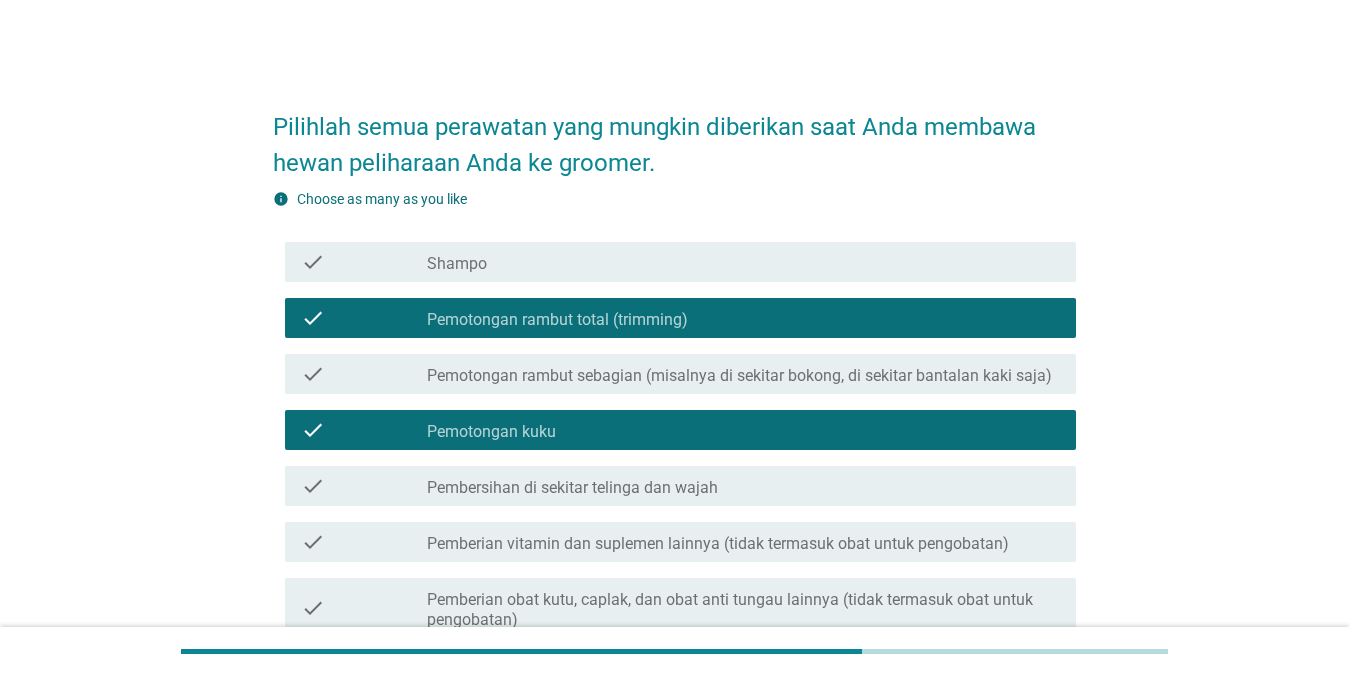 click on "check_box_outline_blank Shampo" at bounding box center (743, 262) 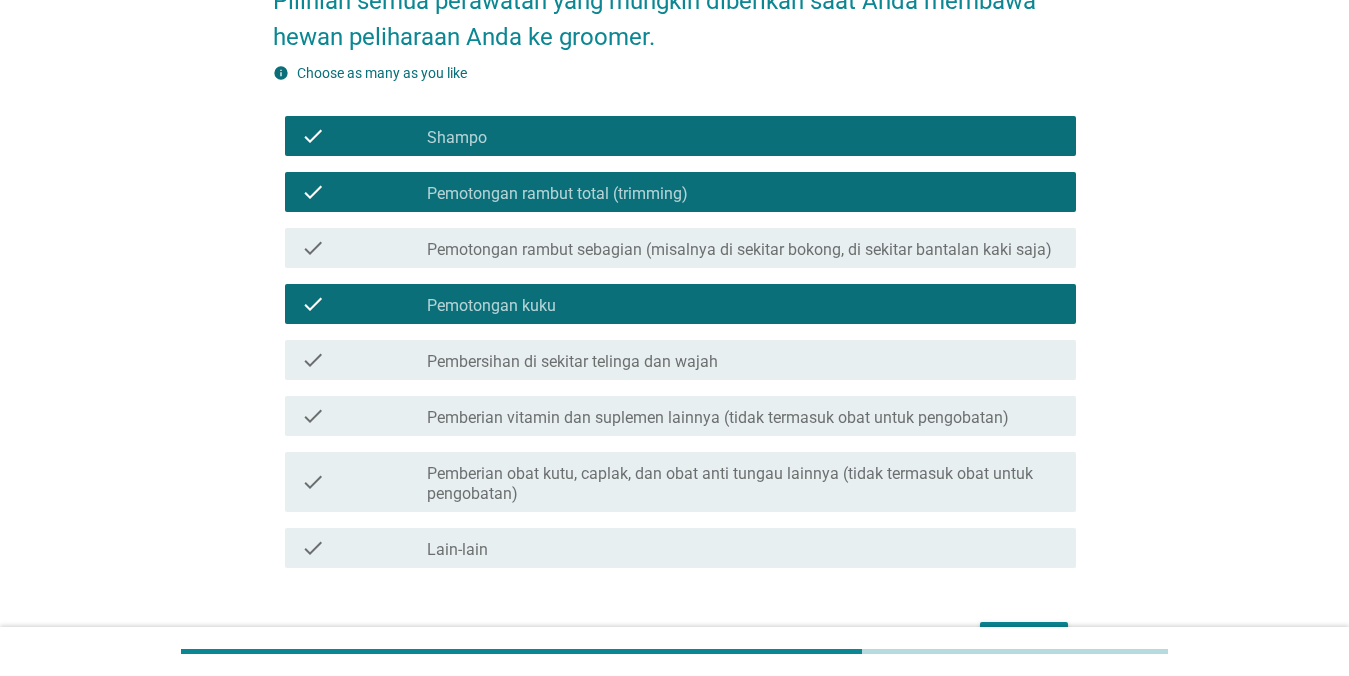 scroll, scrollTop: 226, scrollLeft: 0, axis: vertical 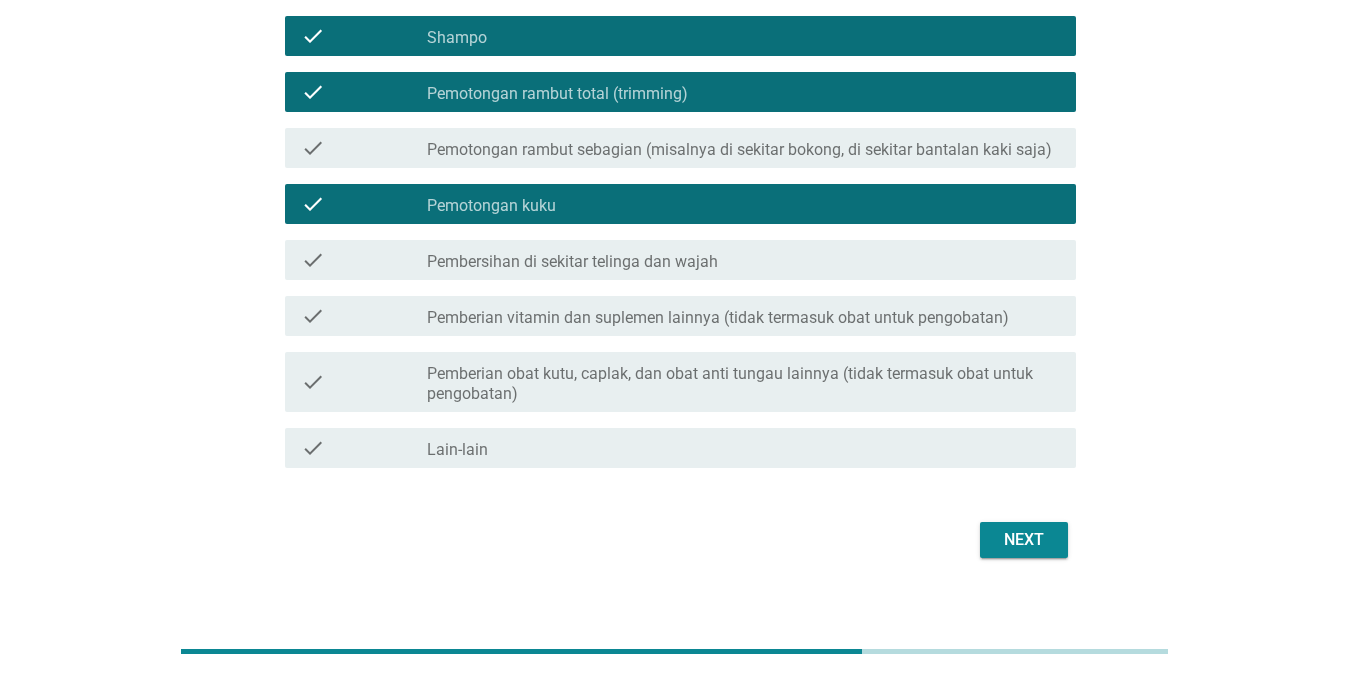 click on "Pemberian vitamin dan suplemen lainnya (tidak termasuk obat untuk pengobatan)" at bounding box center [718, 318] 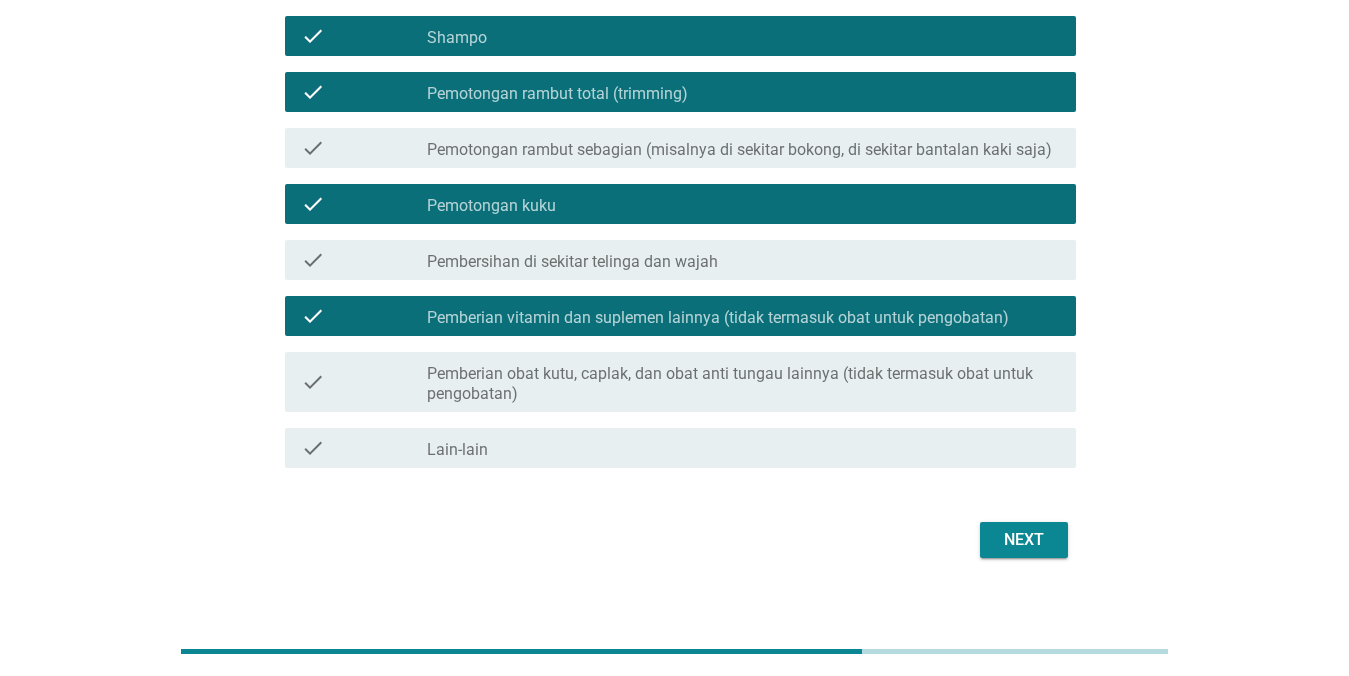 click on "Next" at bounding box center [1024, 540] 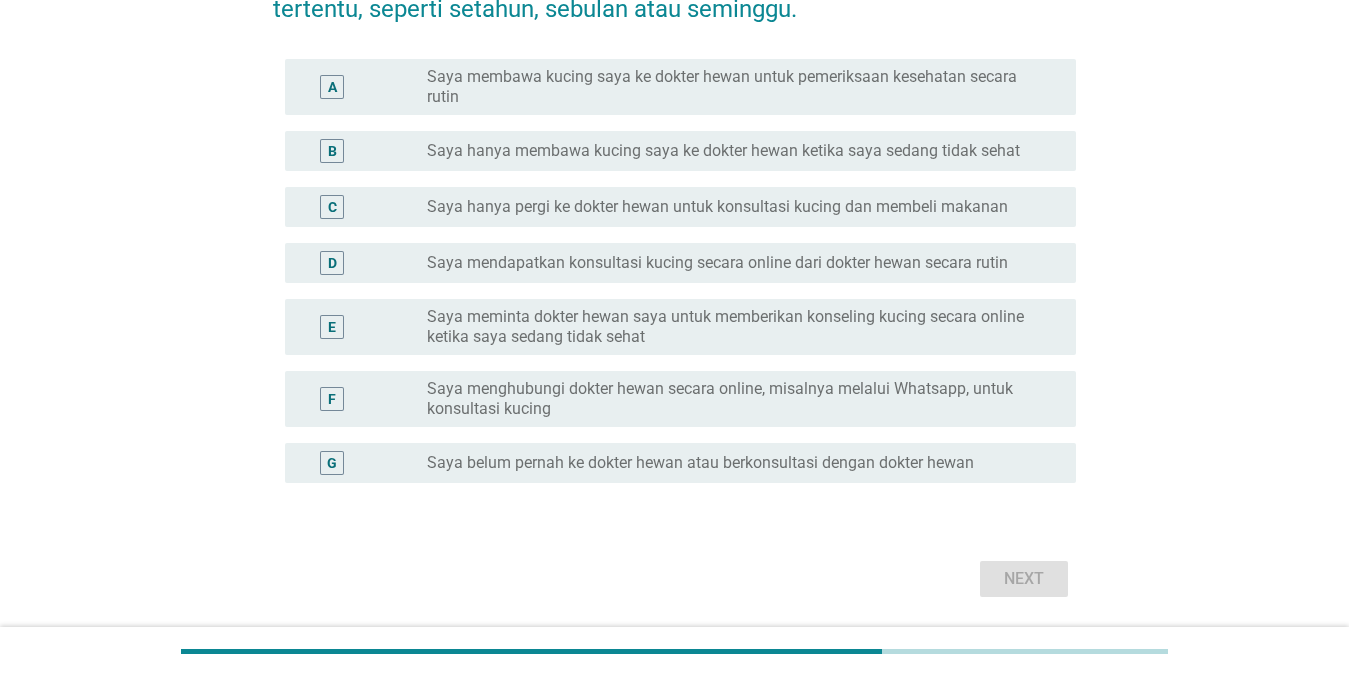 scroll, scrollTop: 0, scrollLeft: 0, axis: both 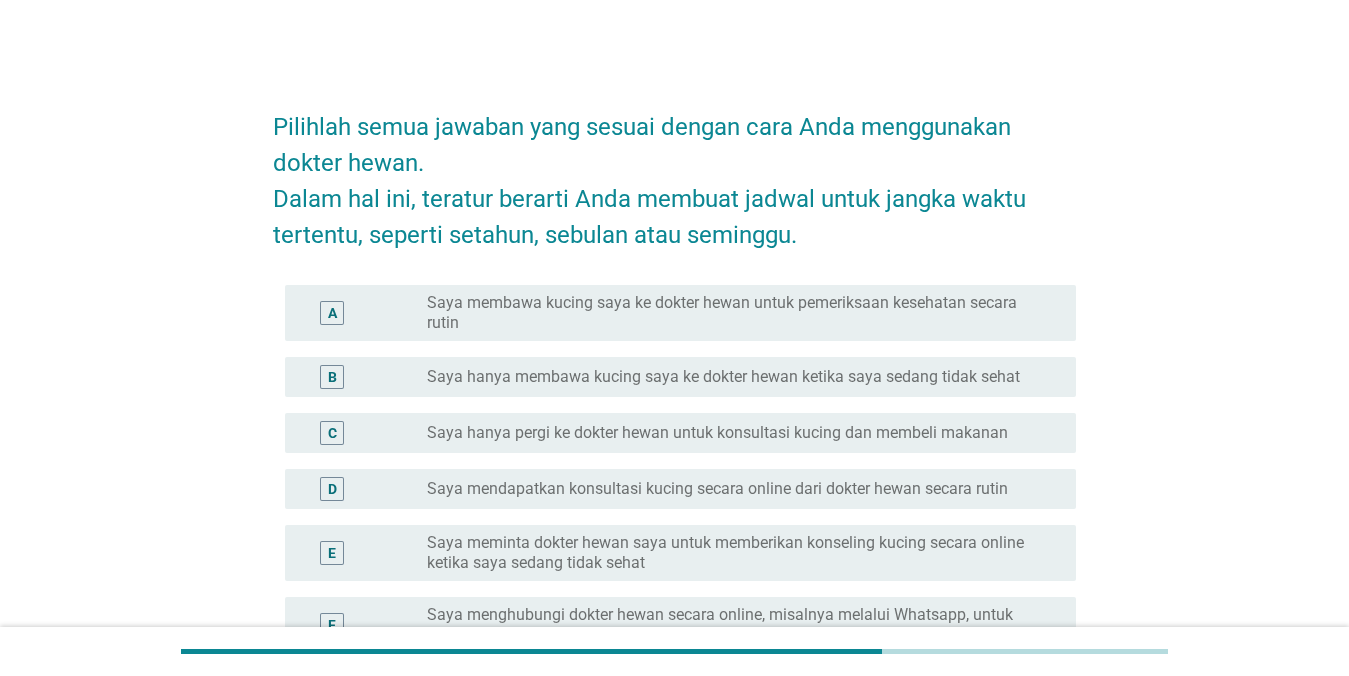 click on "Saya mendapatkan konsultasi kucing secara online dari dokter hewan secara rutin" at bounding box center [717, 489] 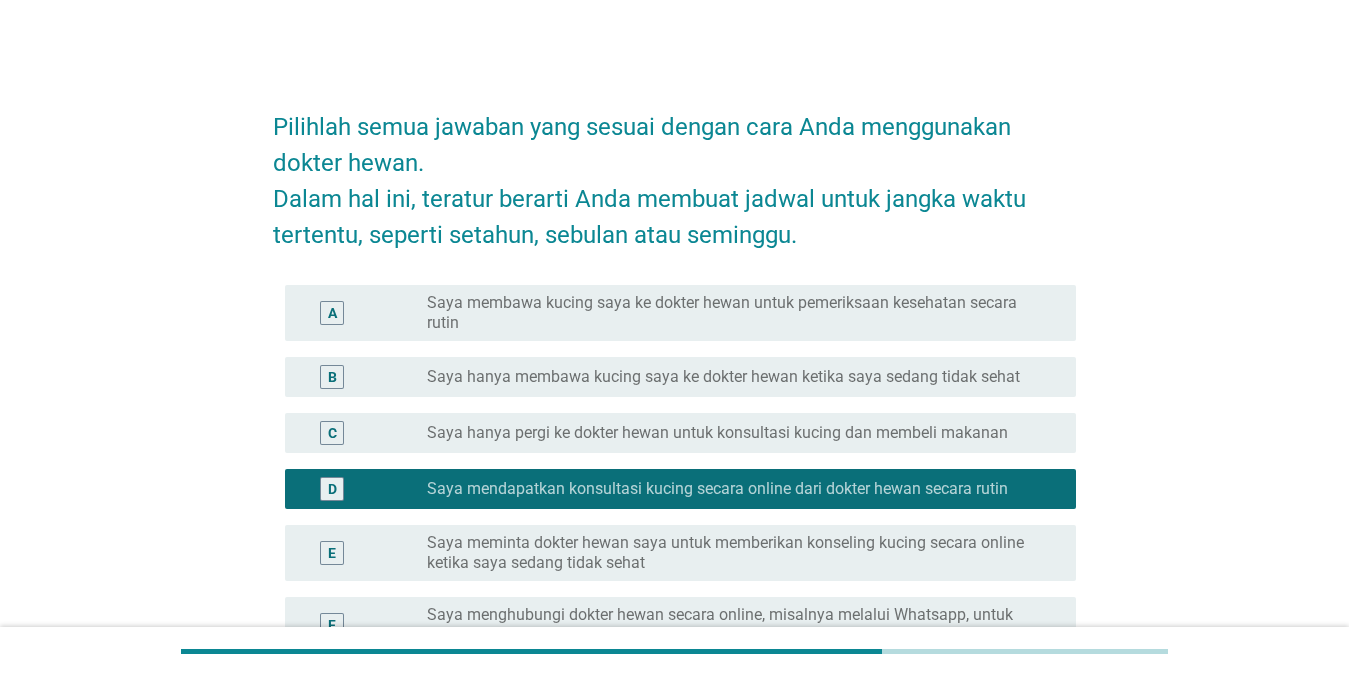 click on "Saya hanya membawa kucing saya ke dokter hewan ketika saya sedang tidak sehat" at bounding box center (723, 377) 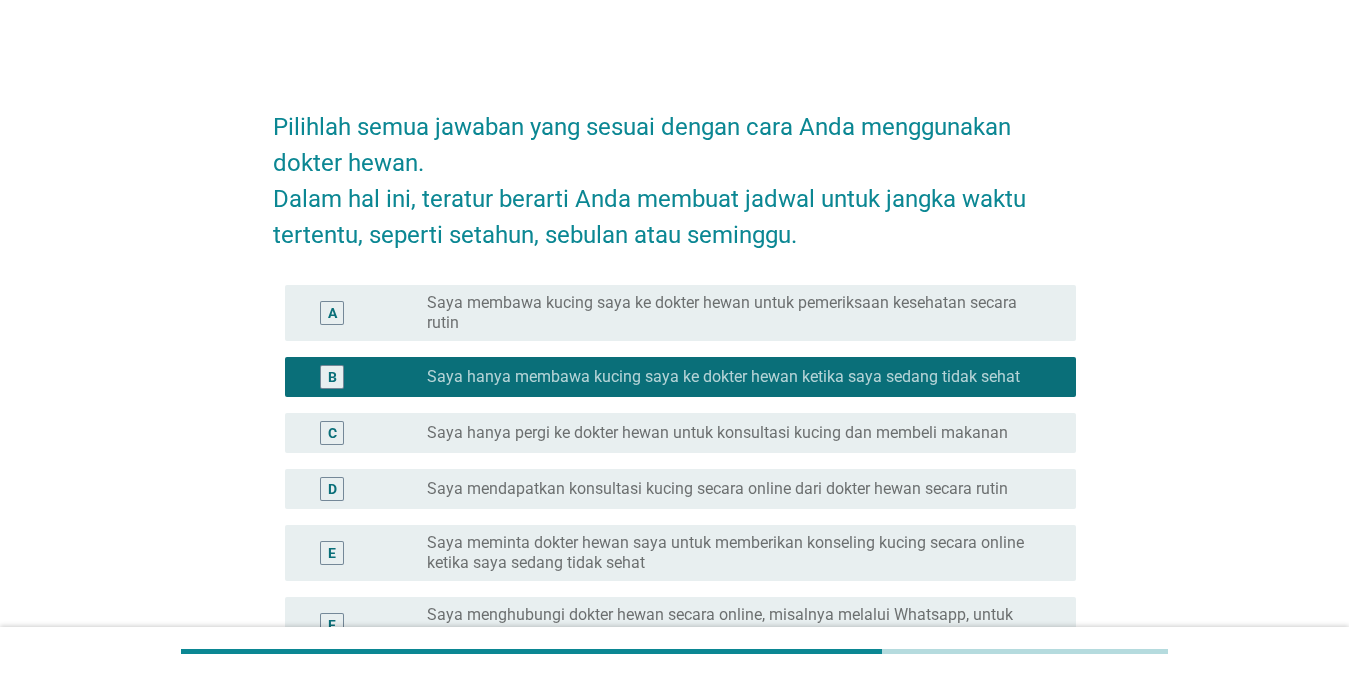 drag, startPoint x: 1344, startPoint y: 257, endPoint x: 1365, endPoint y: 327, distance: 73.082146 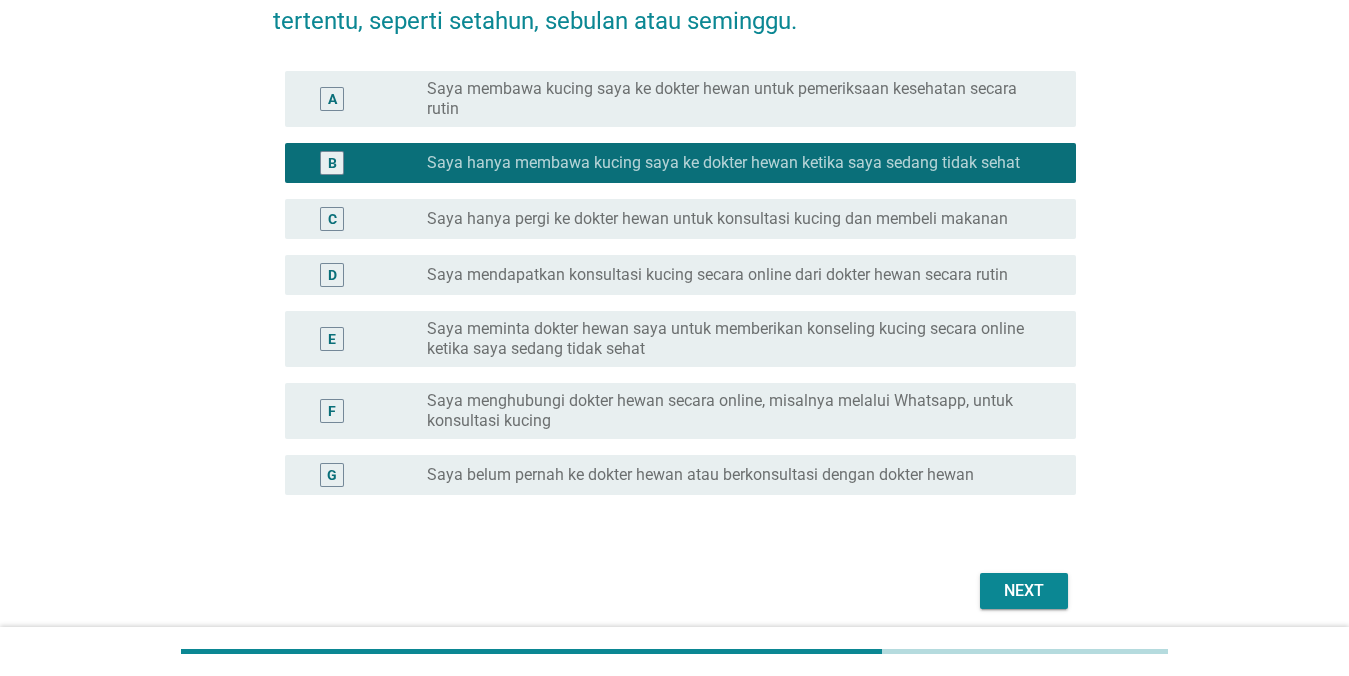 scroll, scrollTop: 290, scrollLeft: 0, axis: vertical 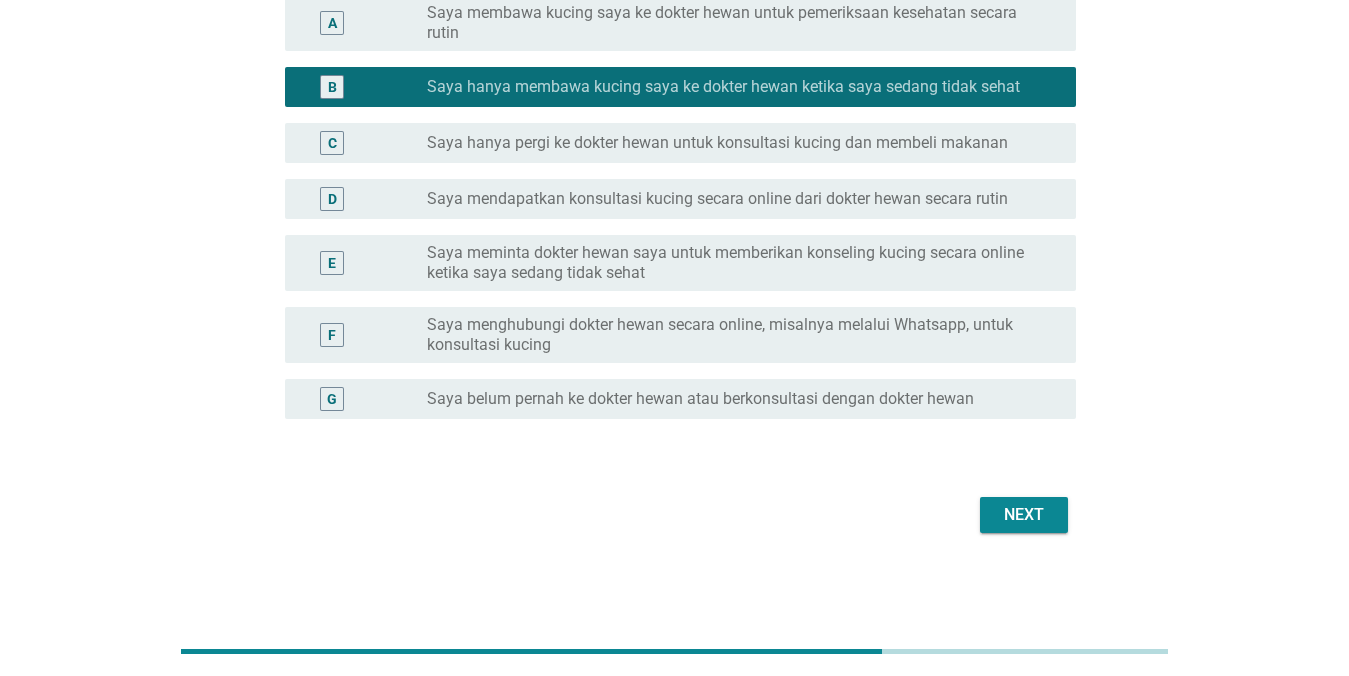click on "Next" at bounding box center [1024, 515] 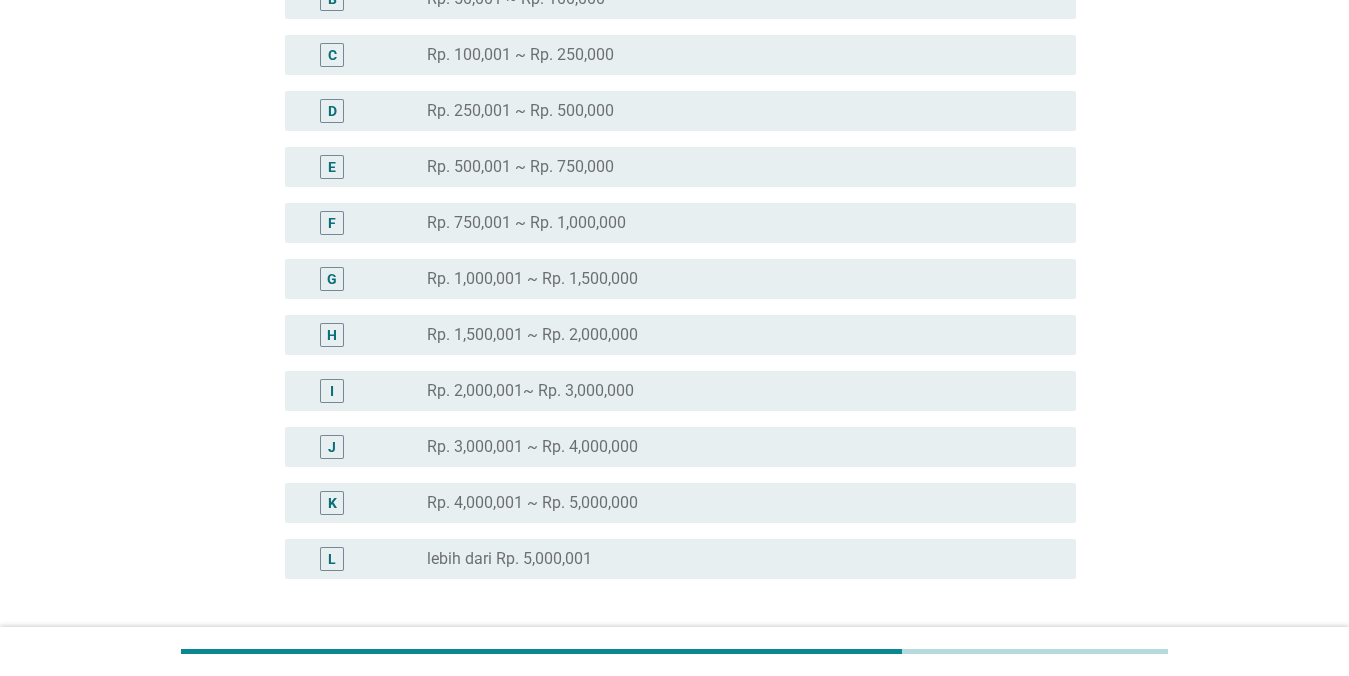 scroll, scrollTop: 0, scrollLeft: 0, axis: both 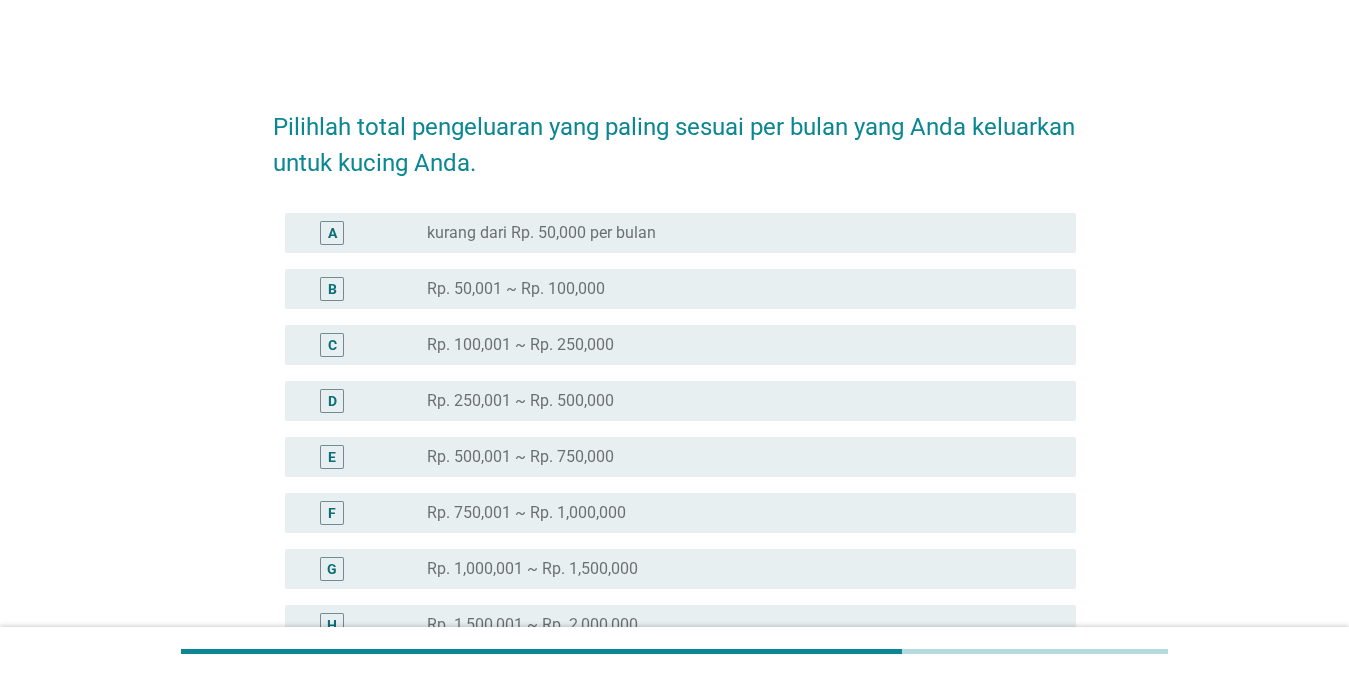 click on "radio_button_unchecked Rp. 250,001 ~ Rp. 500,000" at bounding box center [735, 401] 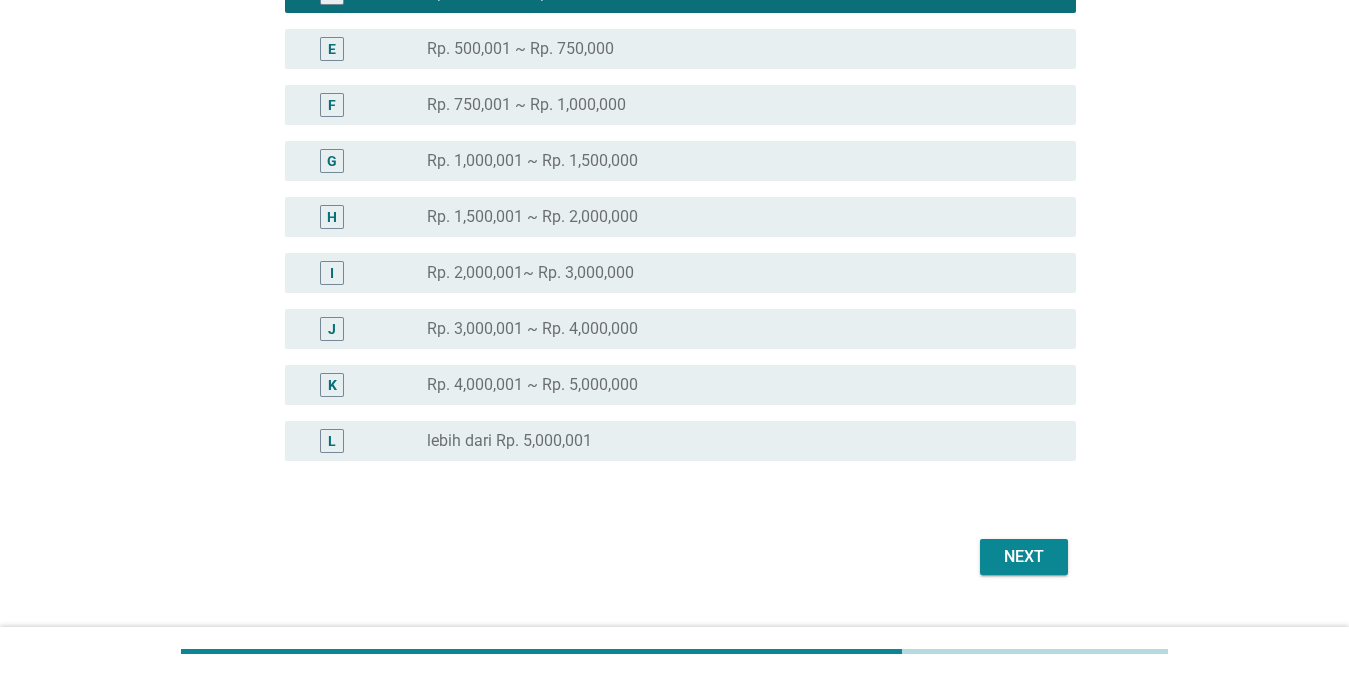 scroll, scrollTop: 450, scrollLeft: 0, axis: vertical 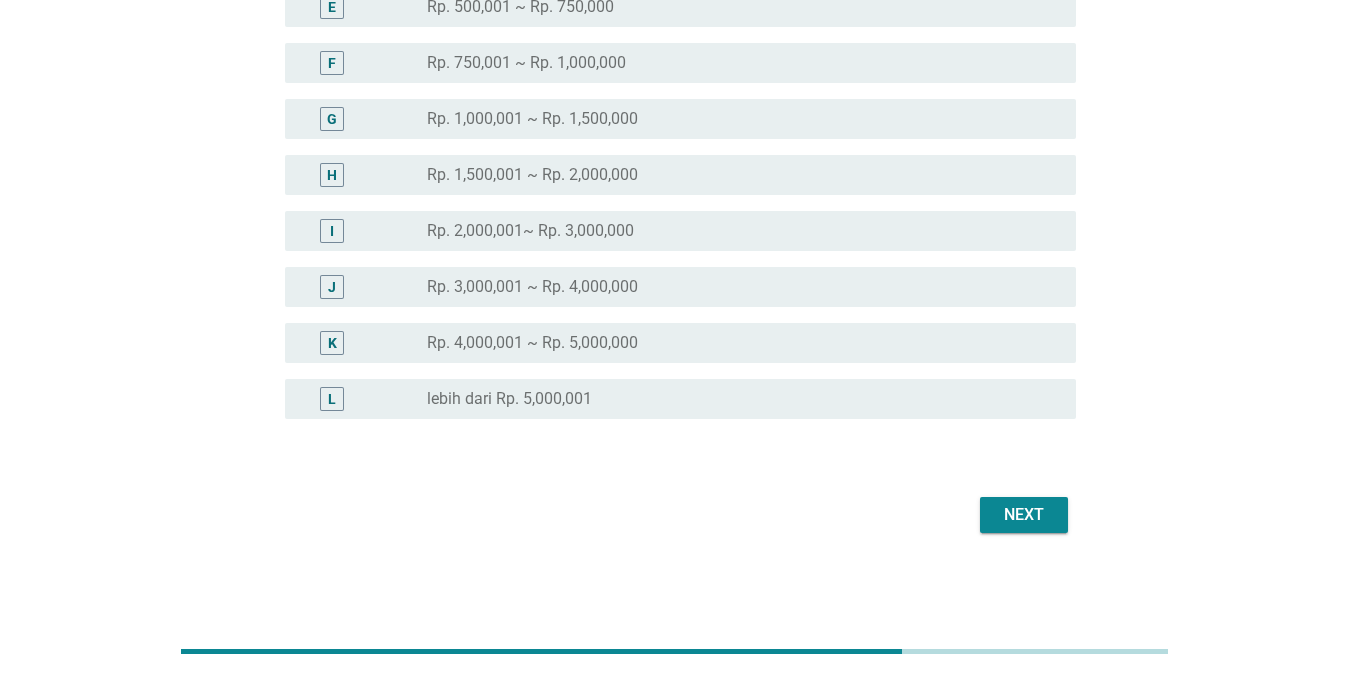 click on "Next" at bounding box center [1024, 515] 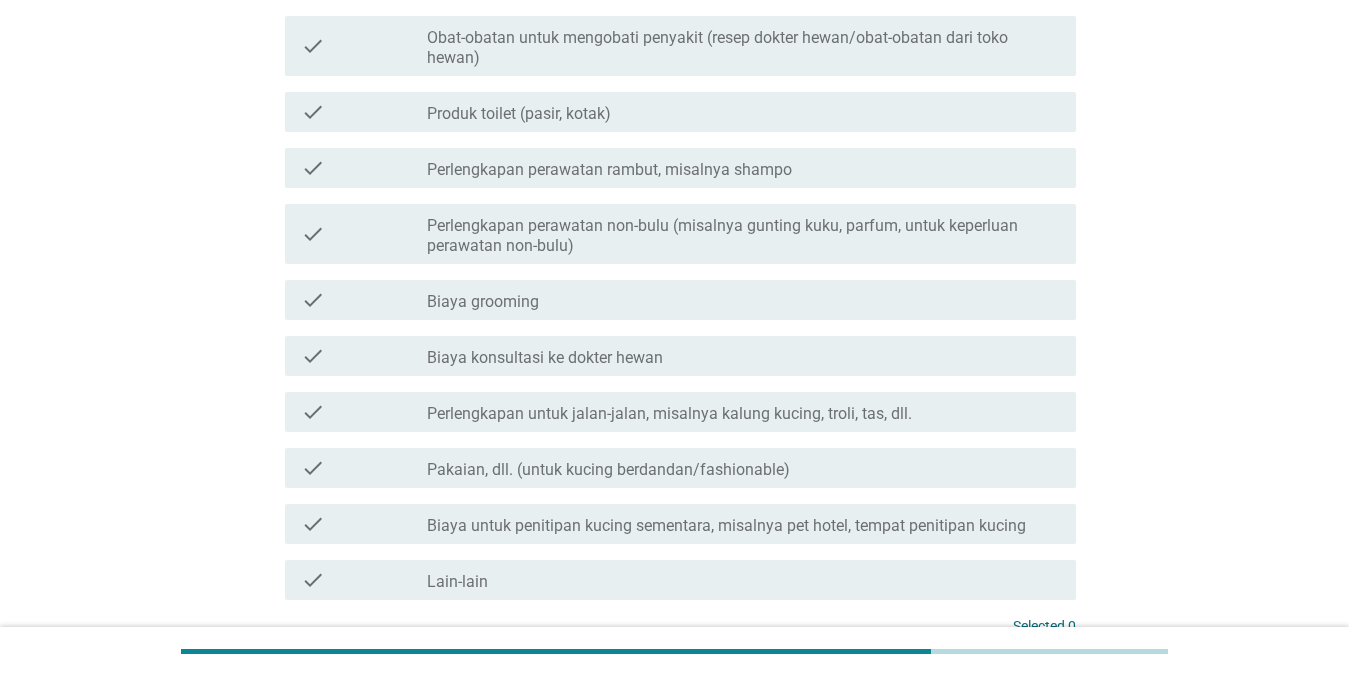 scroll, scrollTop: 0, scrollLeft: 0, axis: both 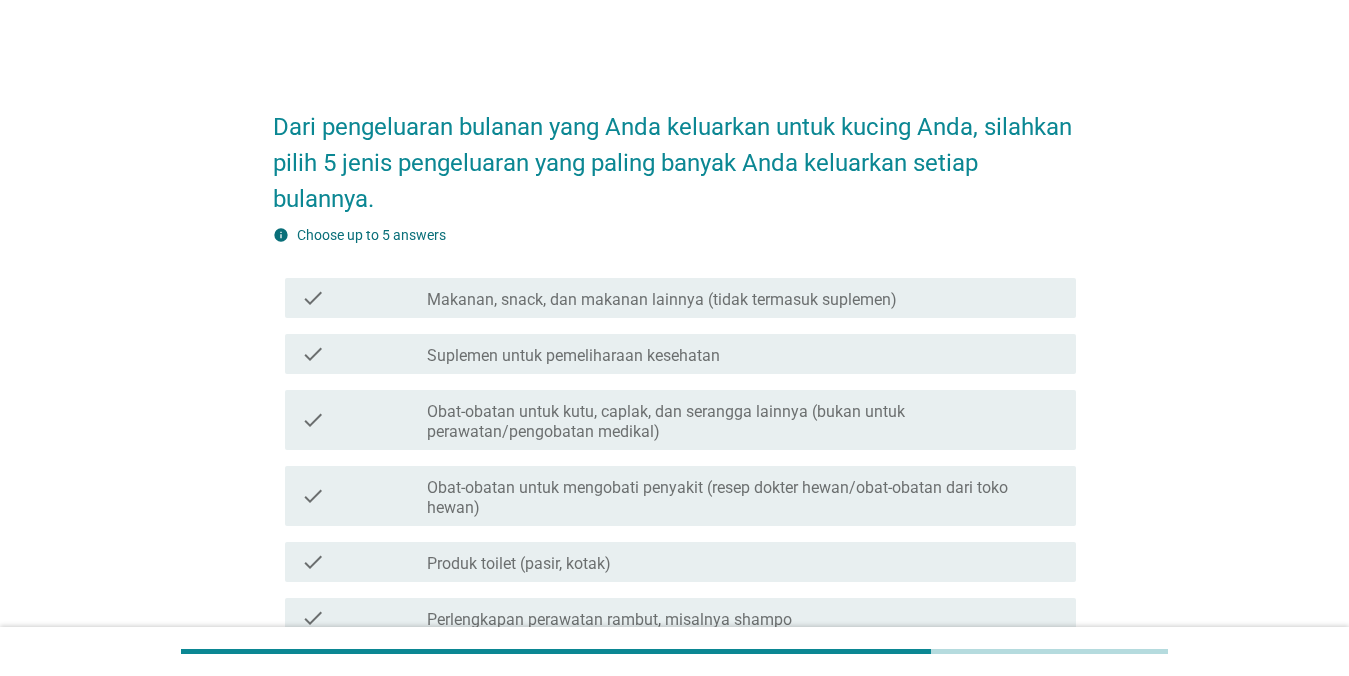 click on "Obat-obatan untuk mengobati penyakit (resep dokter hewan/obat-obatan dari toko hewan)" at bounding box center [743, 498] 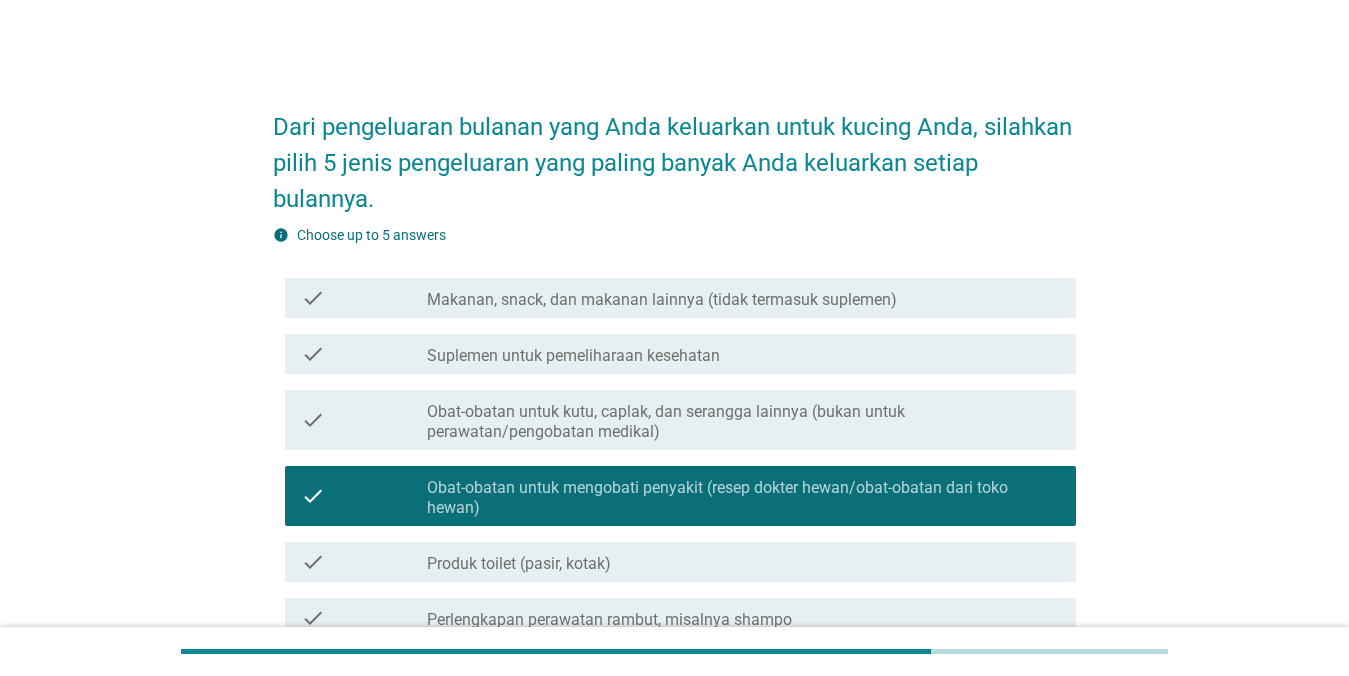 click on "check_box_outline_blank Suplemen untuk pemeliharaan kesehatan" at bounding box center [743, 354] 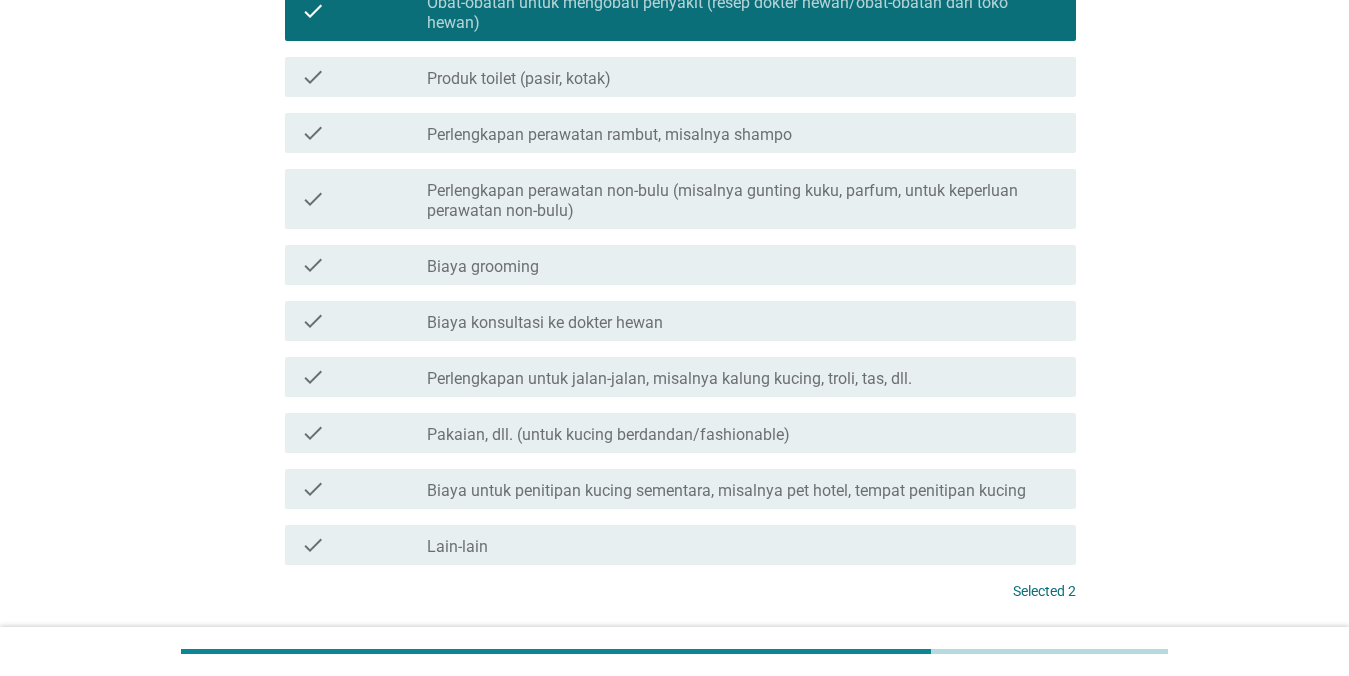 scroll, scrollTop: 489, scrollLeft: 0, axis: vertical 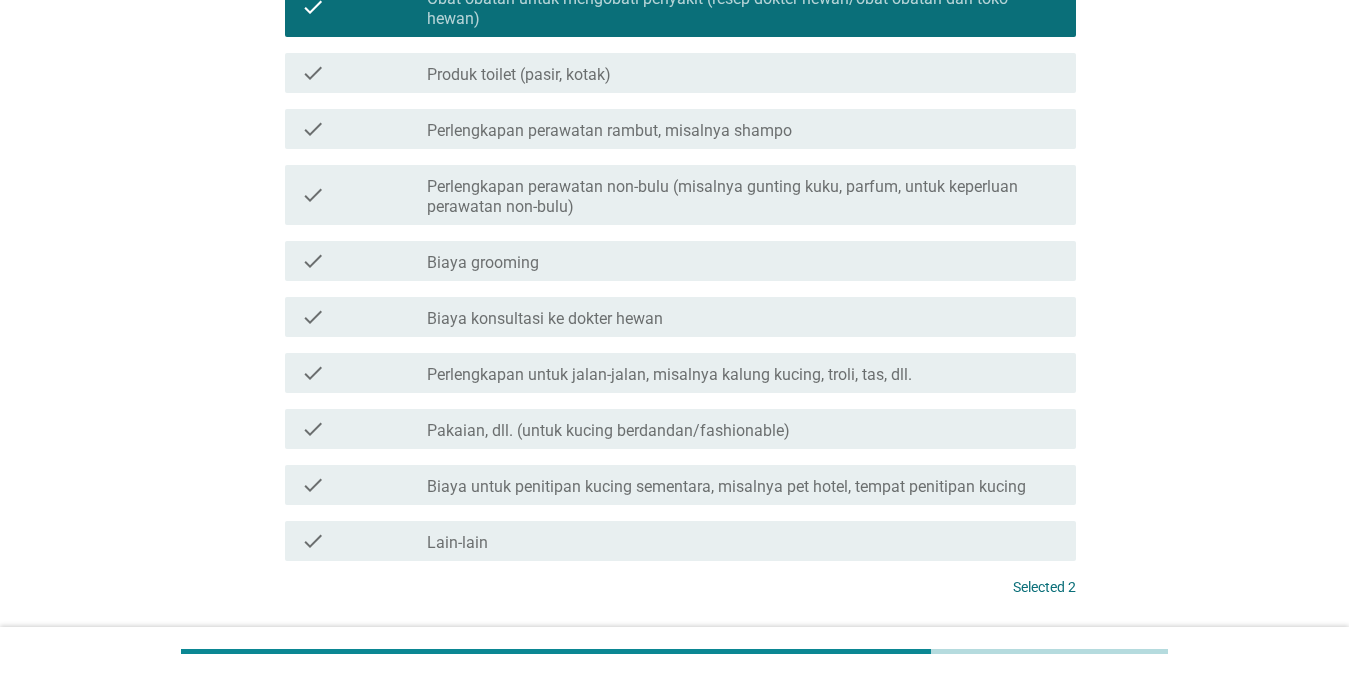 click on "check_box_outline_blank Perlengkapan perawatan non-bulu (misalnya gunting kuku, parfum, untuk keperluan perawatan non-bulu)" at bounding box center [743, 195] 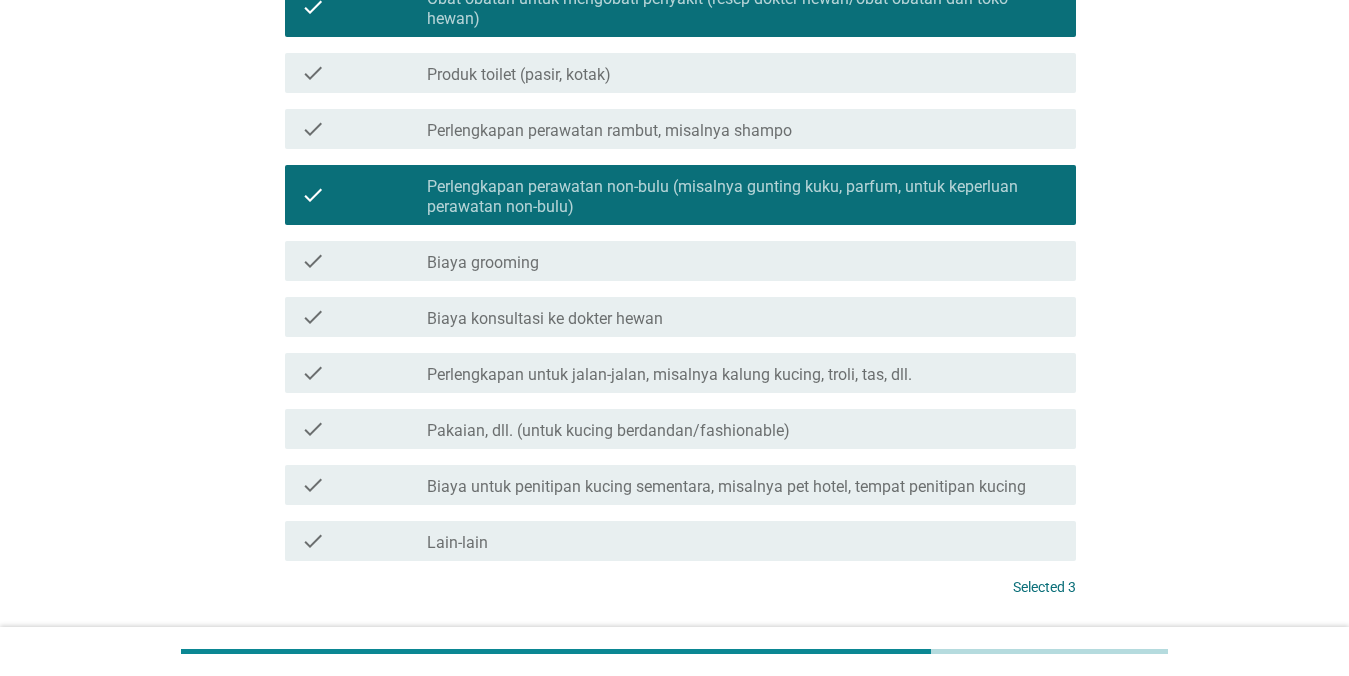 click on "check_box_outline_blank Perlengkapan untuk jalan-jalan, misalnya kalung kucing, troli, tas, dll." at bounding box center [743, 373] 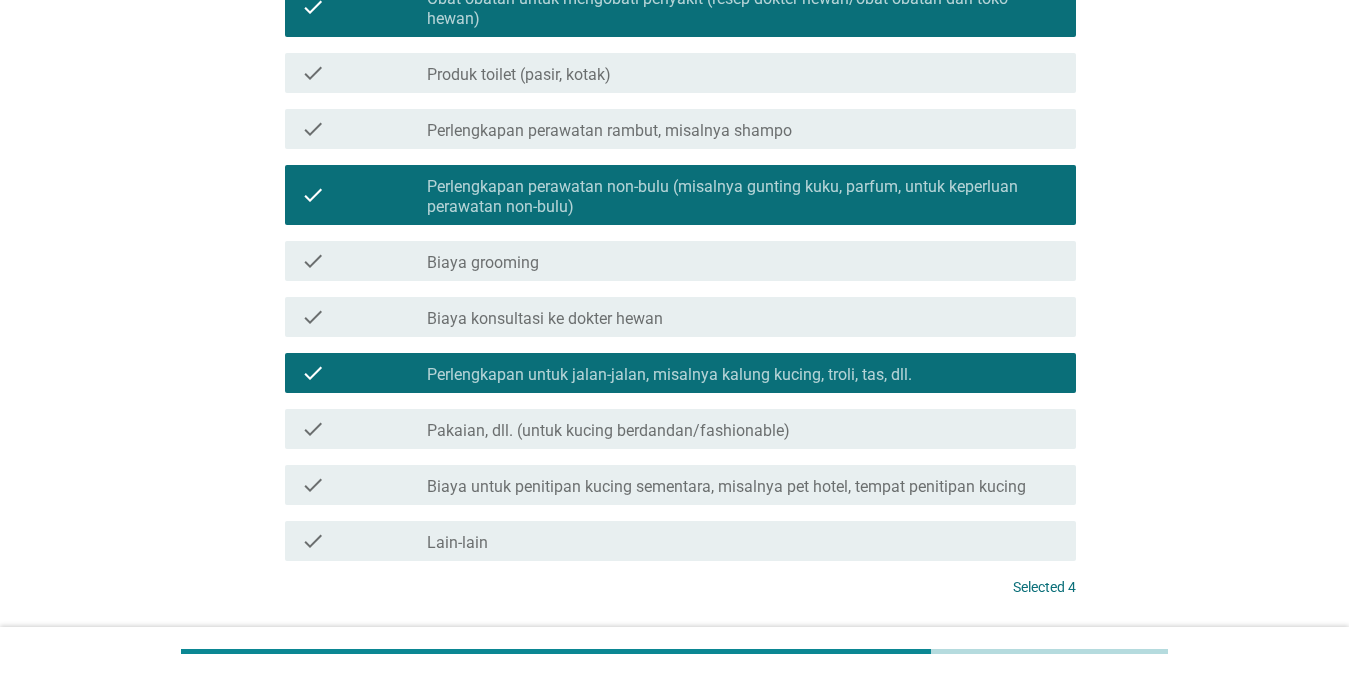 click on "Perlengkapan perawatan rambut, misalnya shampo" at bounding box center [609, 131] 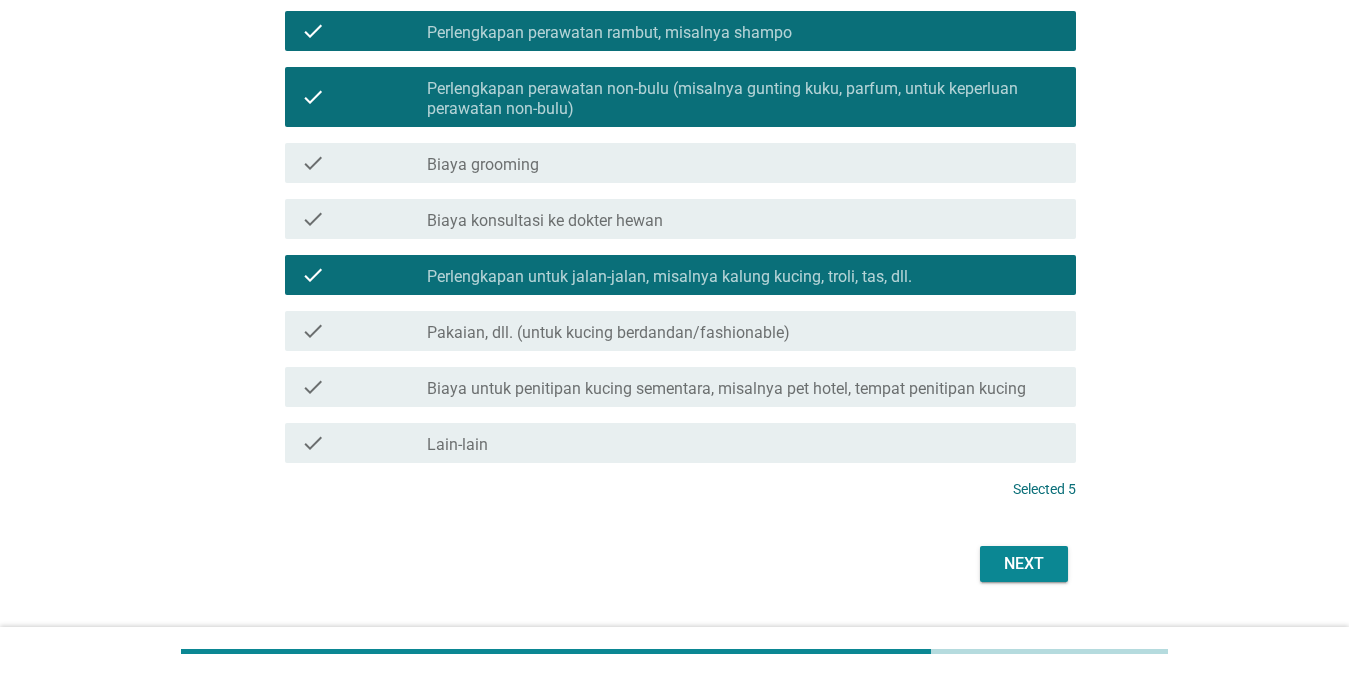 scroll, scrollTop: 636, scrollLeft: 0, axis: vertical 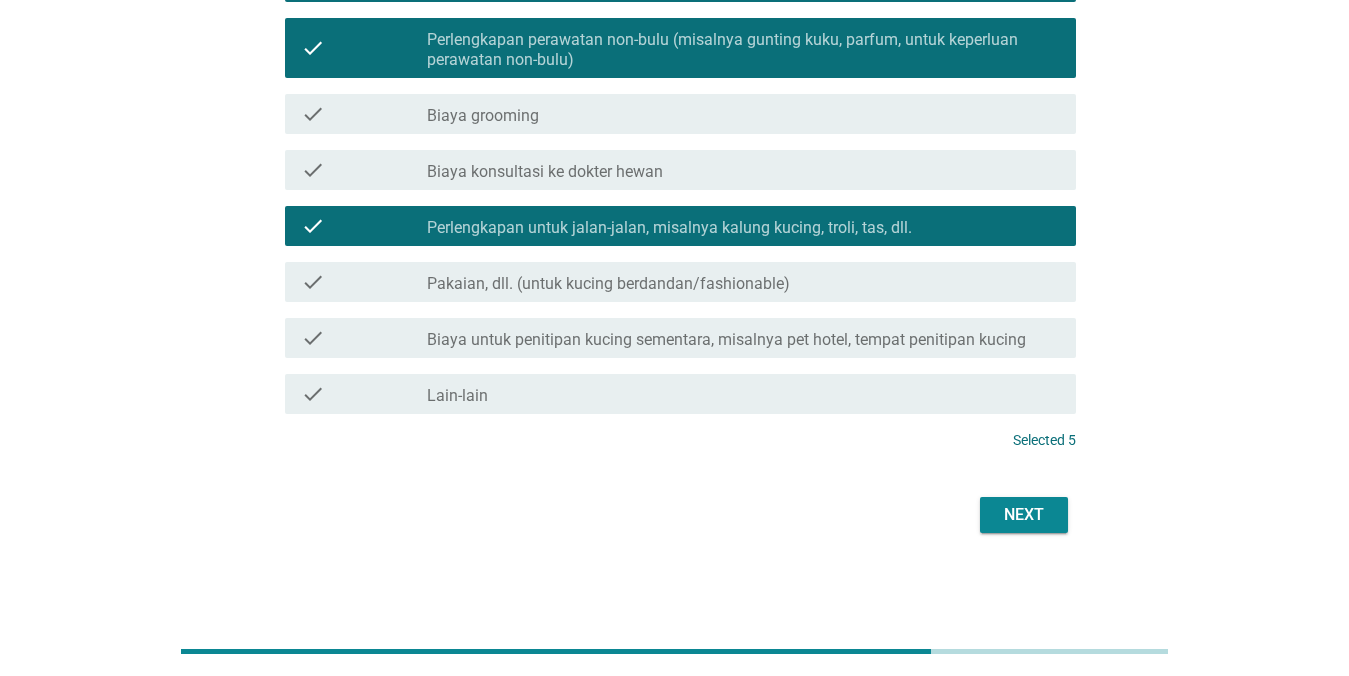 click on "Next" at bounding box center (1024, 515) 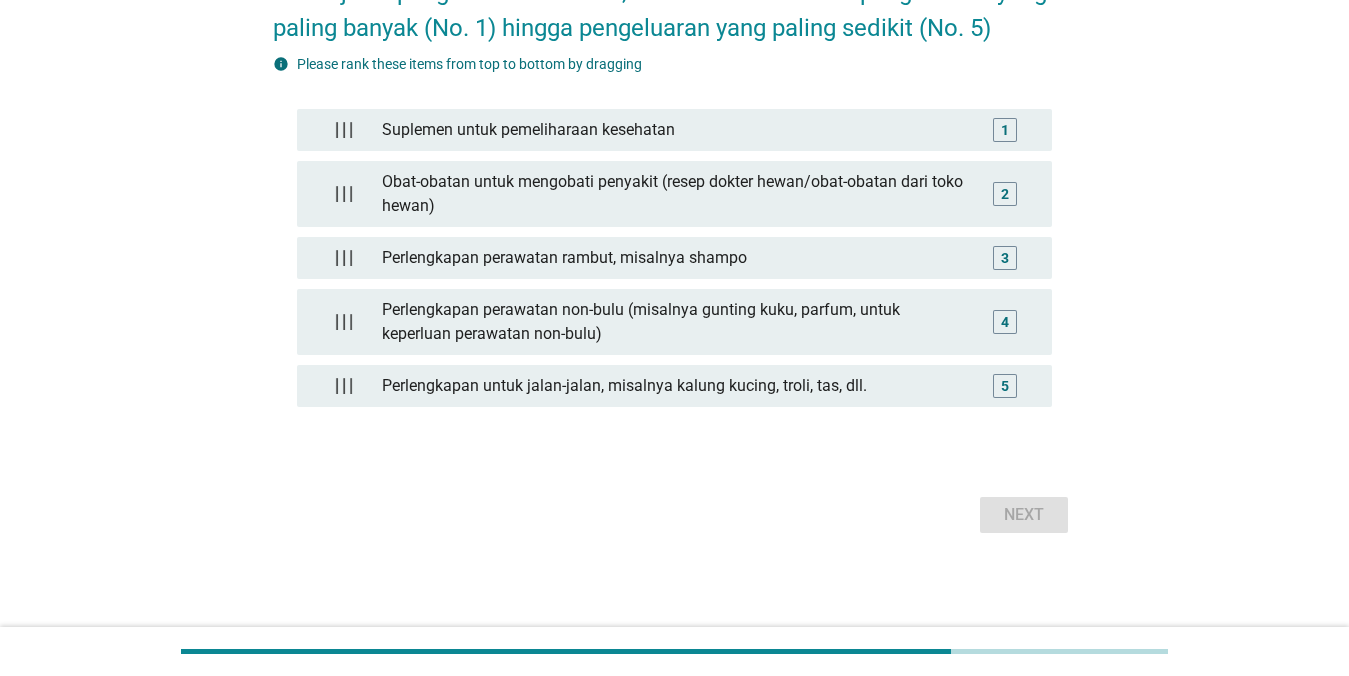 scroll, scrollTop: 0, scrollLeft: 0, axis: both 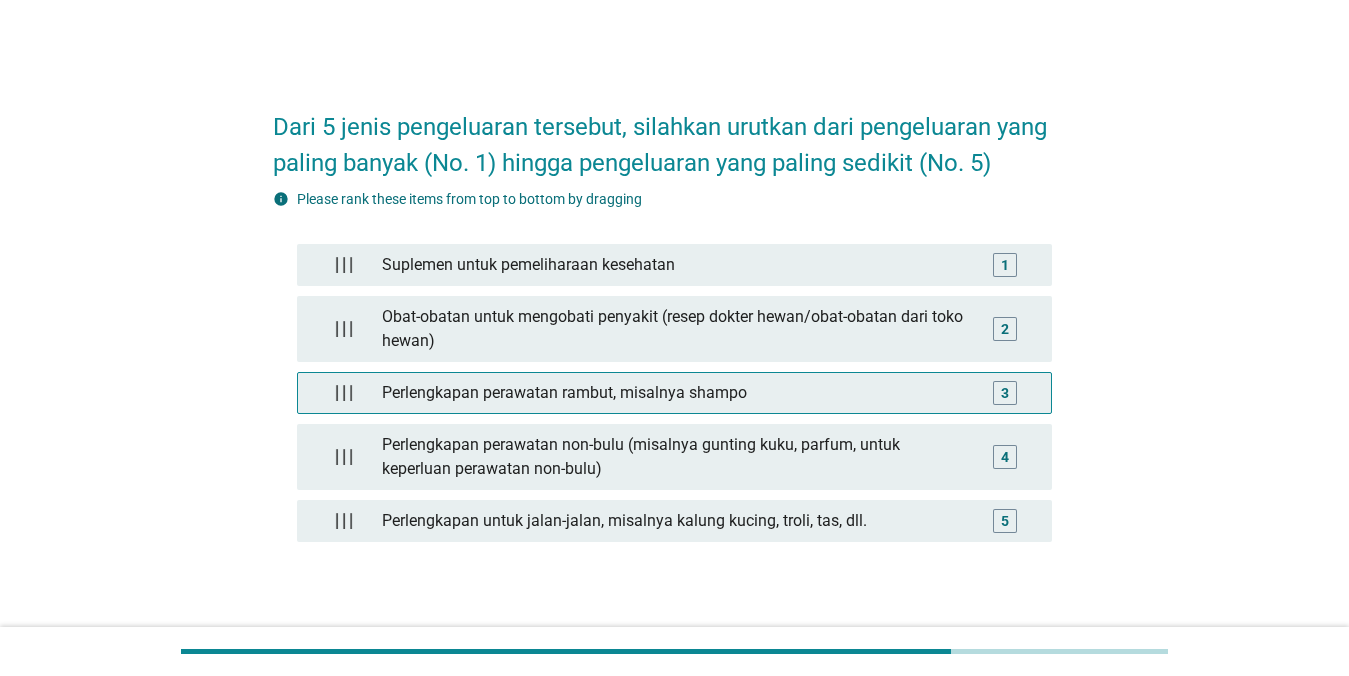 click on "3" at bounding box center [1005, 393] 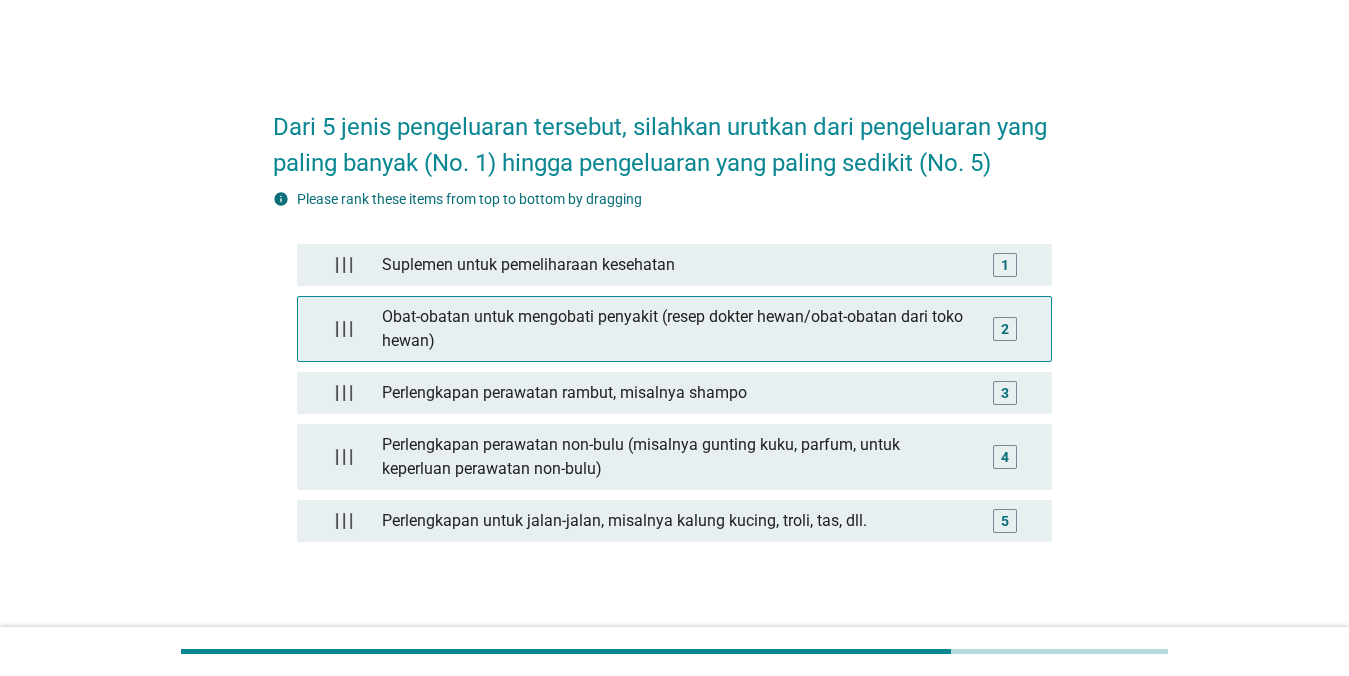 click on "Obat-obatan untuk mengobati penyakit (resep dokter hewan/obat-obatan dari toko hewan)" at bounding box center (674, 329) 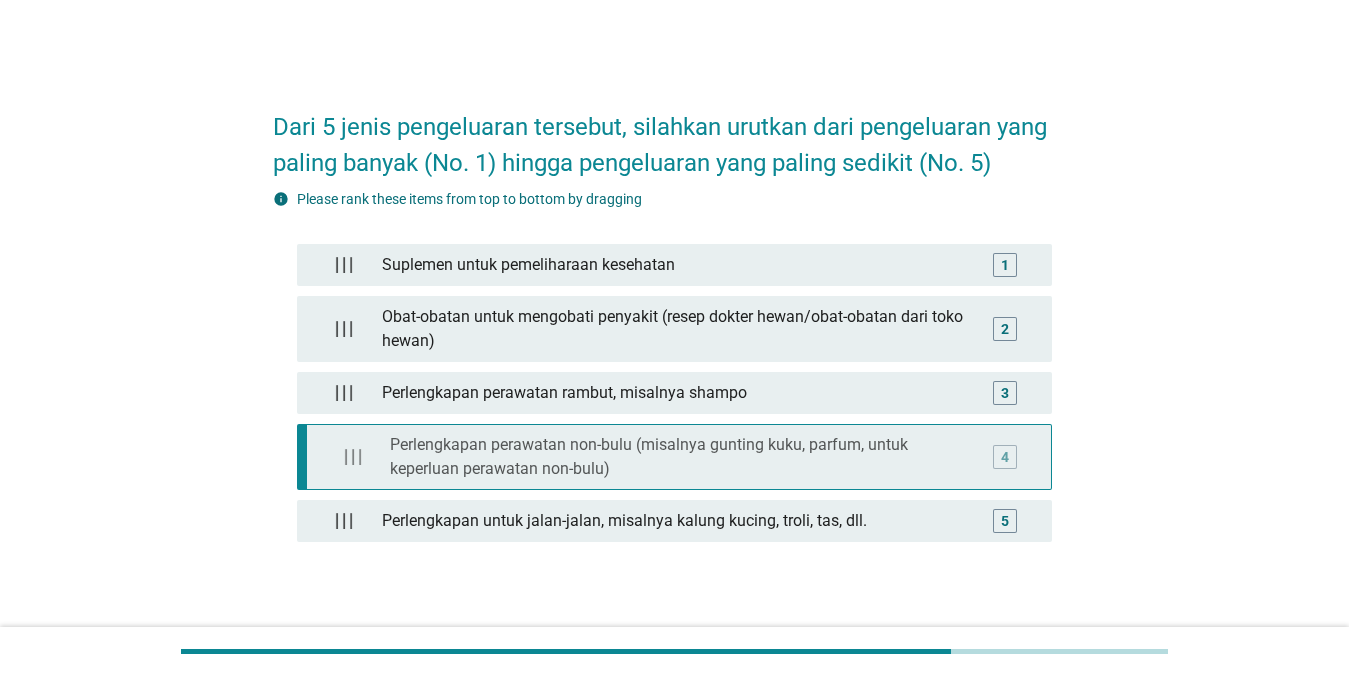 type 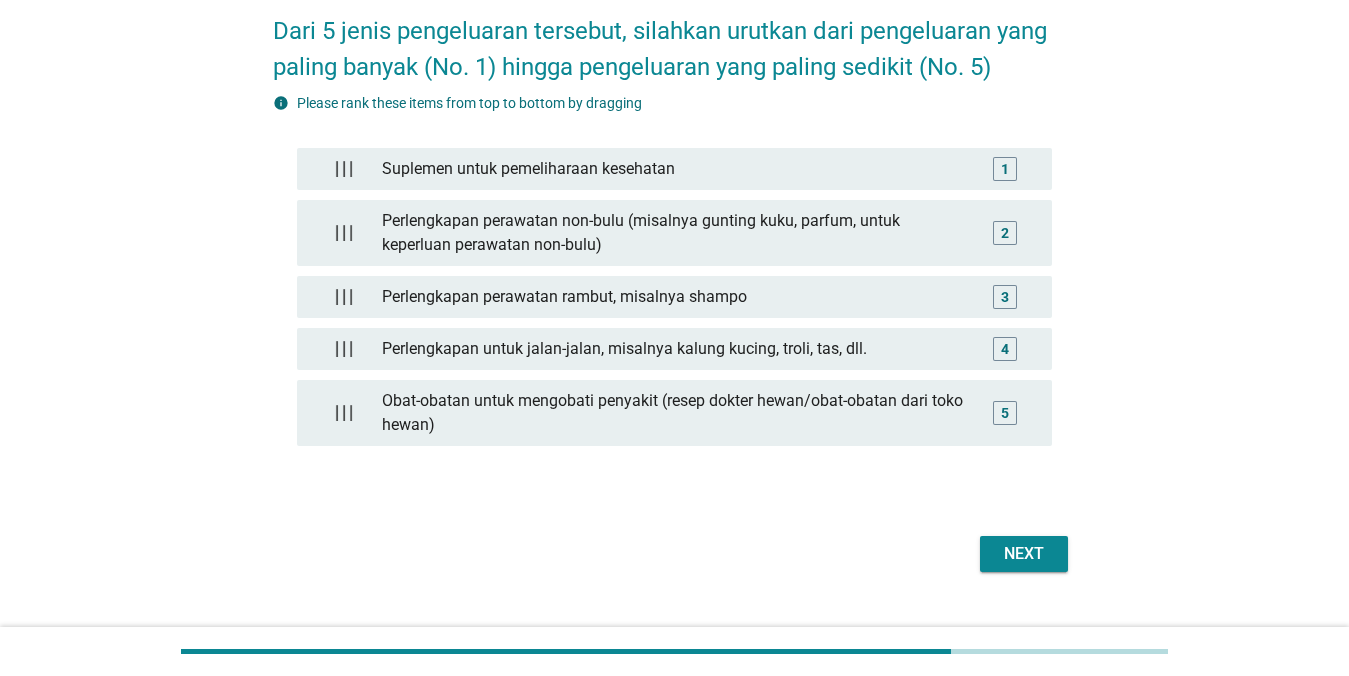 scroll, scrollTop: 135, scrollLeft: 0, axis: vertical 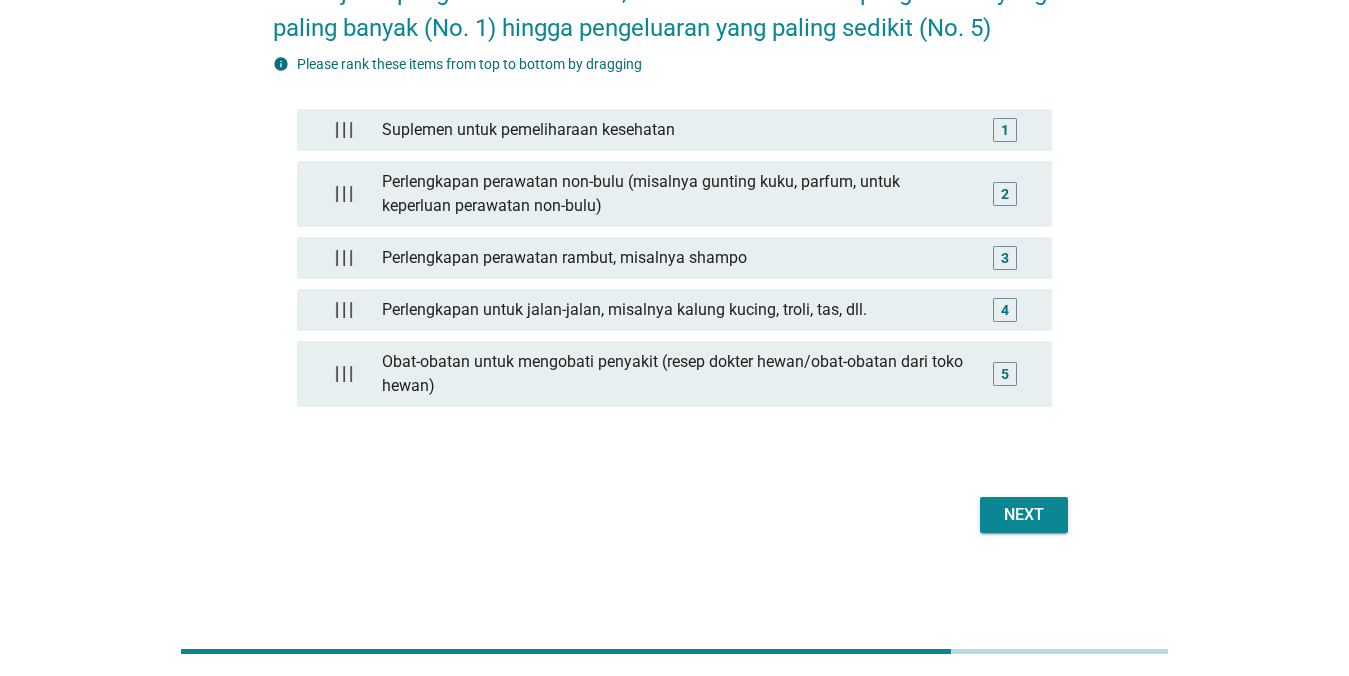 click on "Next" at bounding box center (1024, 515) 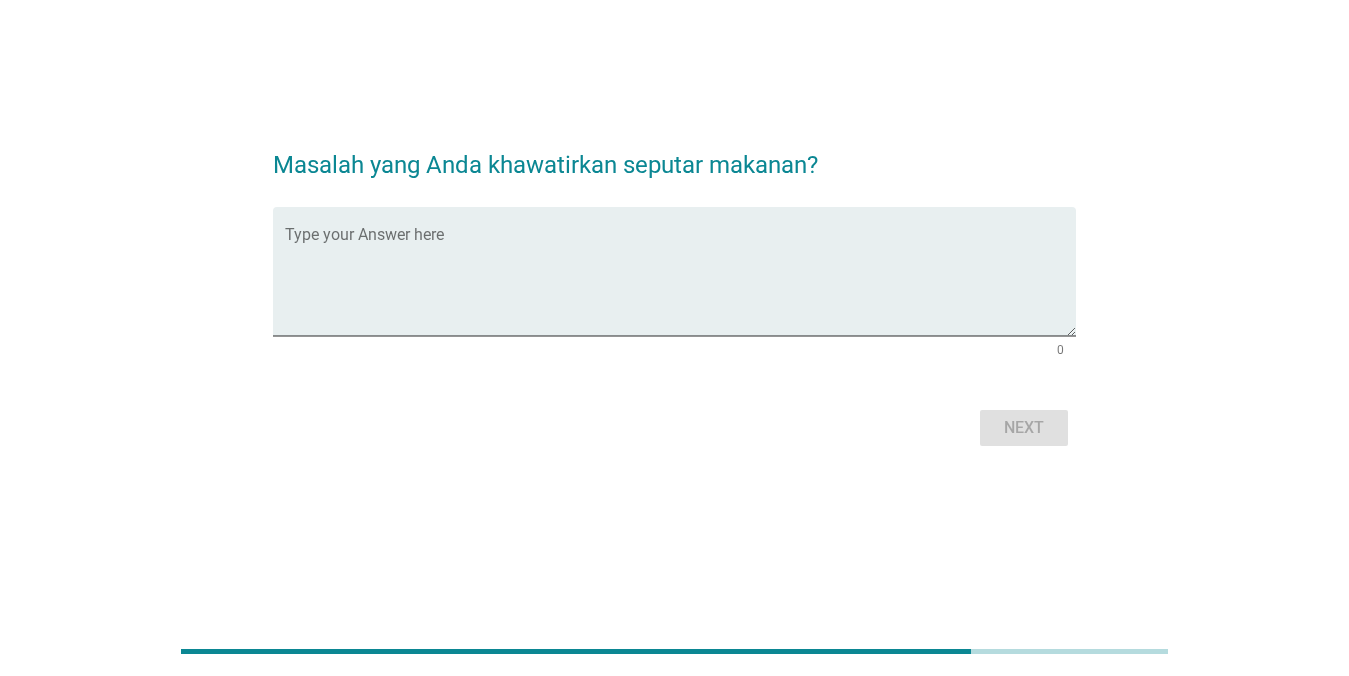 scroll, scrollTop: 0, scrollLeft: 0, axis: both 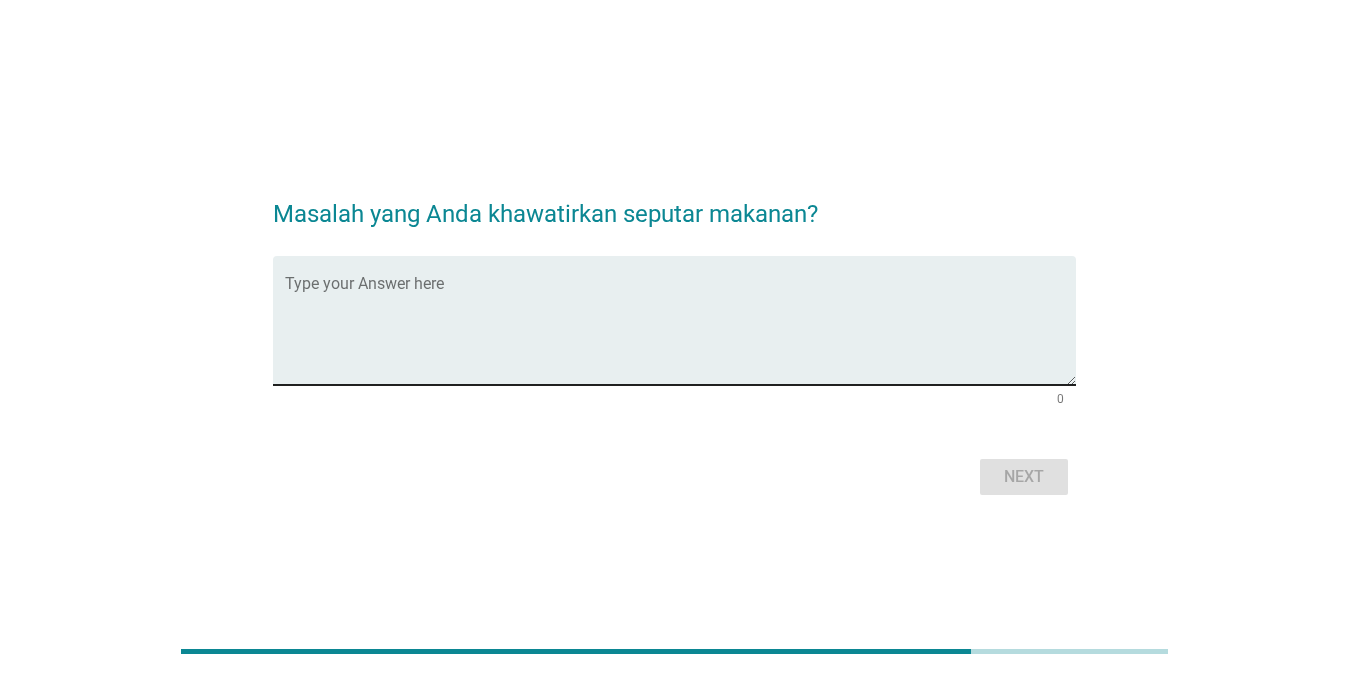 click at bounding box center [680, 332] 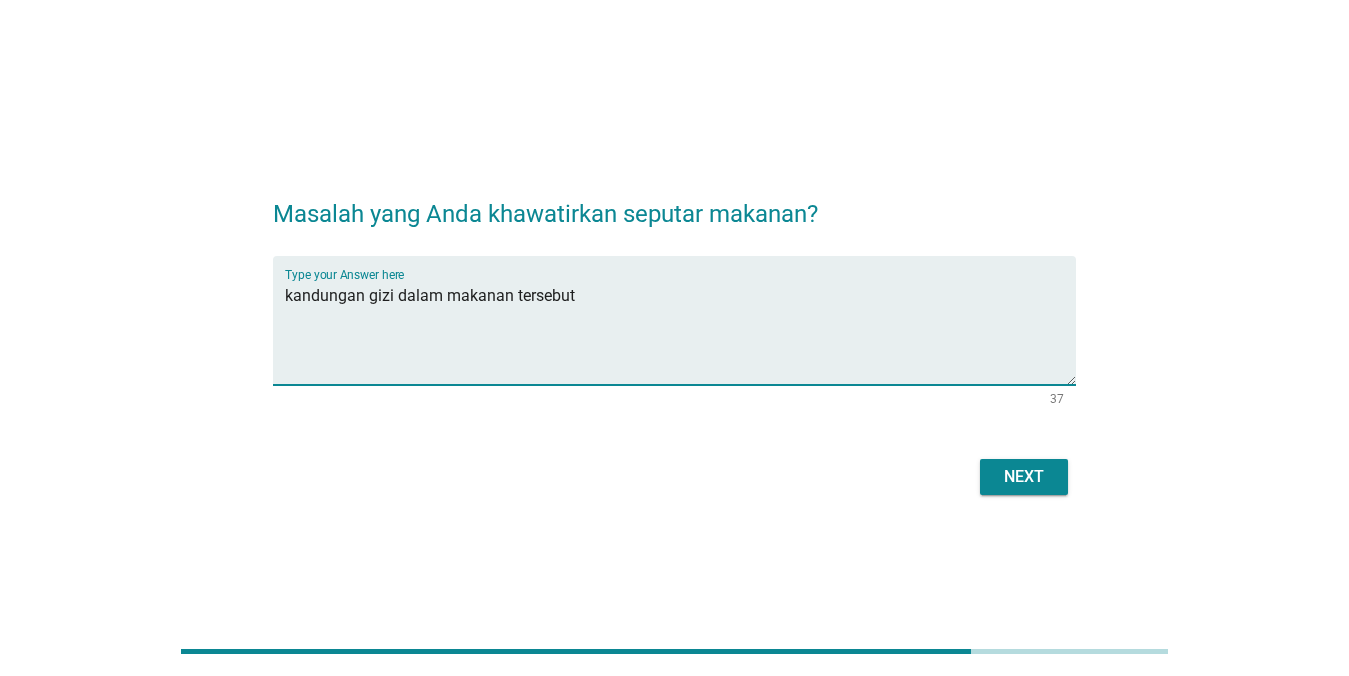 type on "kandungan gizi dalam makanan tersebut" 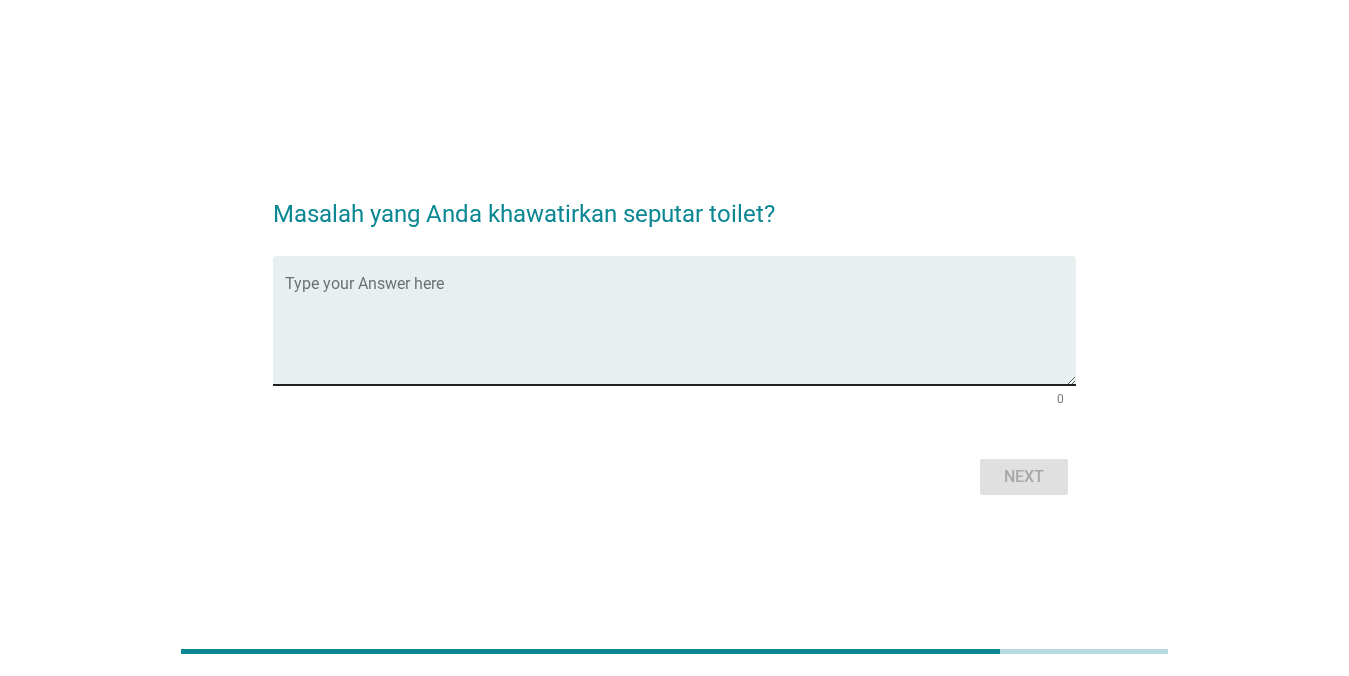 click at bounding box center [680, 332] 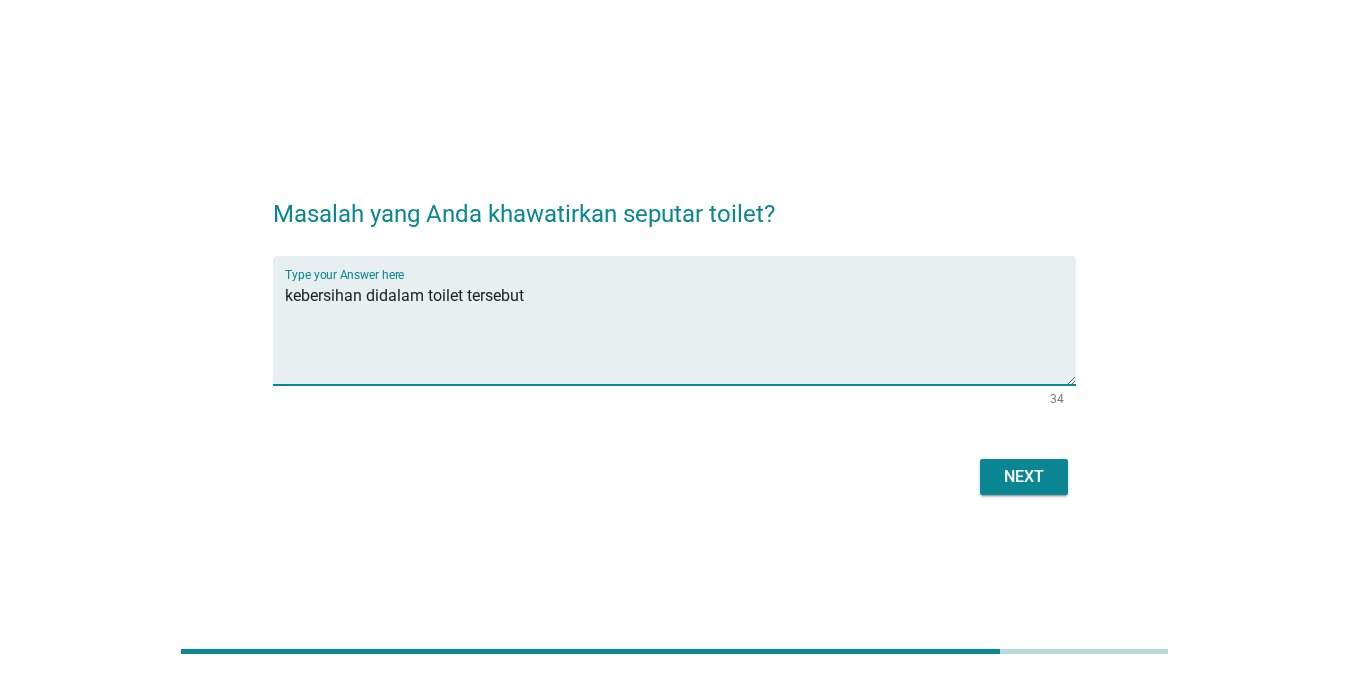 type on "kebersihan didalam toilet tersebut" 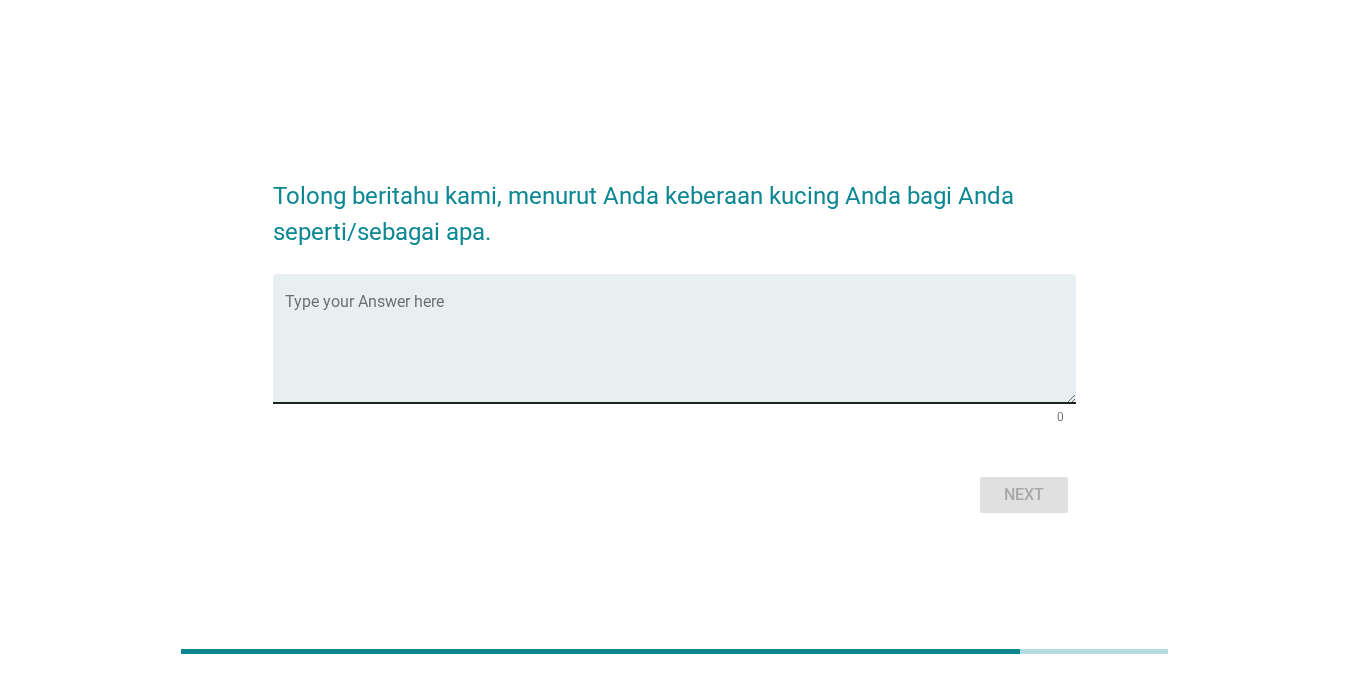 click at bounding box center [680, 350] 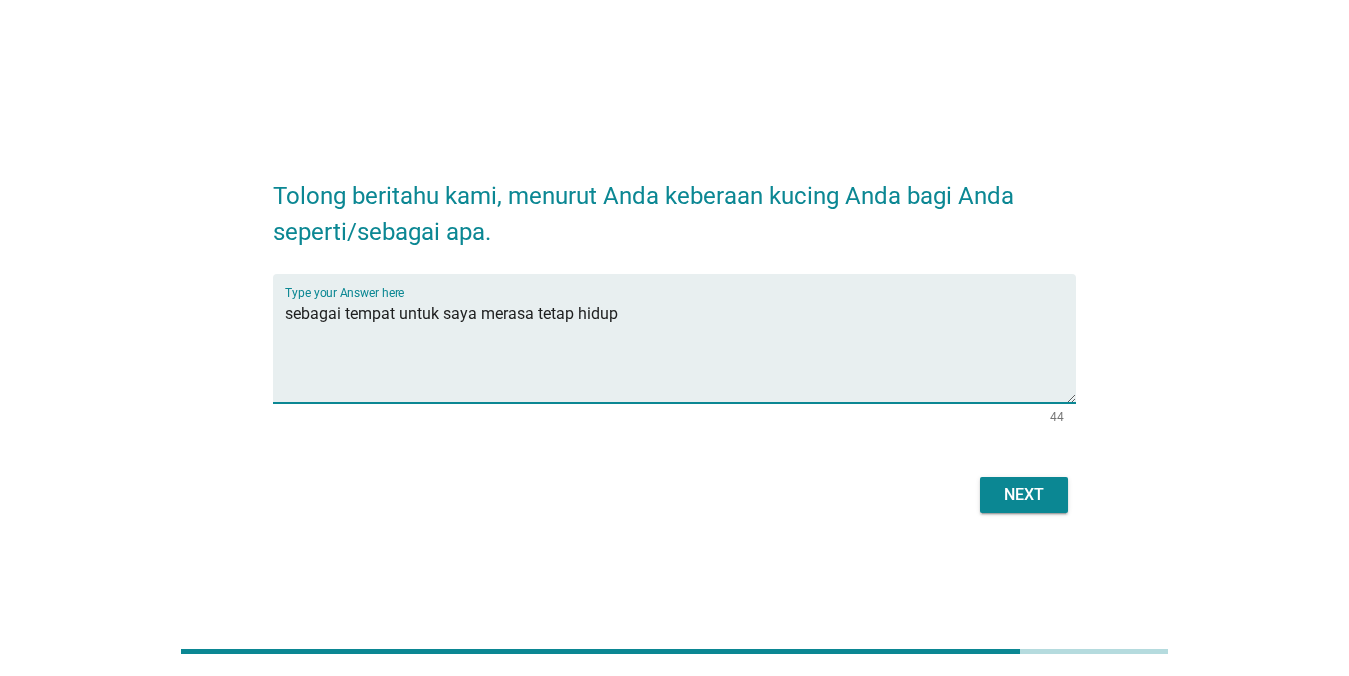 type on "sebagai tempat untuk saya merasa tetap hidup" 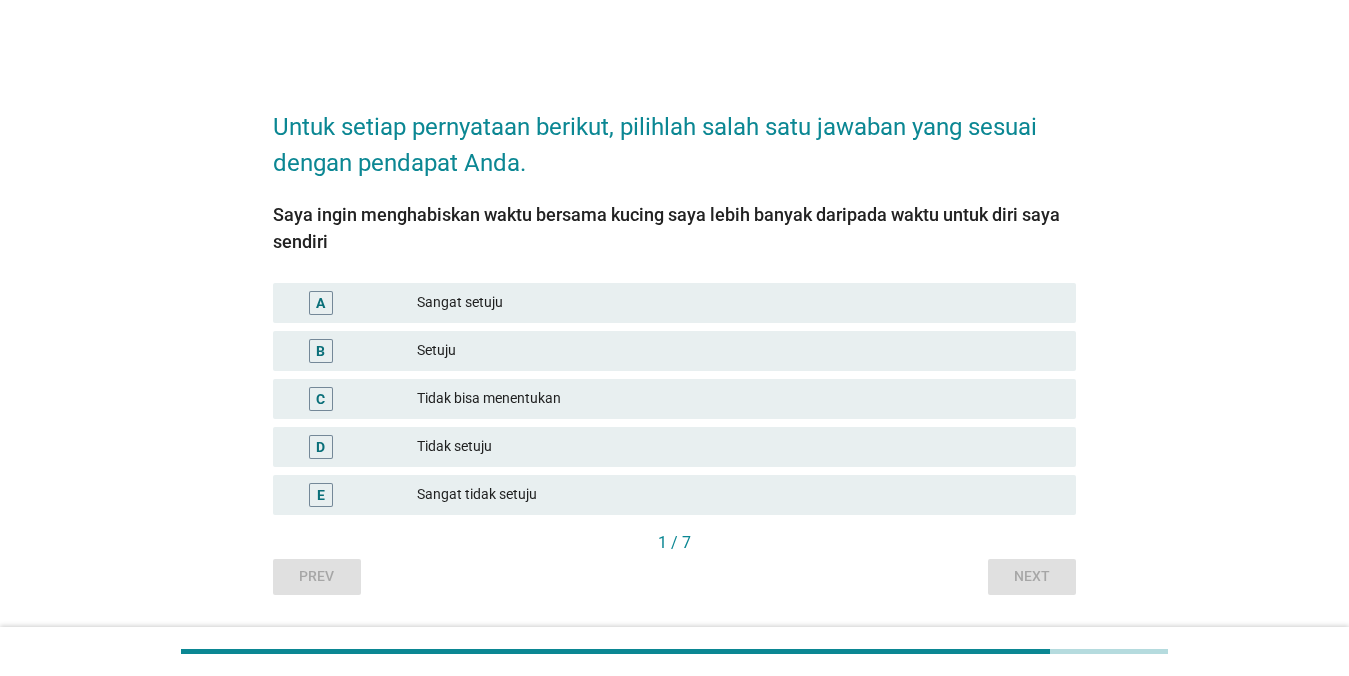 click on "Setuju" at bounding box center [738, 351] 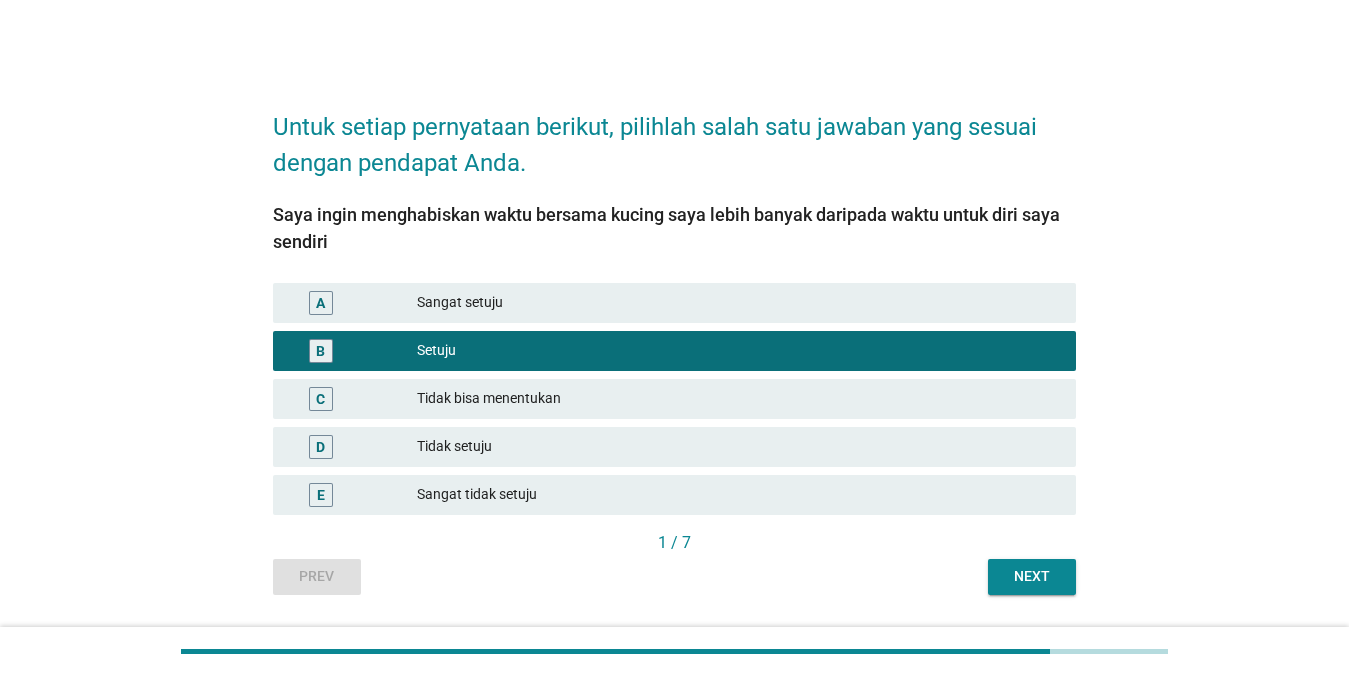 click on "Next" at bounding box center (1032, 576) 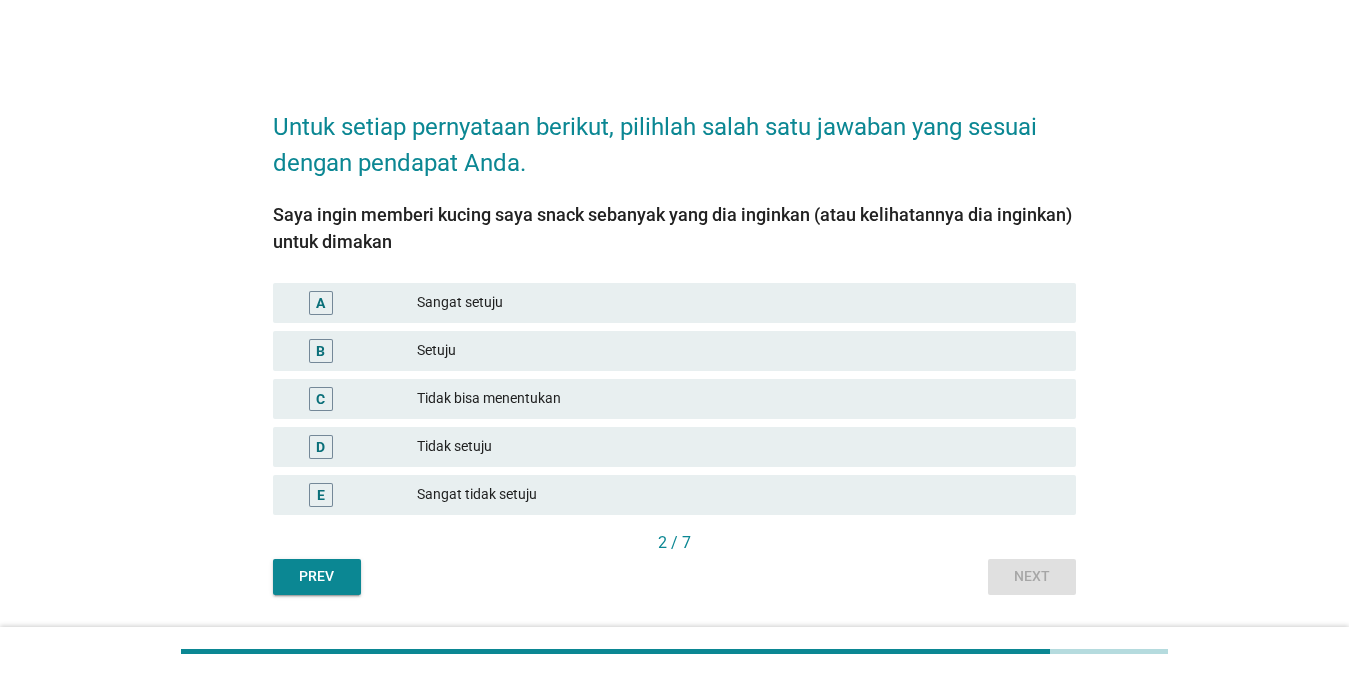 click on "Tidak bisa menentukan" at bounding box center (738, 399) 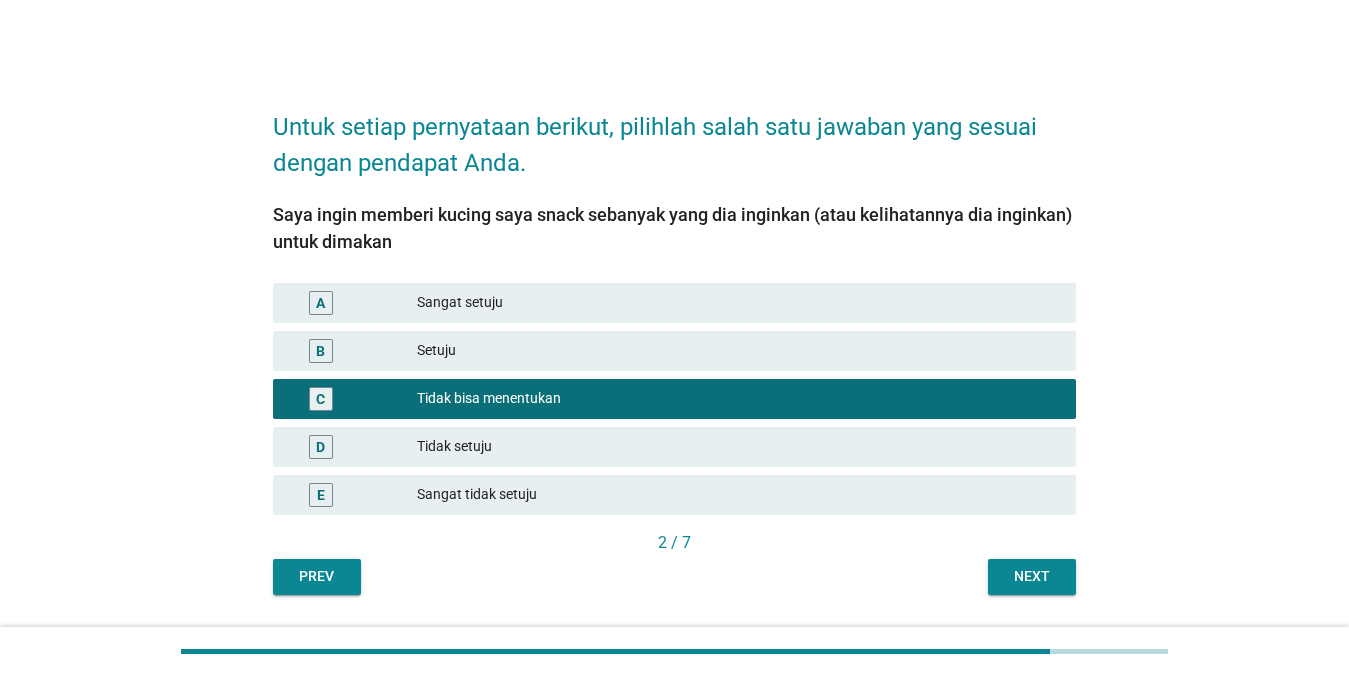 click on "Next" at bounding box center [1032, 576] 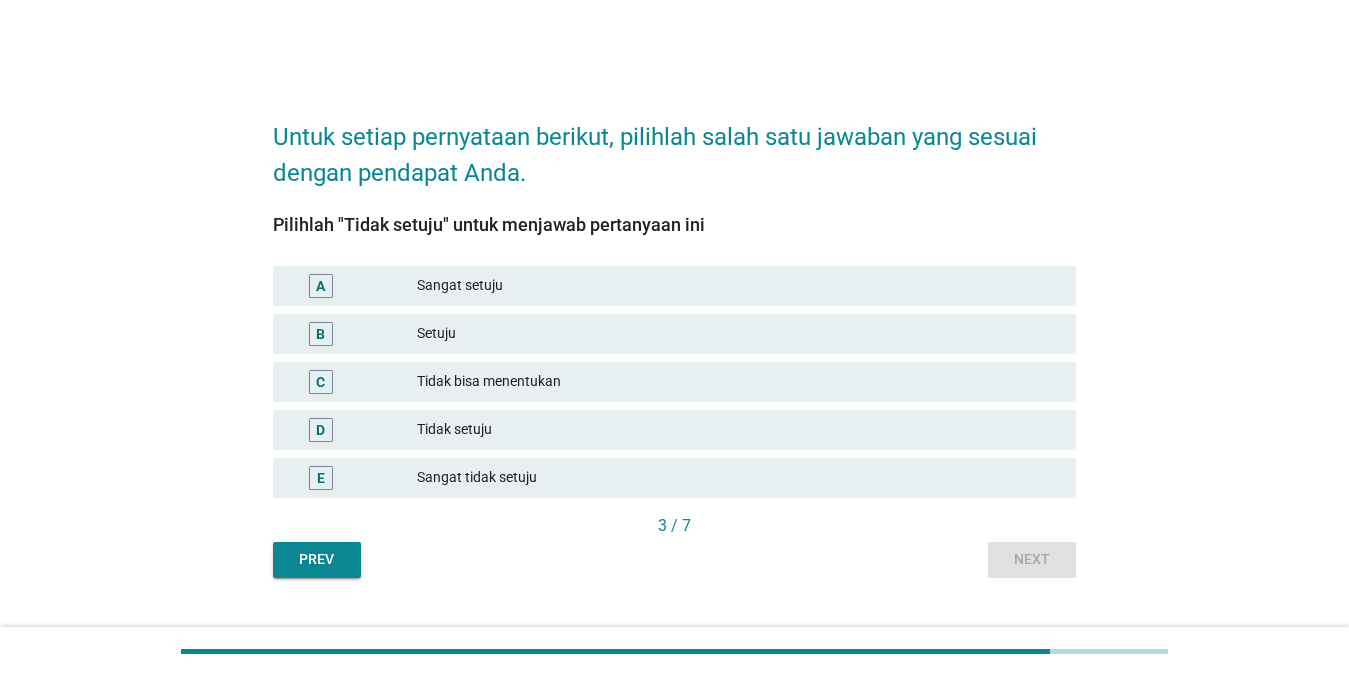 click on "B   Setuju" at bounding box center (674, 334) 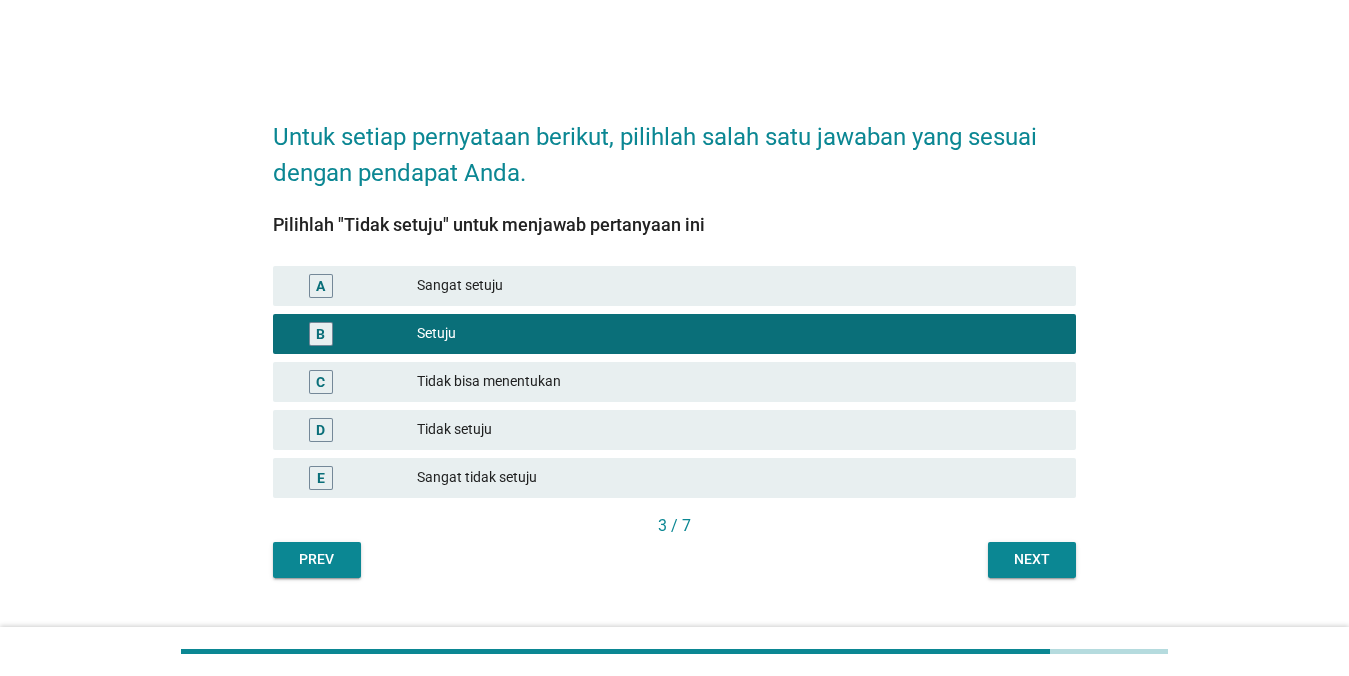 click on "Tidak setuju" at bounding box center [738, 430] 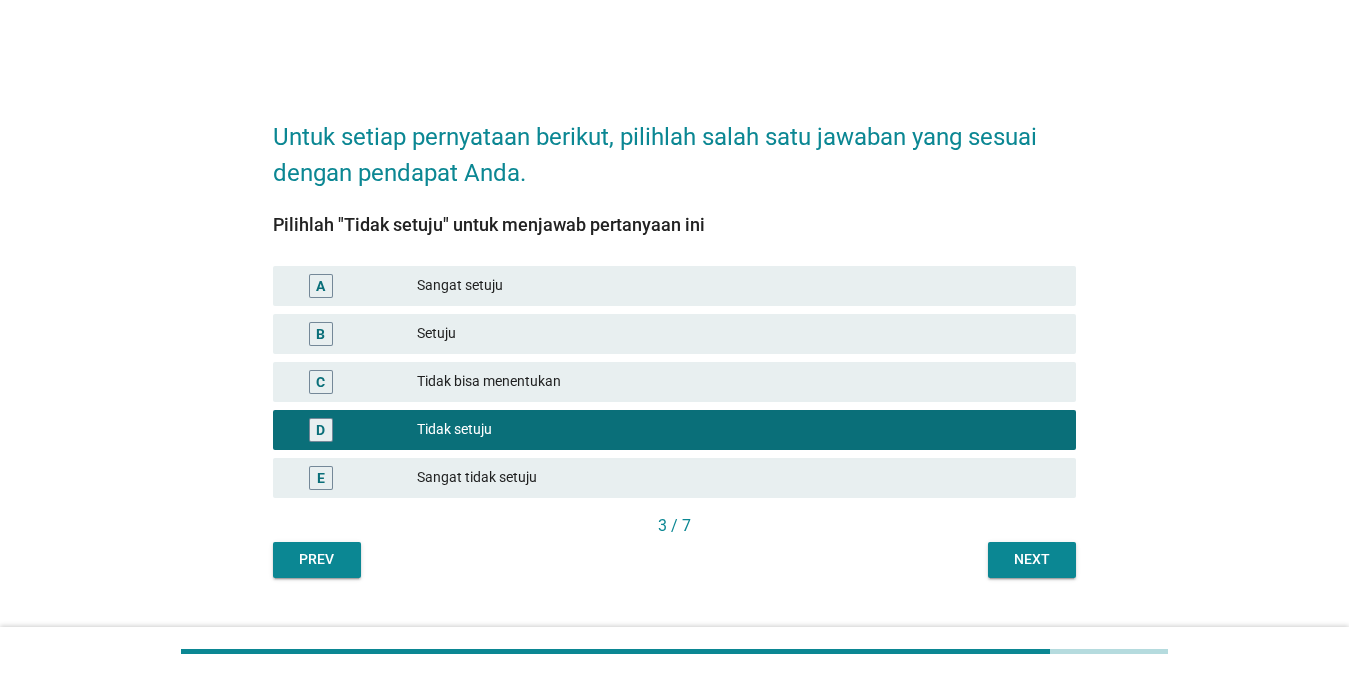 click on "Next" at bounding box center [1032, 559] 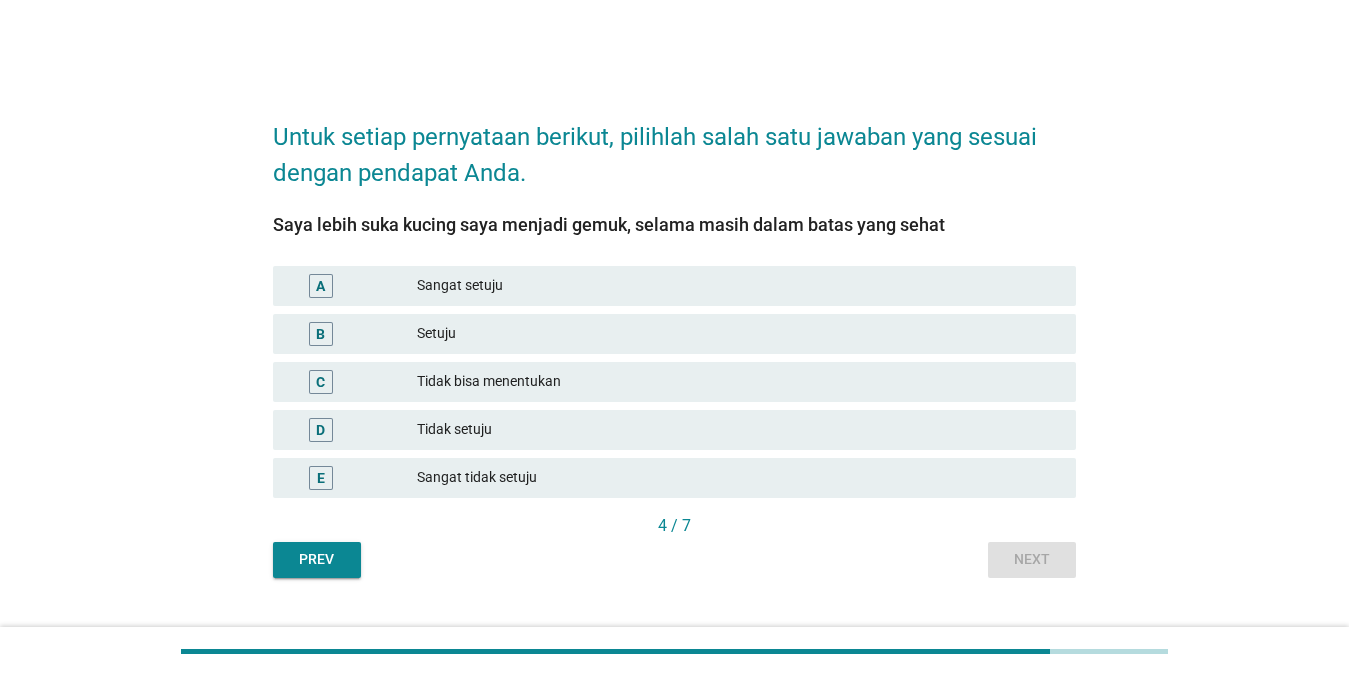 click on "Setuju" at bounding box center (738, 334) 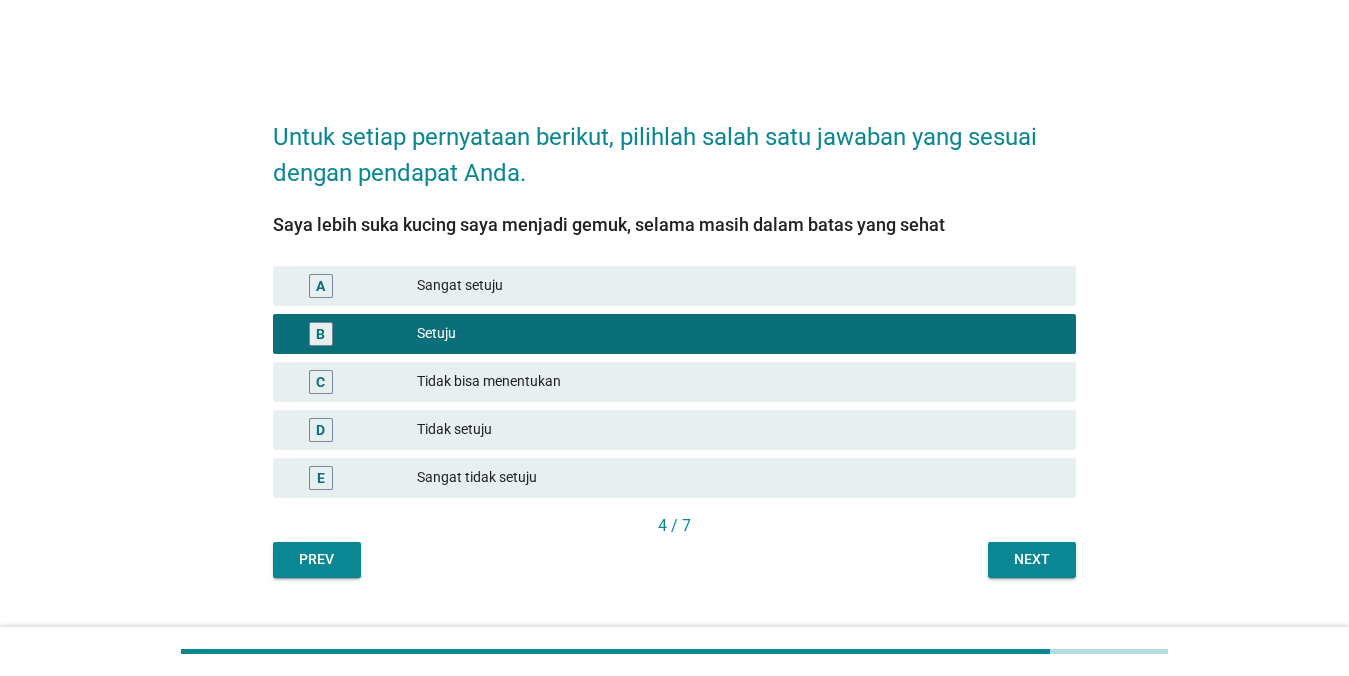 click on "Next" at bounding box center (1032, 559) 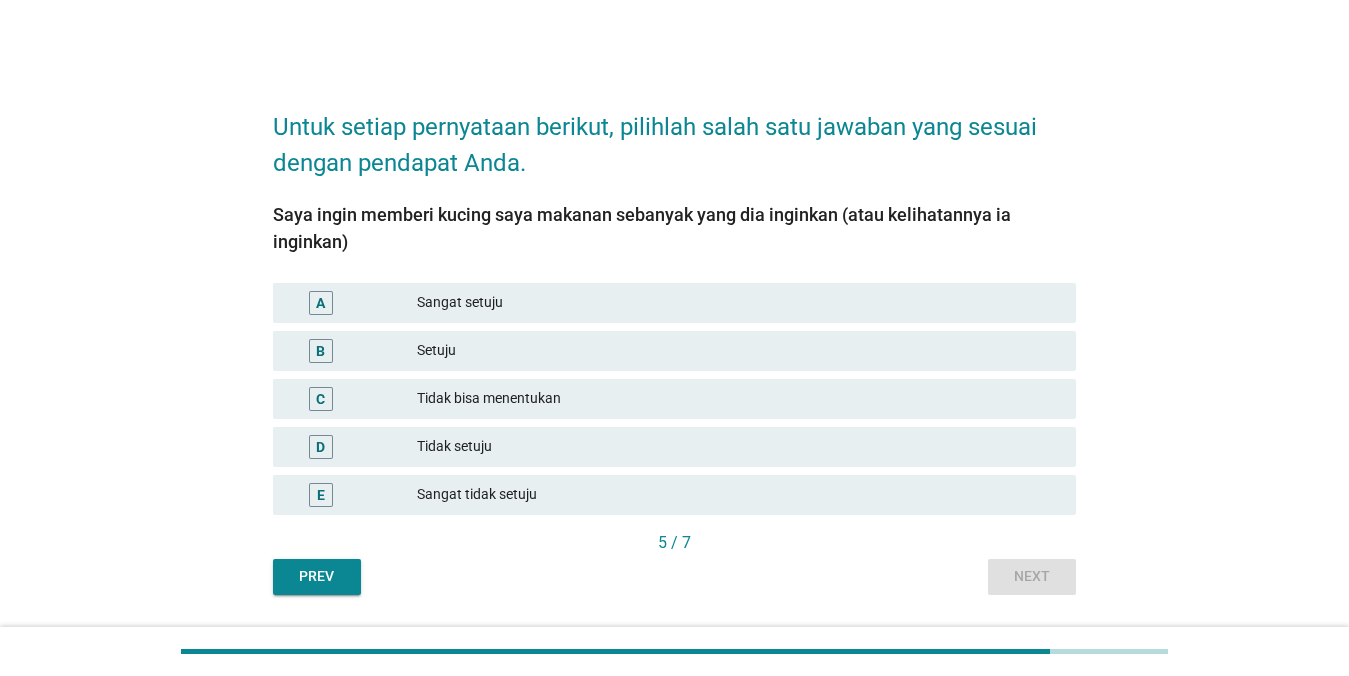 click on "Tidak bisa menentukan" at bounding box center (738, 399) 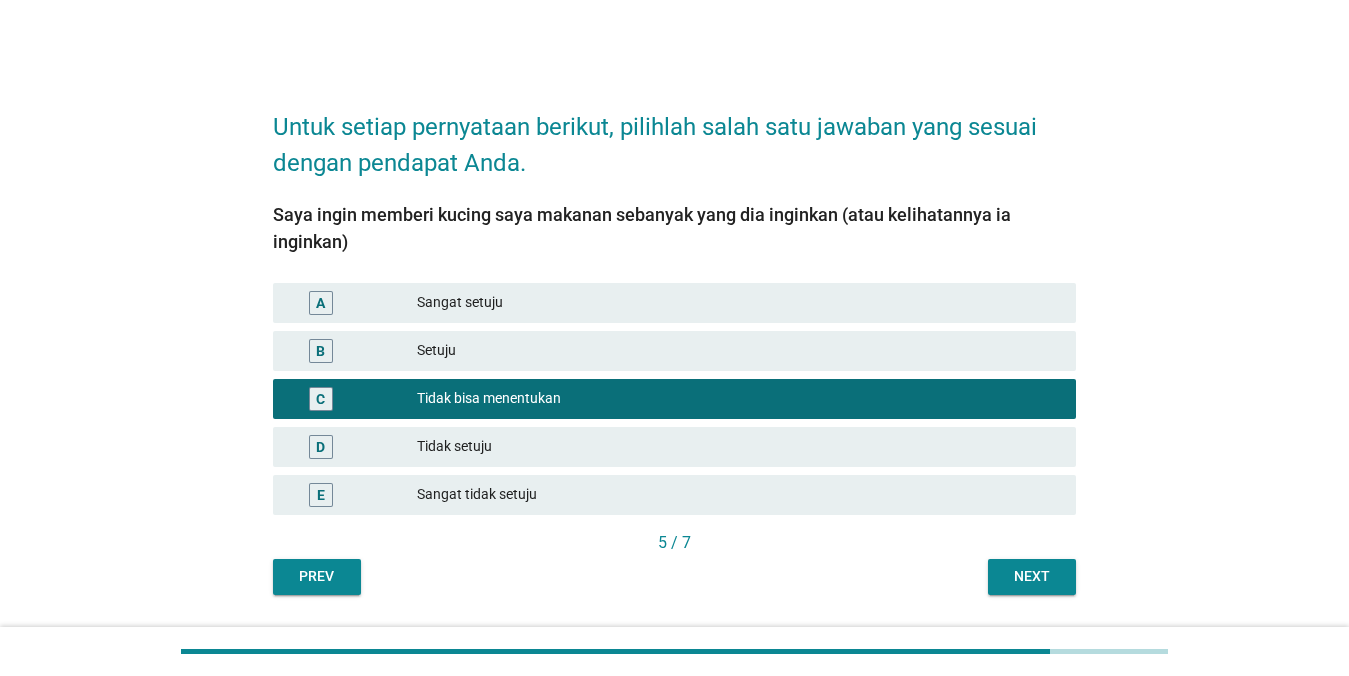 click on "Next" at bounding box center [1032, 576] 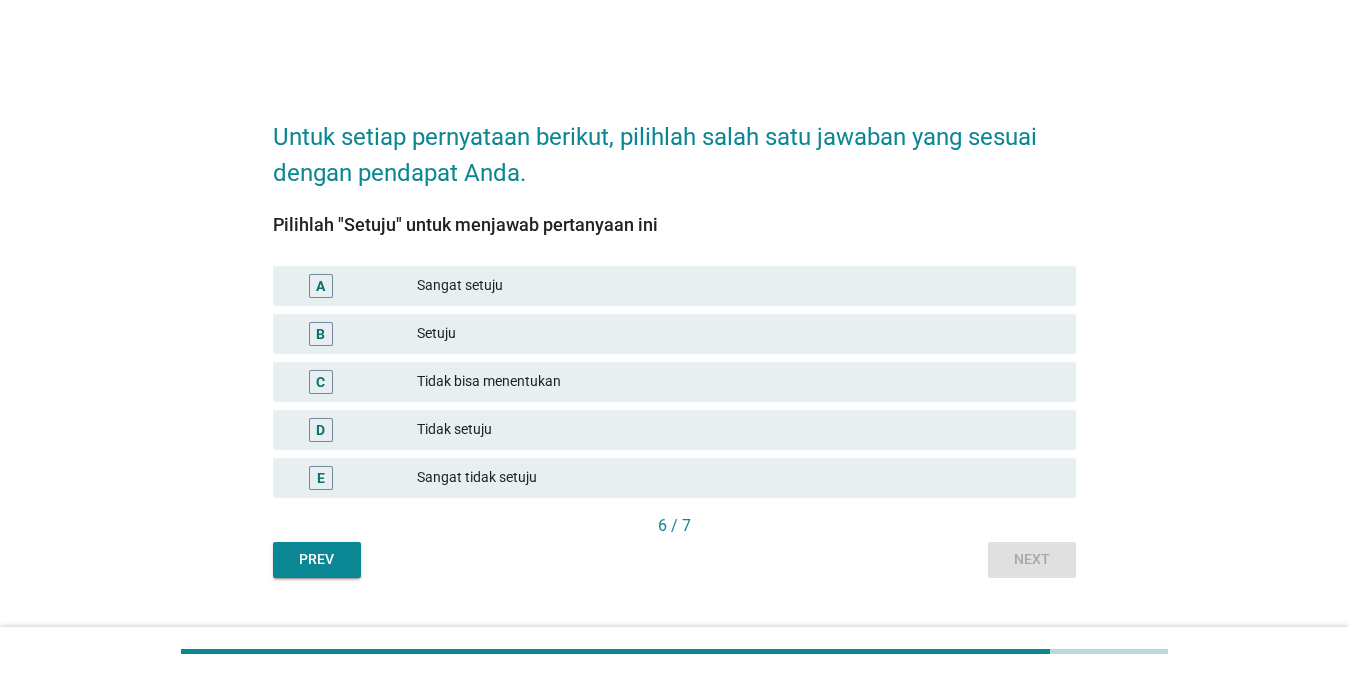 click on "B   Setuju" at bounding box center (674, 334) 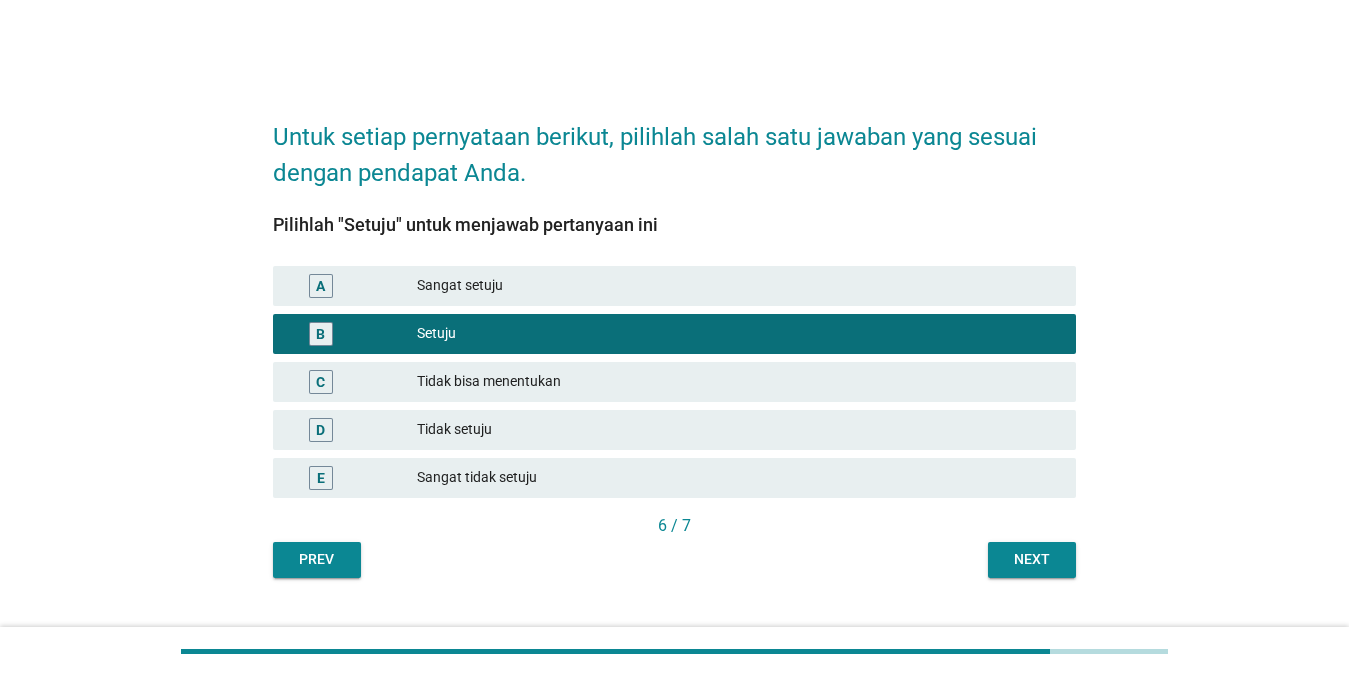 click on "Next" at bounding box center (1032, 559) 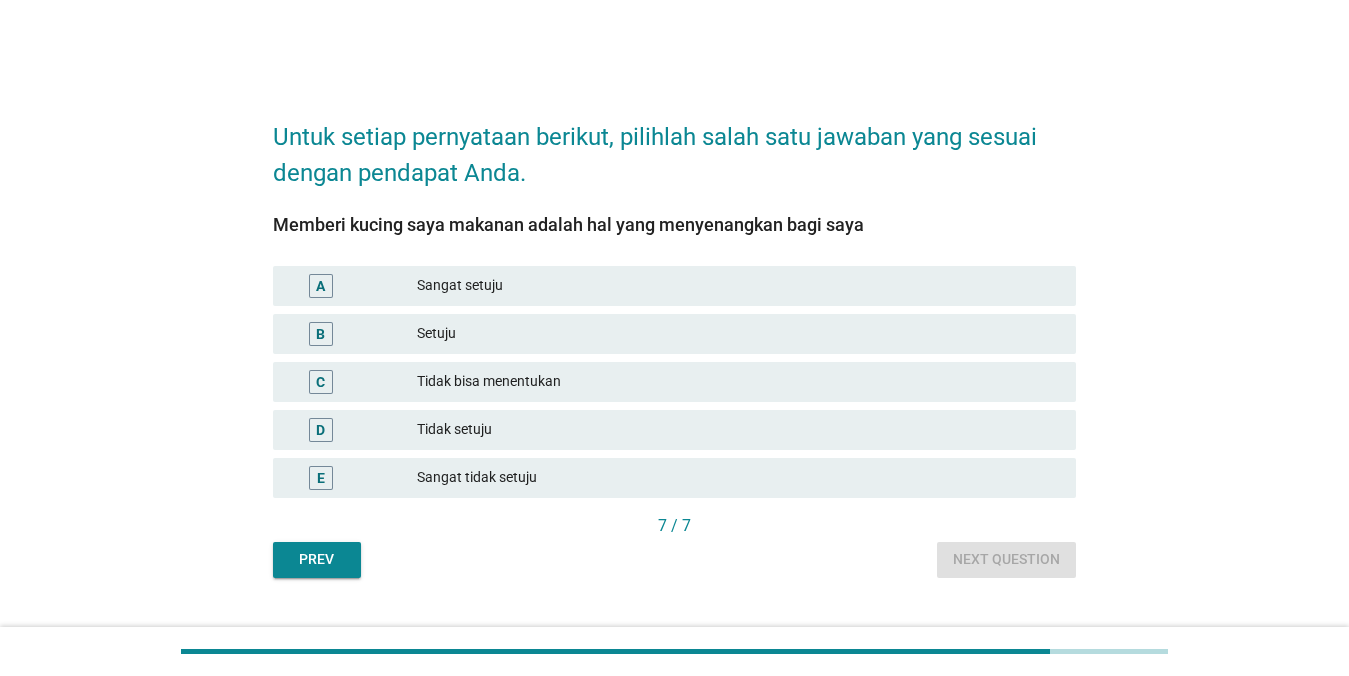 click on "Setuju" at bounding box center (738, 334) 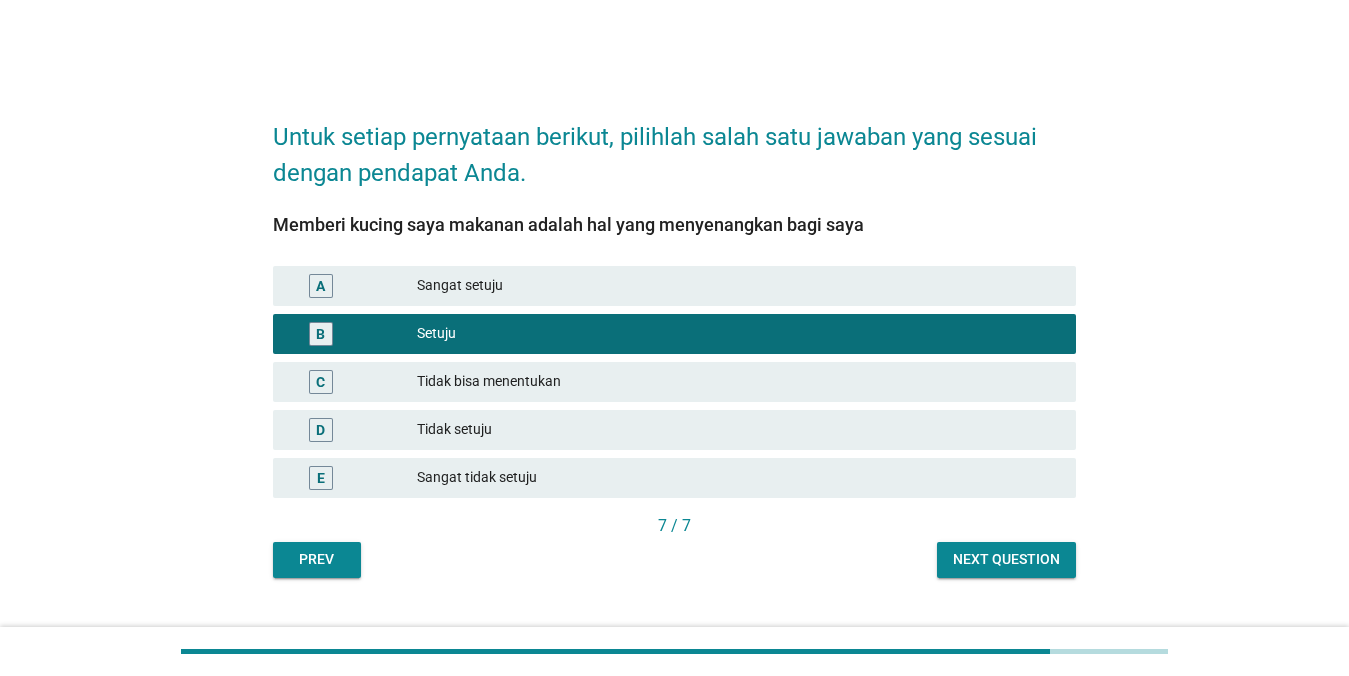 click on "Next question" at bounding box center [1006, 559] 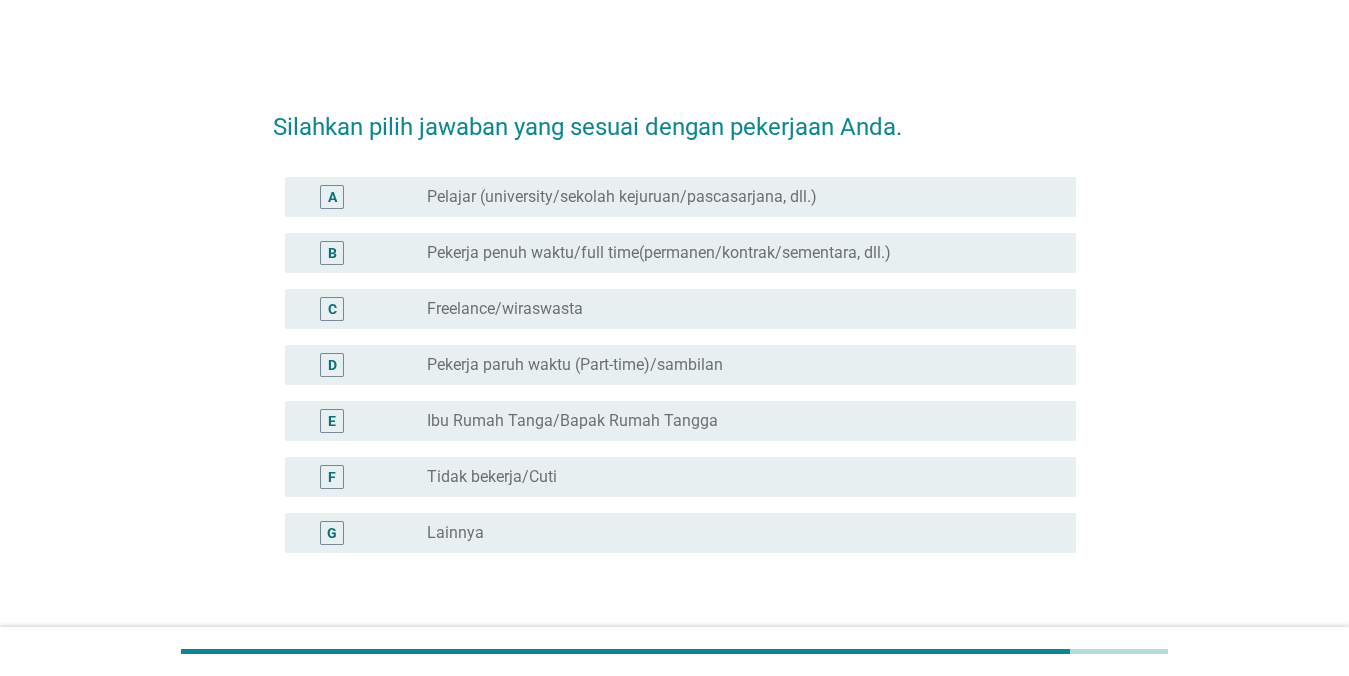 click on "Pekerja penuh waktu/full time(permanen/kontrak/sementara, dll.)" at bounding box center [659, 253] 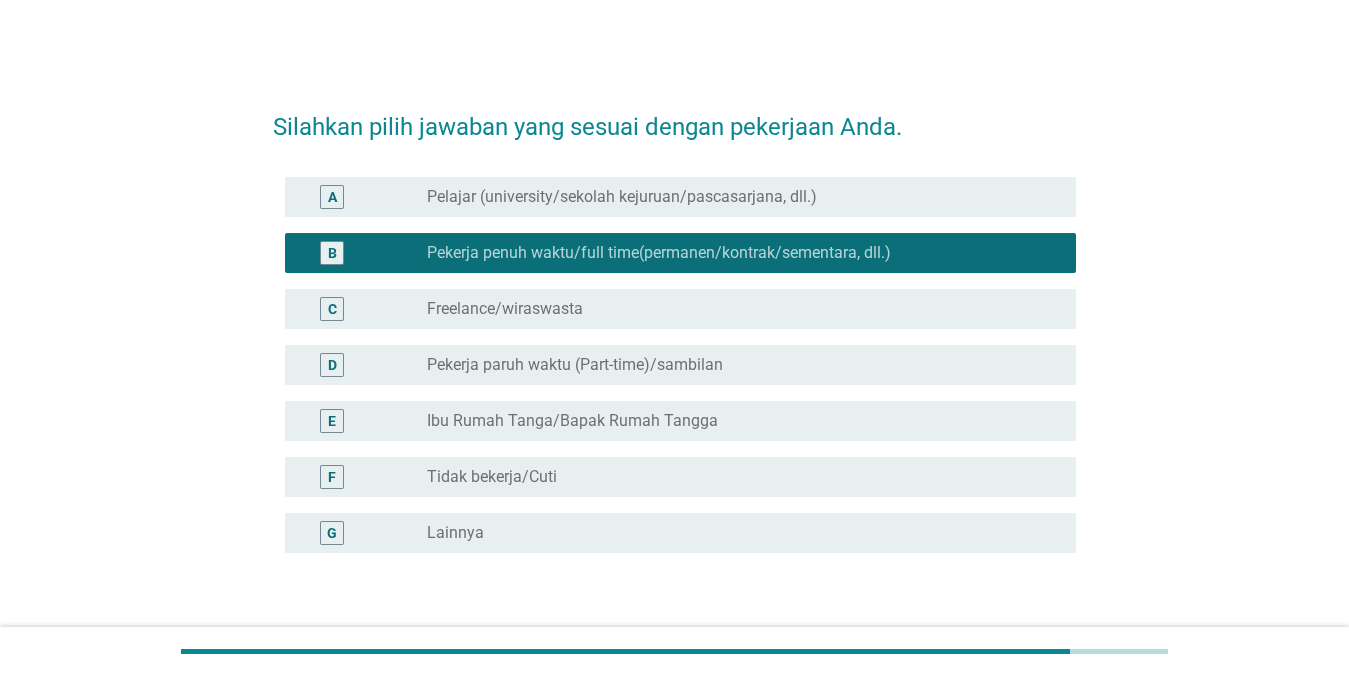 scroll, scrollTop: 134, scrollLeft: 0, axis: vertical 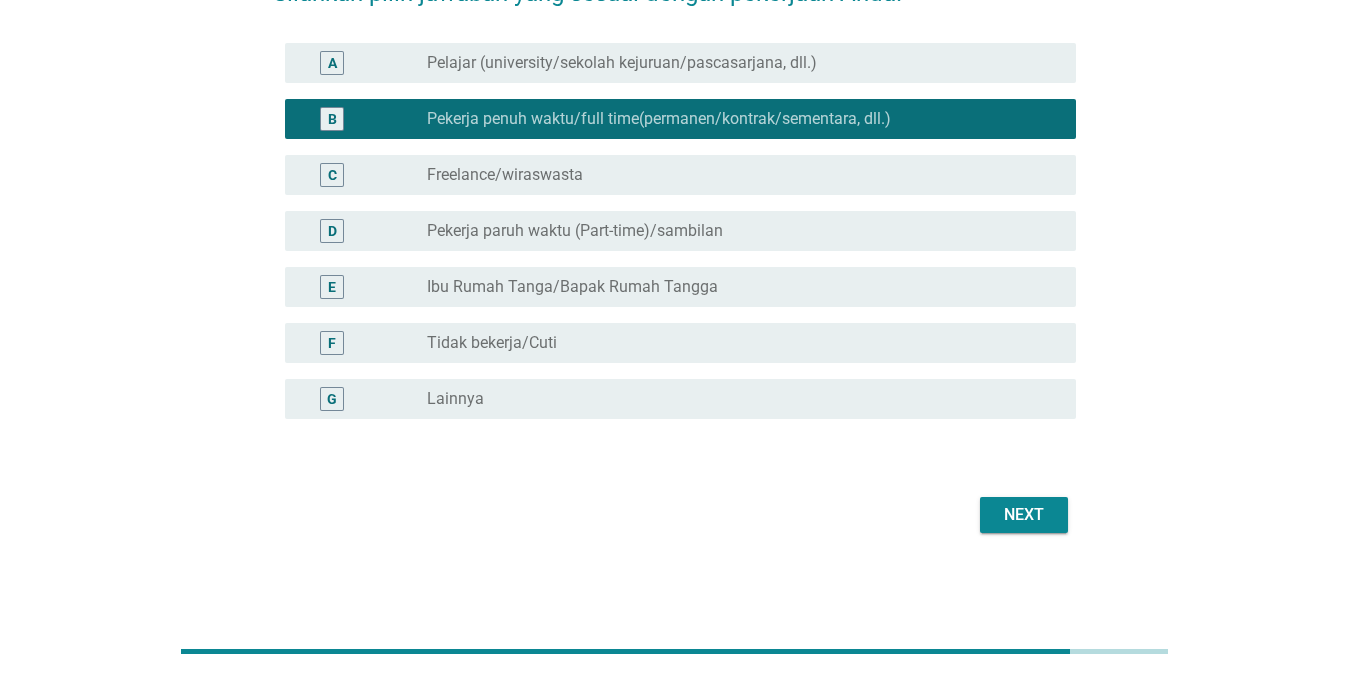 click on "Next" at bounding box center [1024, 515] 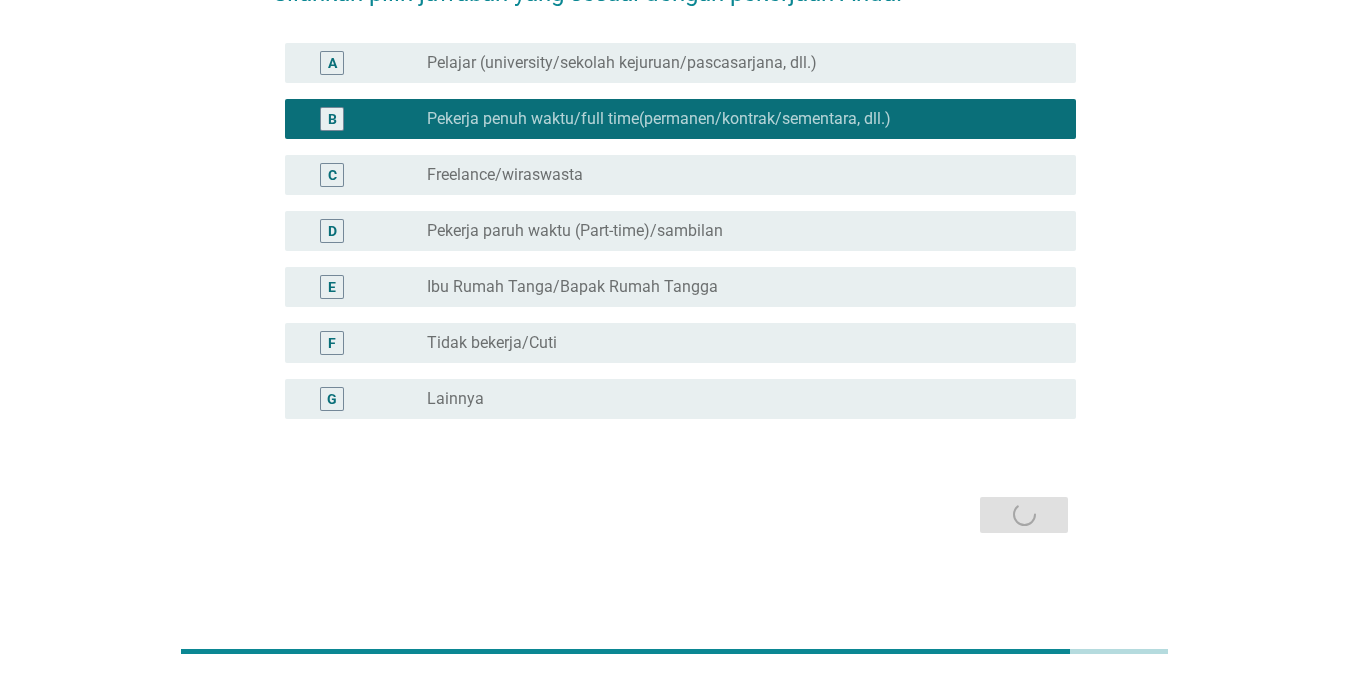 scroll, scrollTop: 0, scrollLeft: 0, axis: both 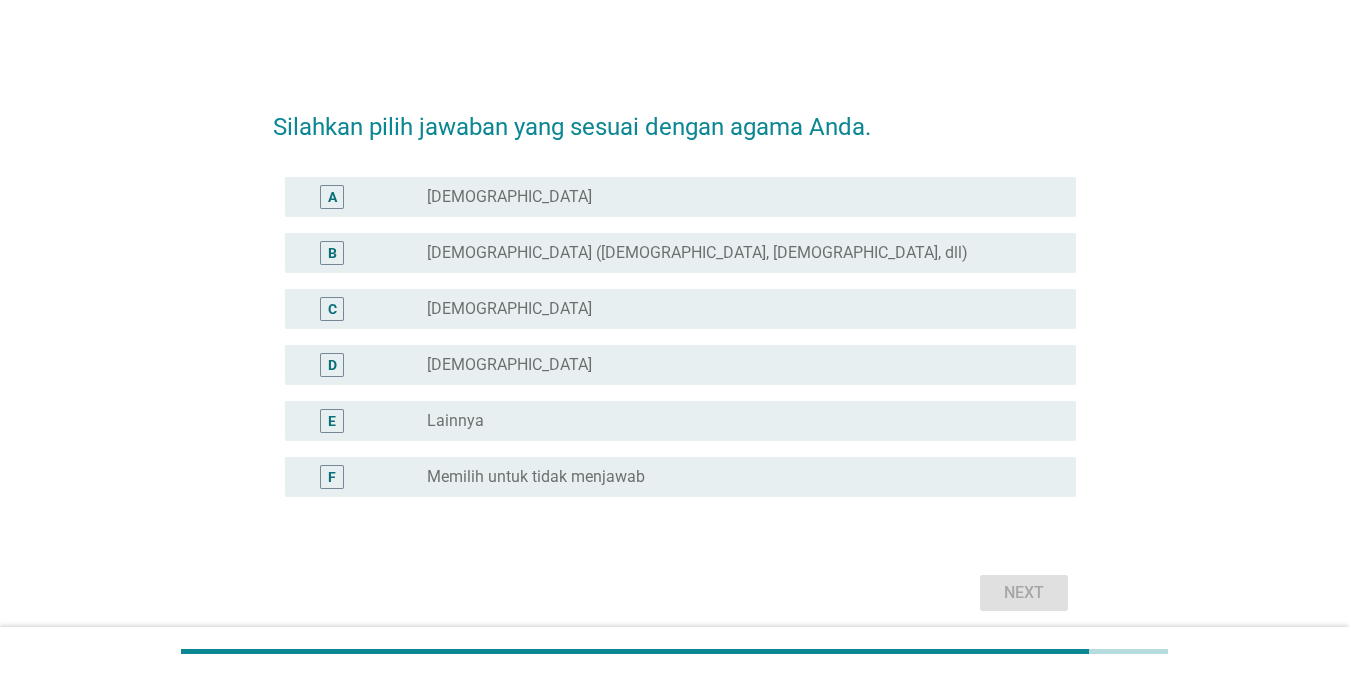 click on "radio_button_unchecked [DEMOGRAPHIC_DATA]" at bounding box center (735, 309) 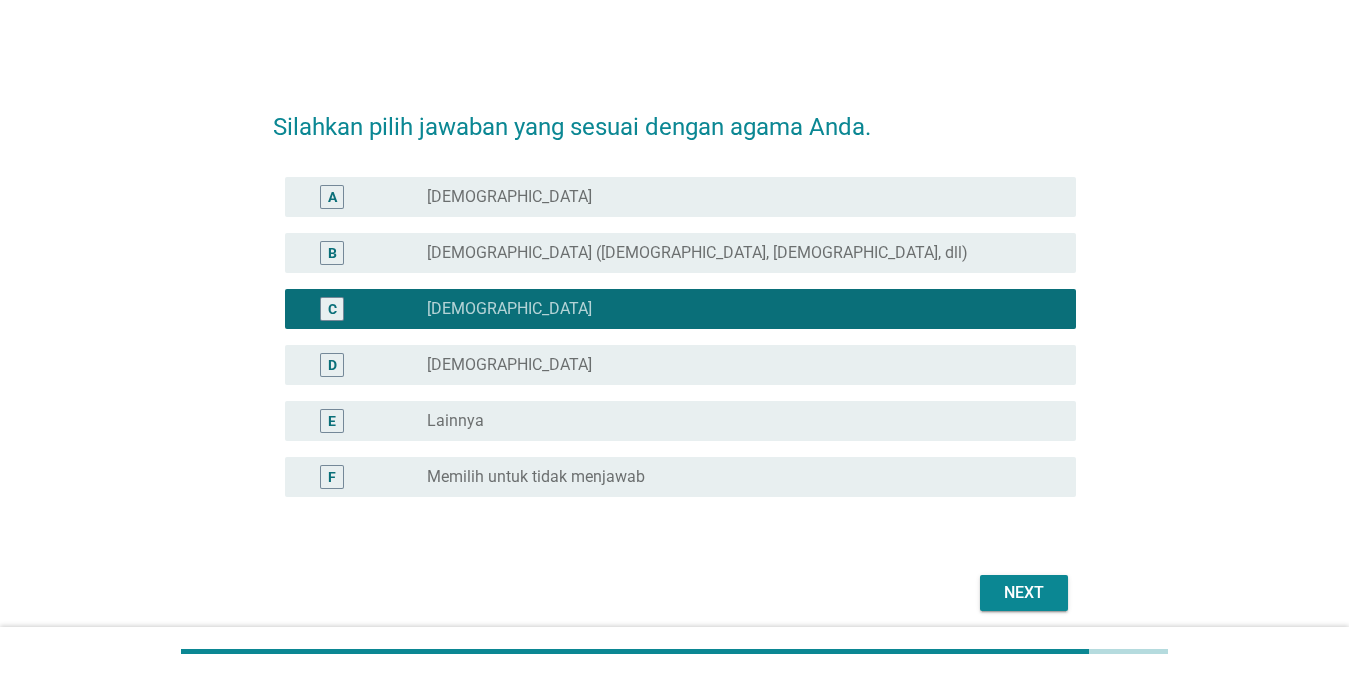 click on "Next" at bounding box center (1024, 593) 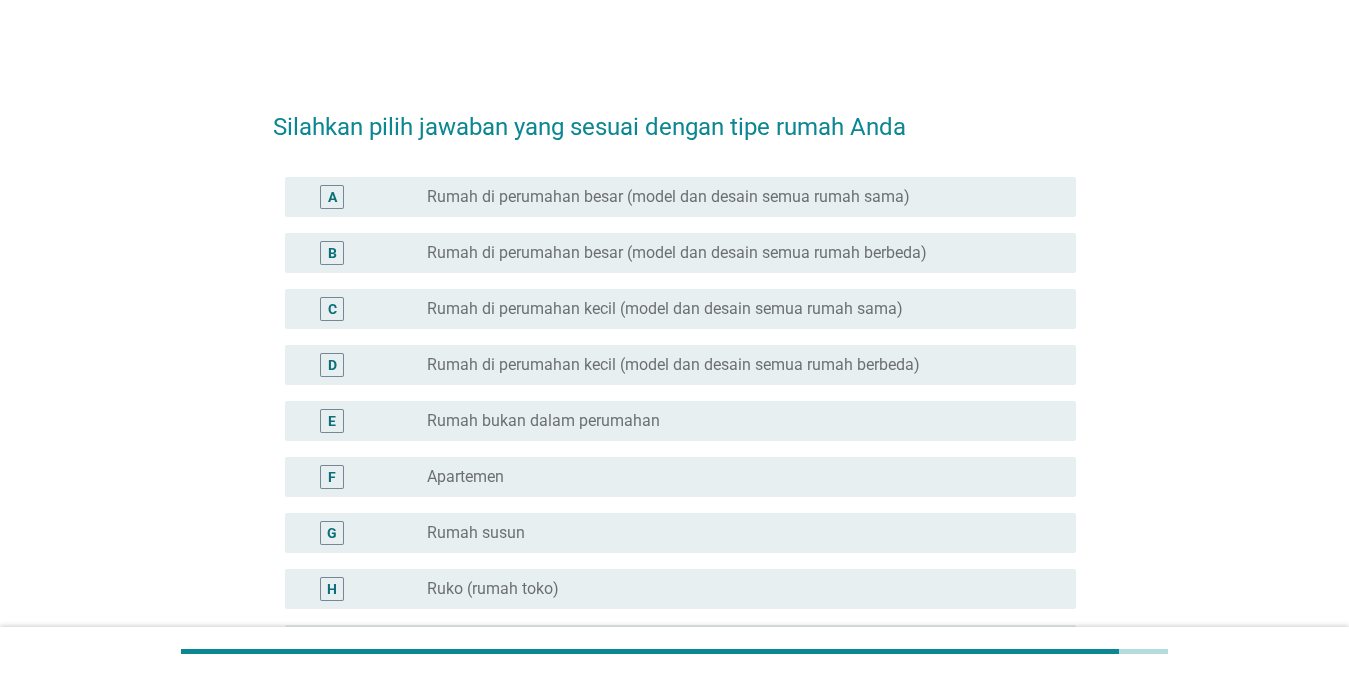 click on "A     radio_button_unchecked Rumah di perumahan besar (model dan desain semua rumah sama)" at bounding box center (680, 197) 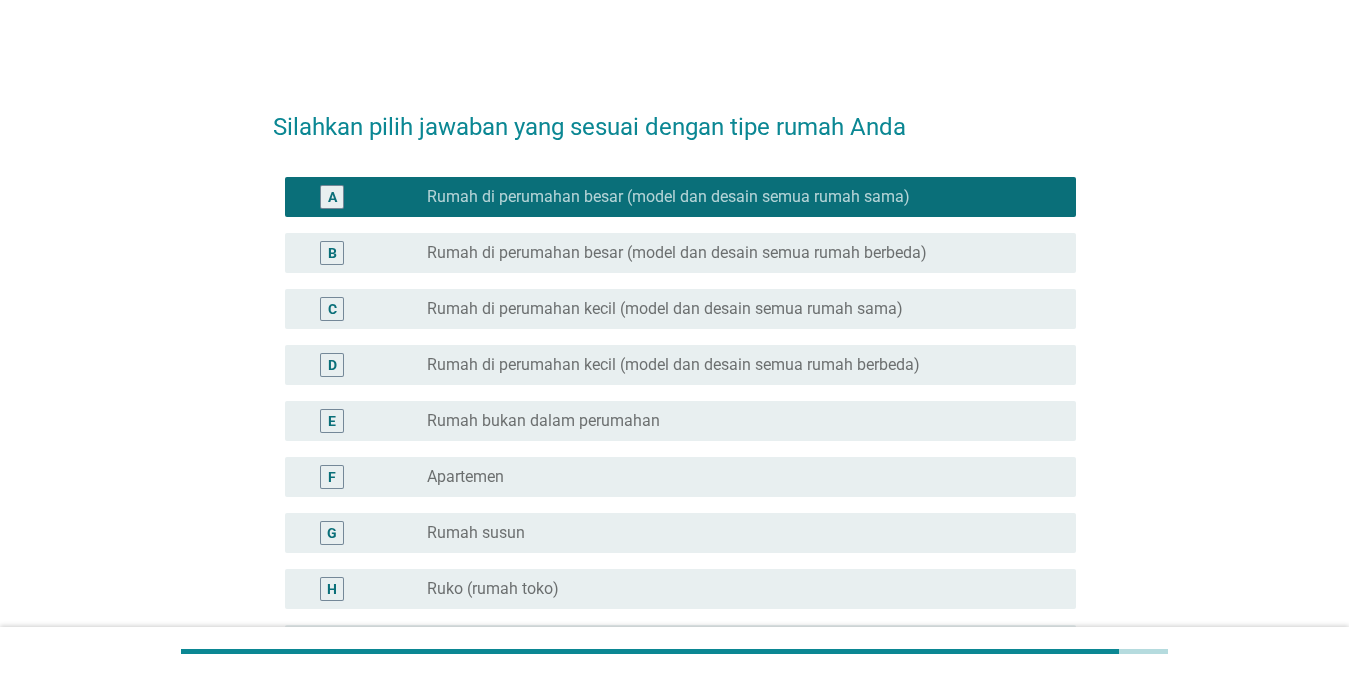 click on "Rumah di perumahan besar (model dan desain semua rumah berbeda)" at bounding box center [677, 253] 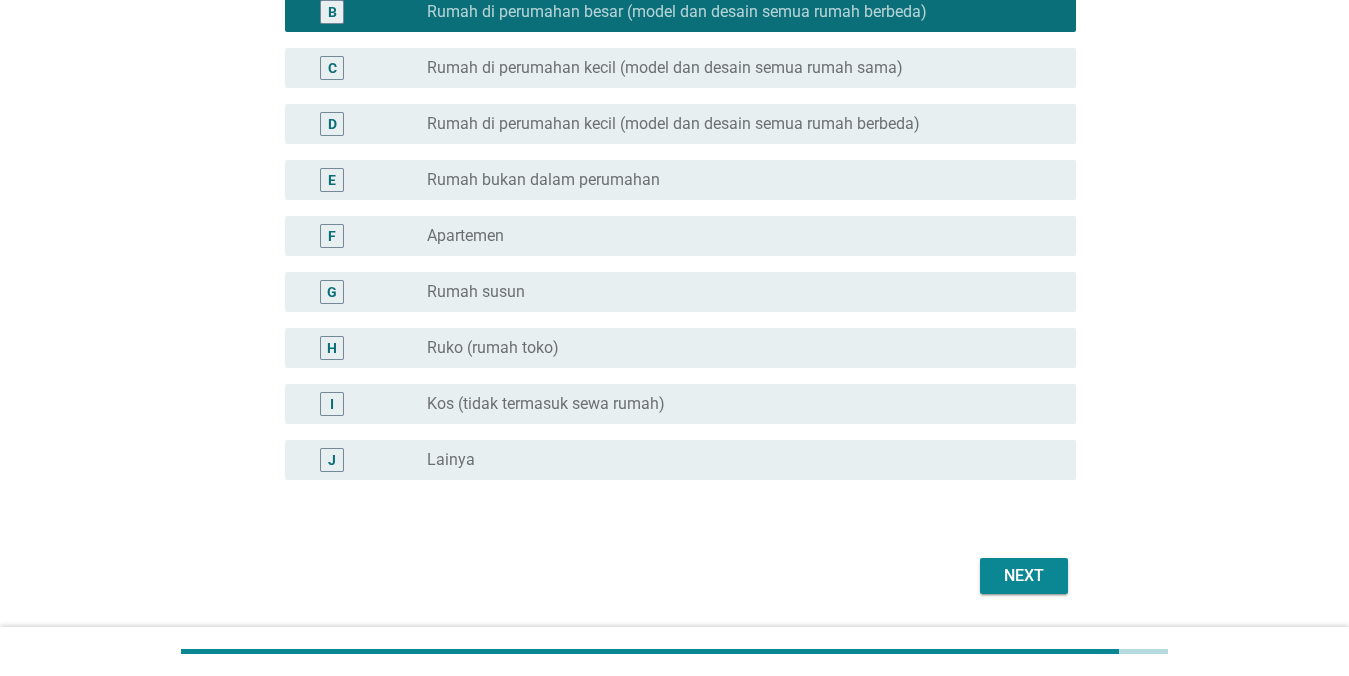 scroll, scrollTop: 302, scrollLeft: 0, axis: vertical 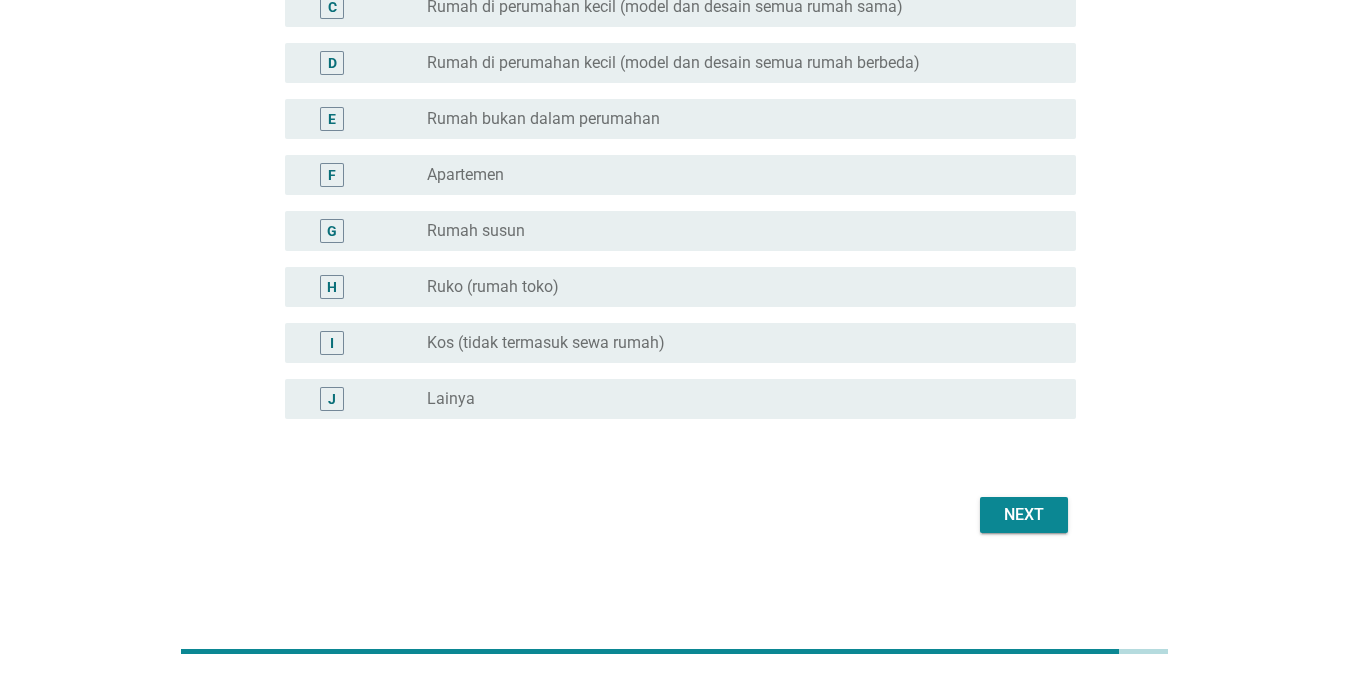 click on "Next" at bounding box center [1024, 515] 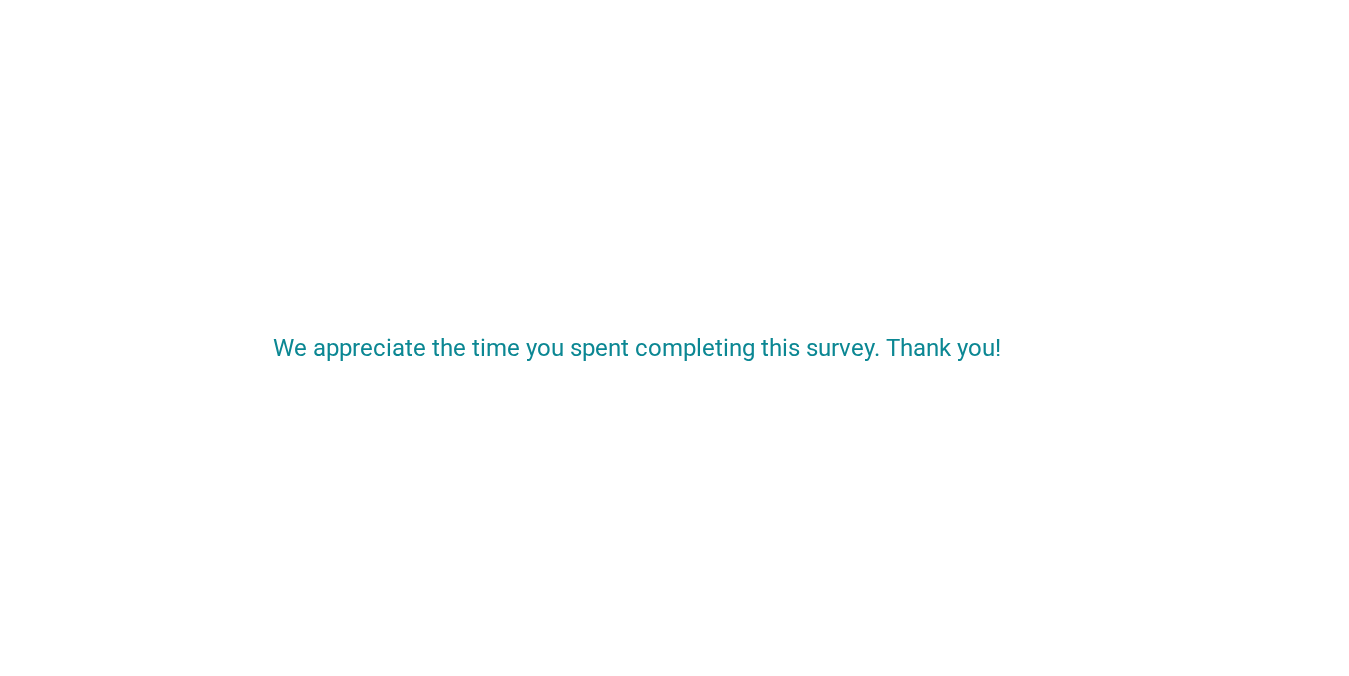 scroll, scrollTop: 0, scrollLeft: 0, axis: both 